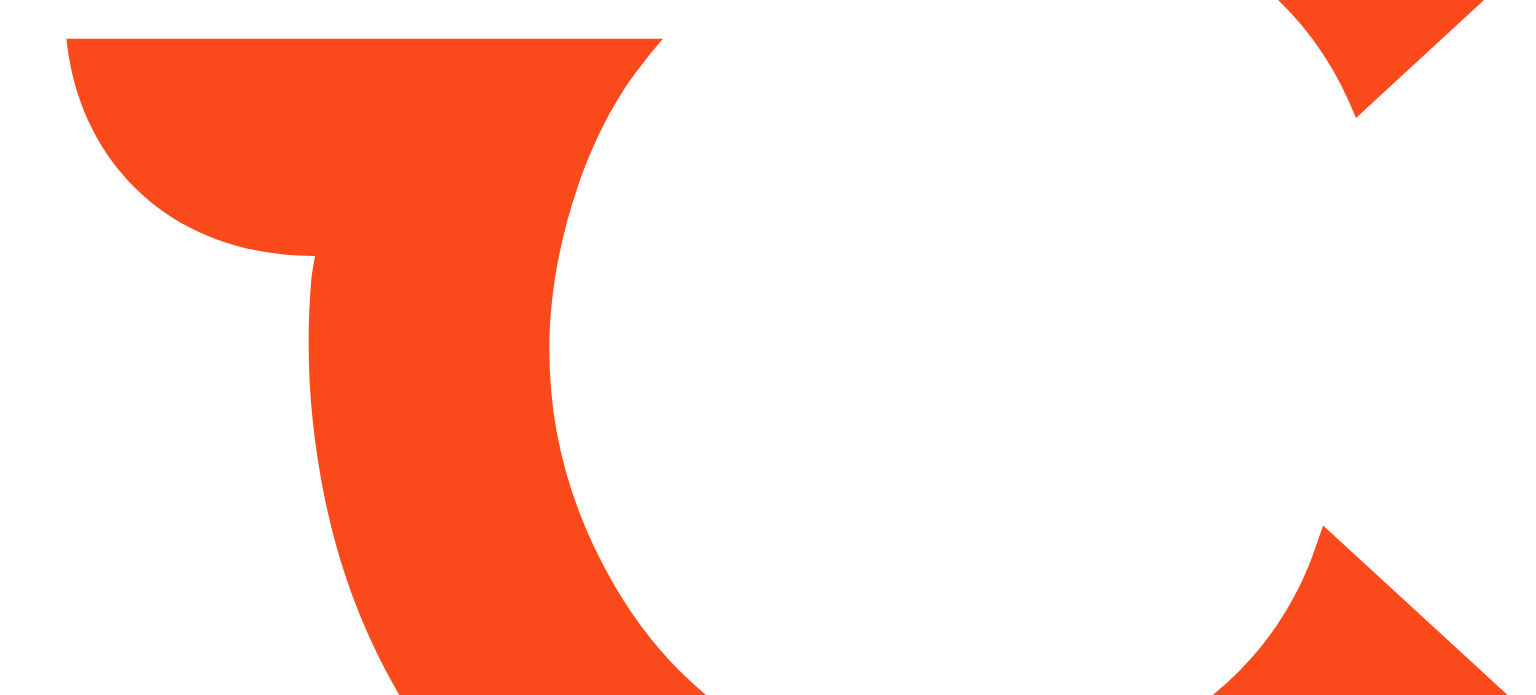 scroll, scrollTop: 0, scrollLeft: 0, axis: both 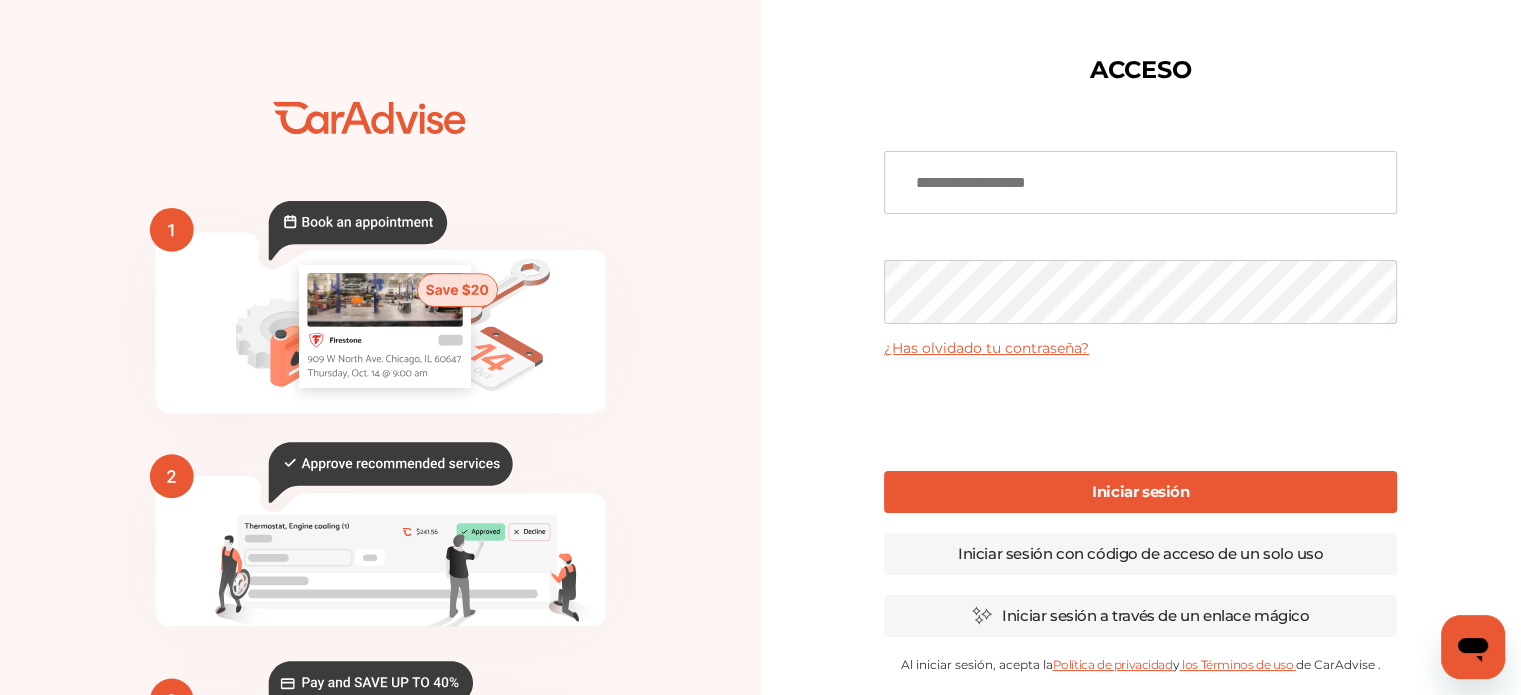 click at bounding box center (1140, 183) 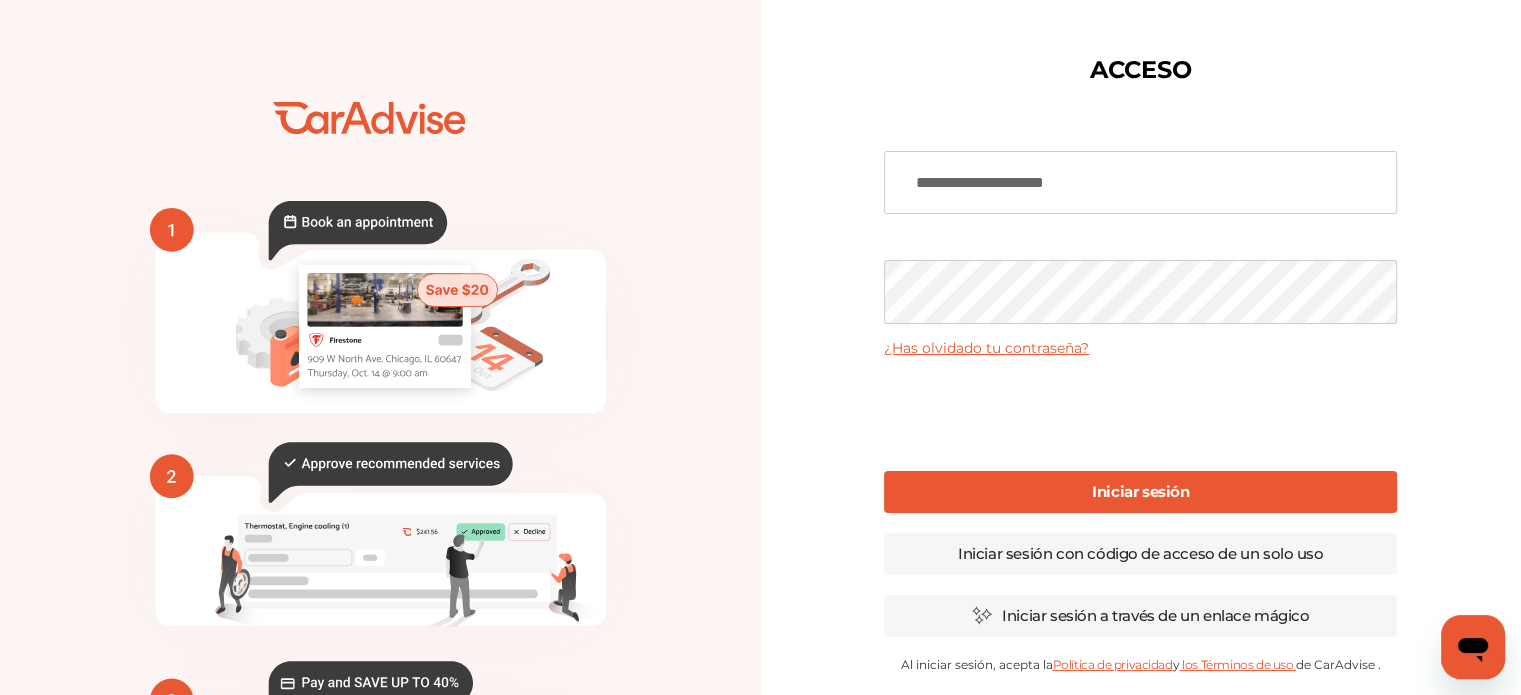 click on "Iniciar sesión" at bounding box center [1140, 491] 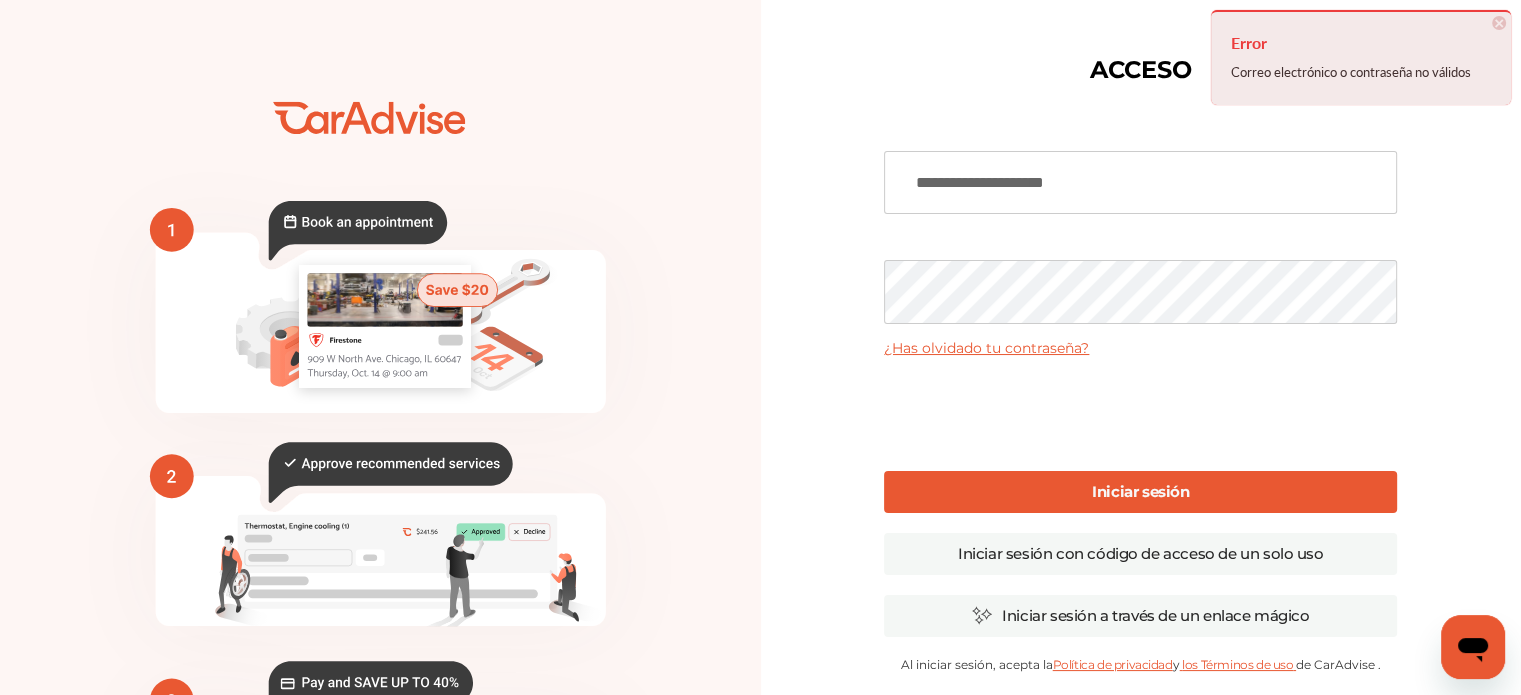click on "¿Has olvidado tu contraseña?" at bounding box center (986, 348) 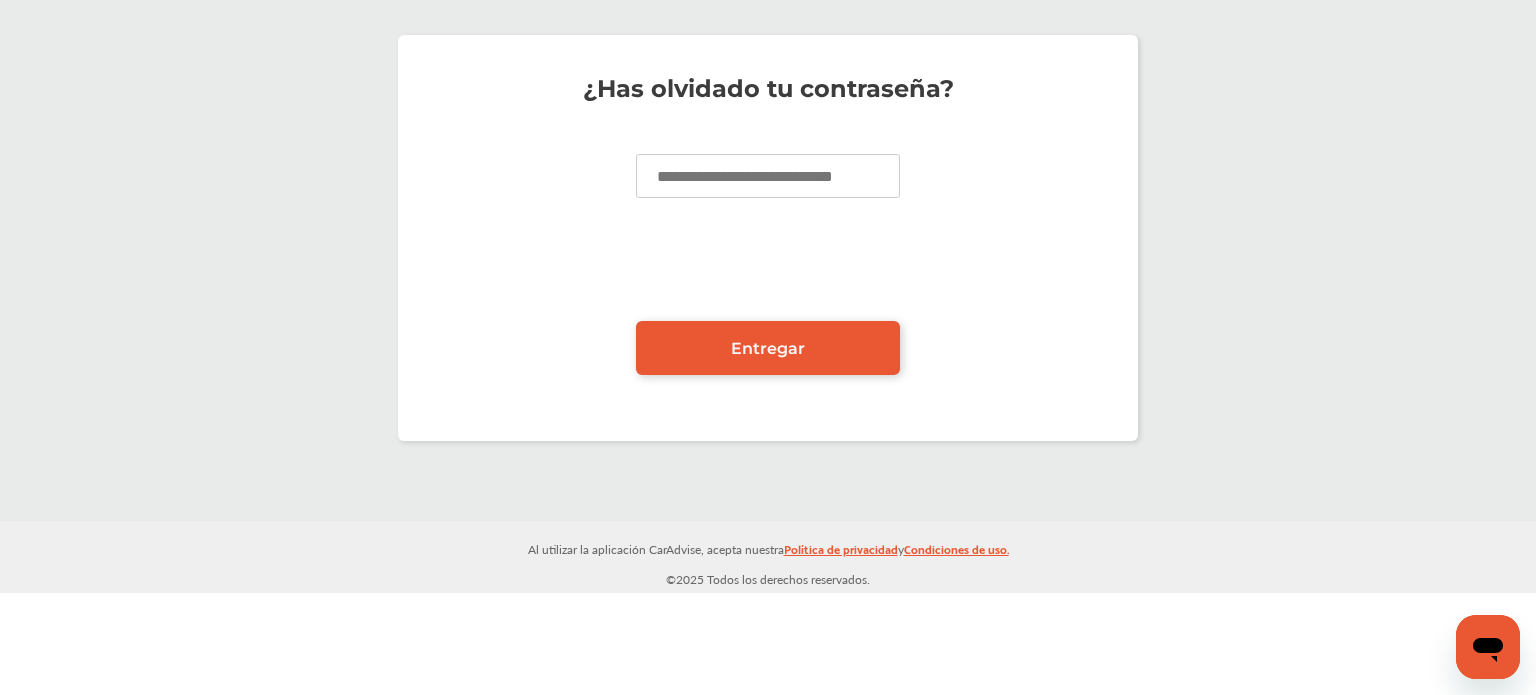 click at bounding box center (768, 176) 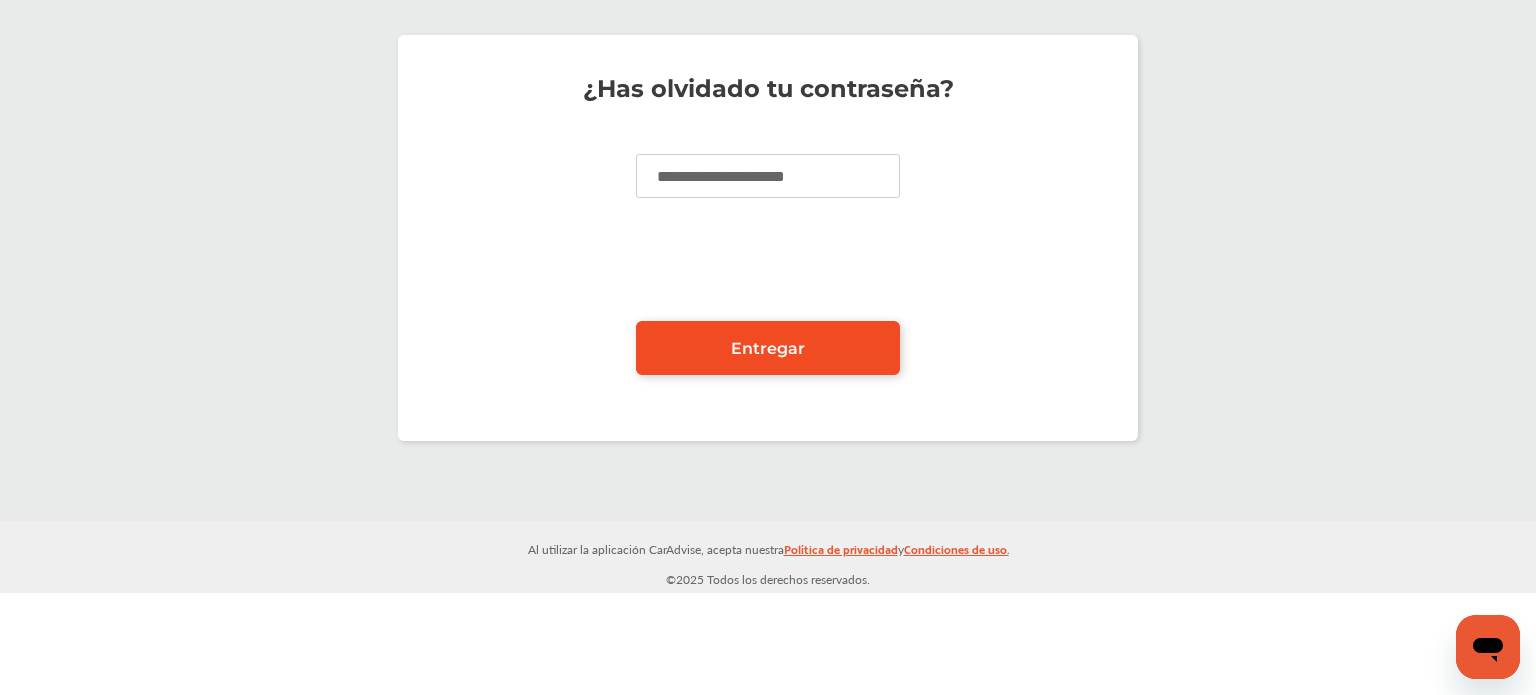 click on "Entregar" at bounding box center (768, 348) 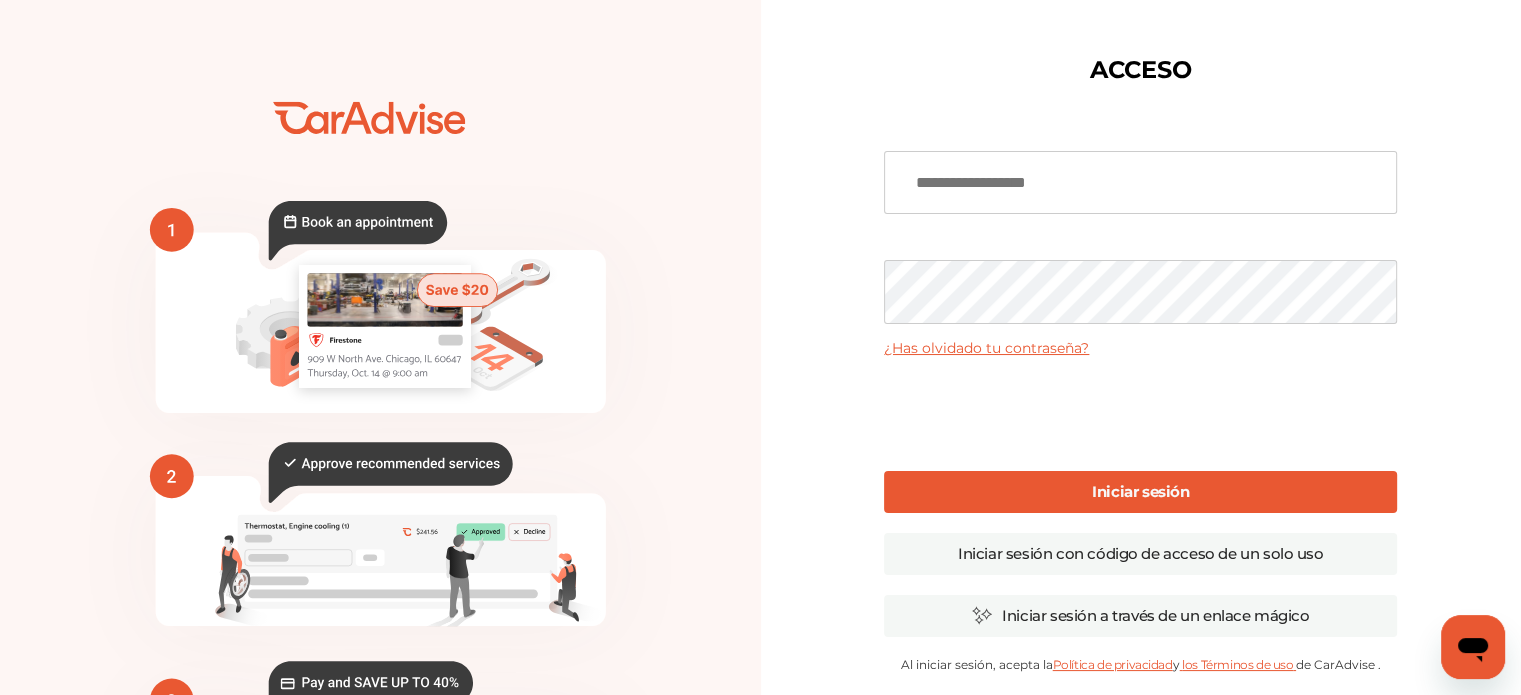 click at bounding box center (1140, 183) 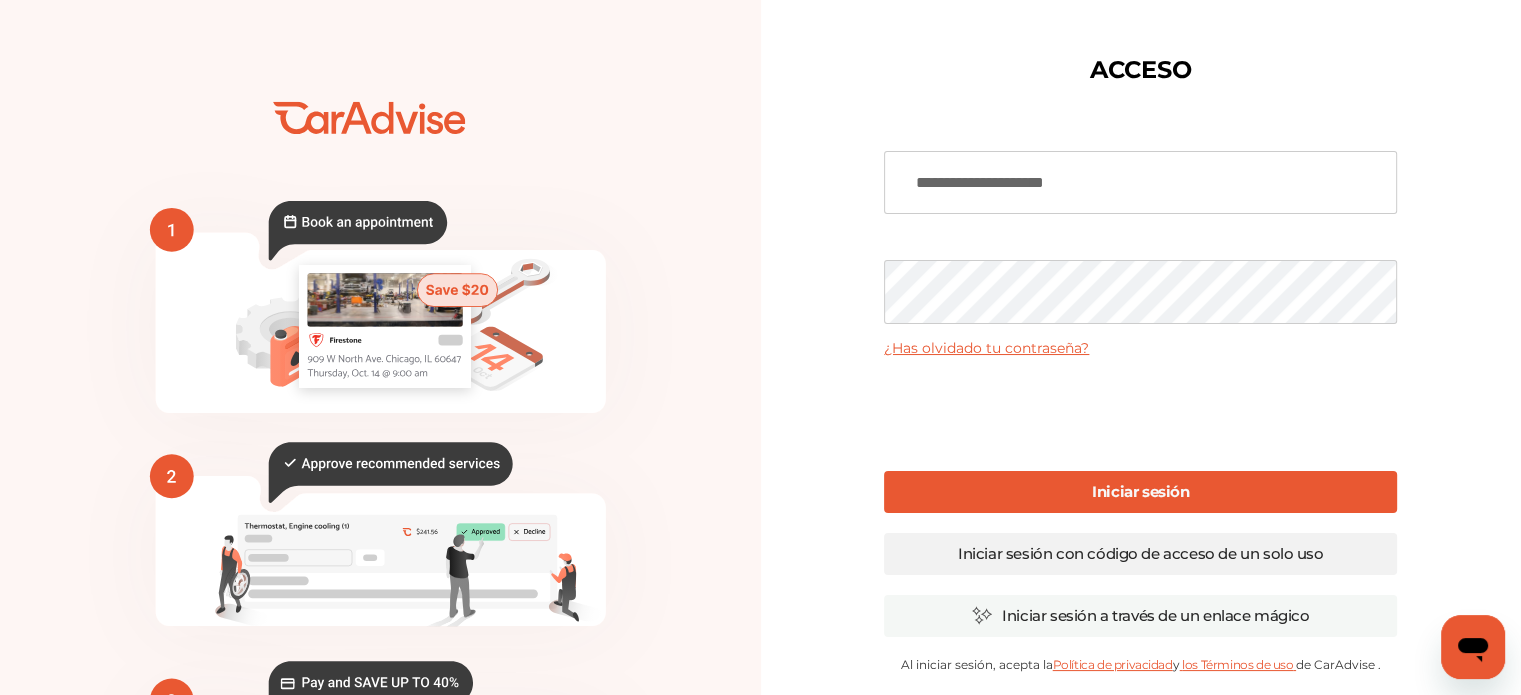 click on "Iniciar sesión con código de acceso de un solo uso" at bounding box center [1141, 553] 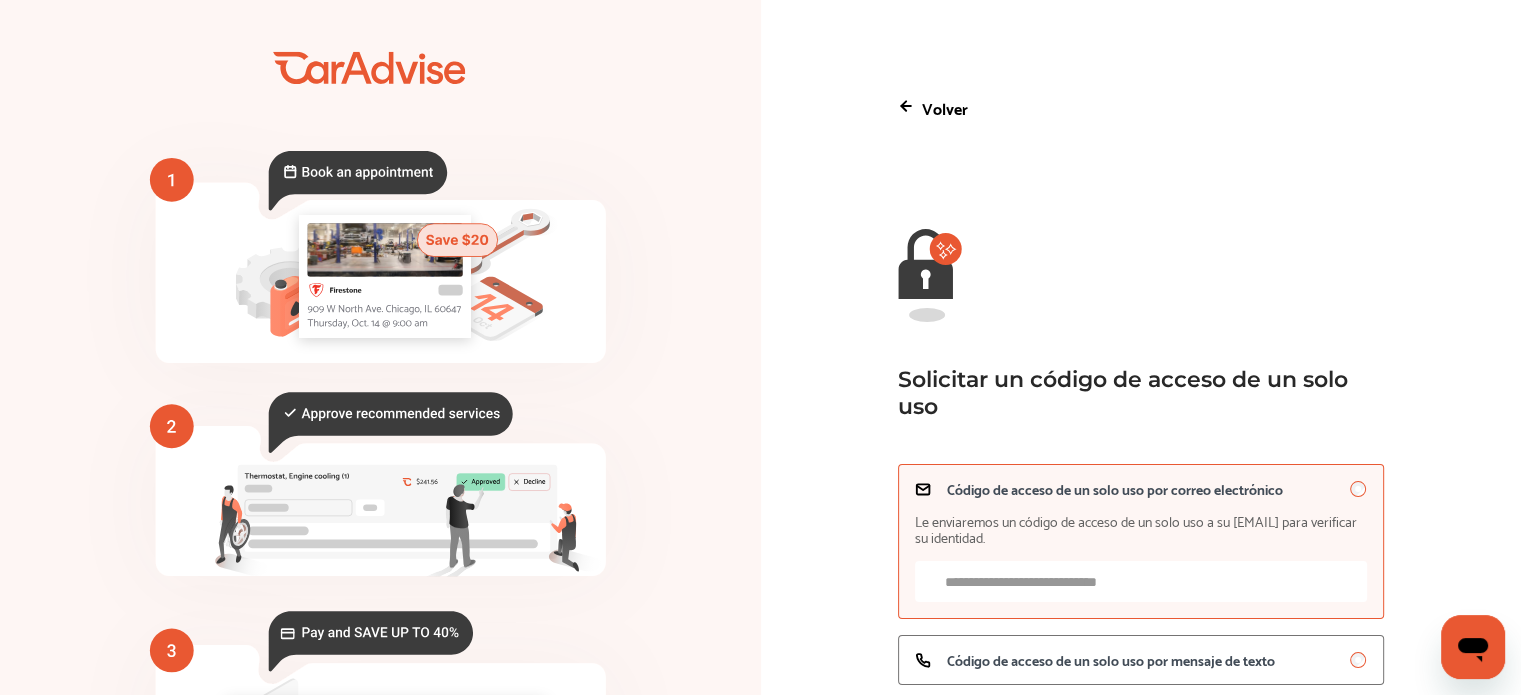 click on "Volver Solicitar un código de acceso de un solo uso Código de acceso de un solo uso por correo electrónico Le enviaremos un código de acceso de un solo uso a su correo electrónico para verificar su identidad. Código de acceso de un solo uso por mensaje de texto Continuar Inicie sesión con contraseña en su lugar" at bounding box center [1141, 452] 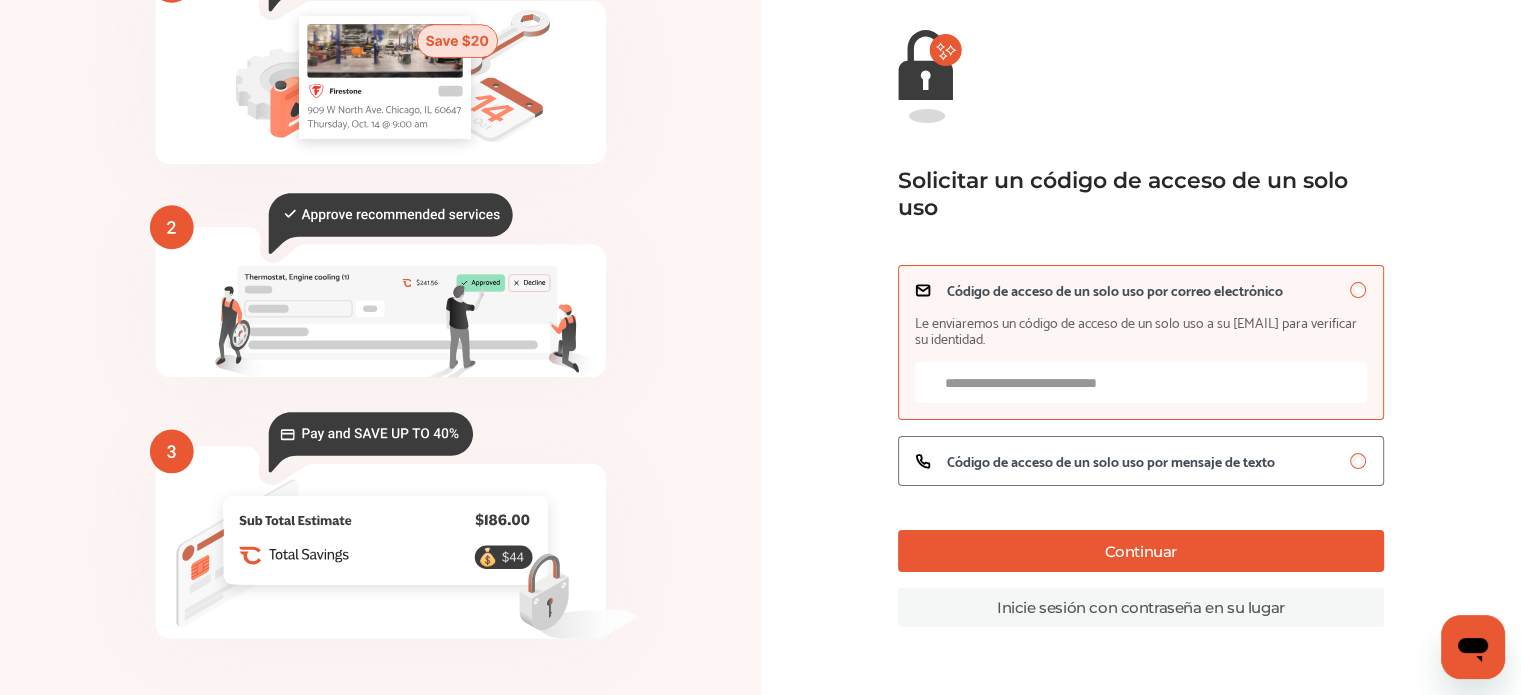 scroll, scrollTop: 208, scrollLeft: 0, axis: vertical 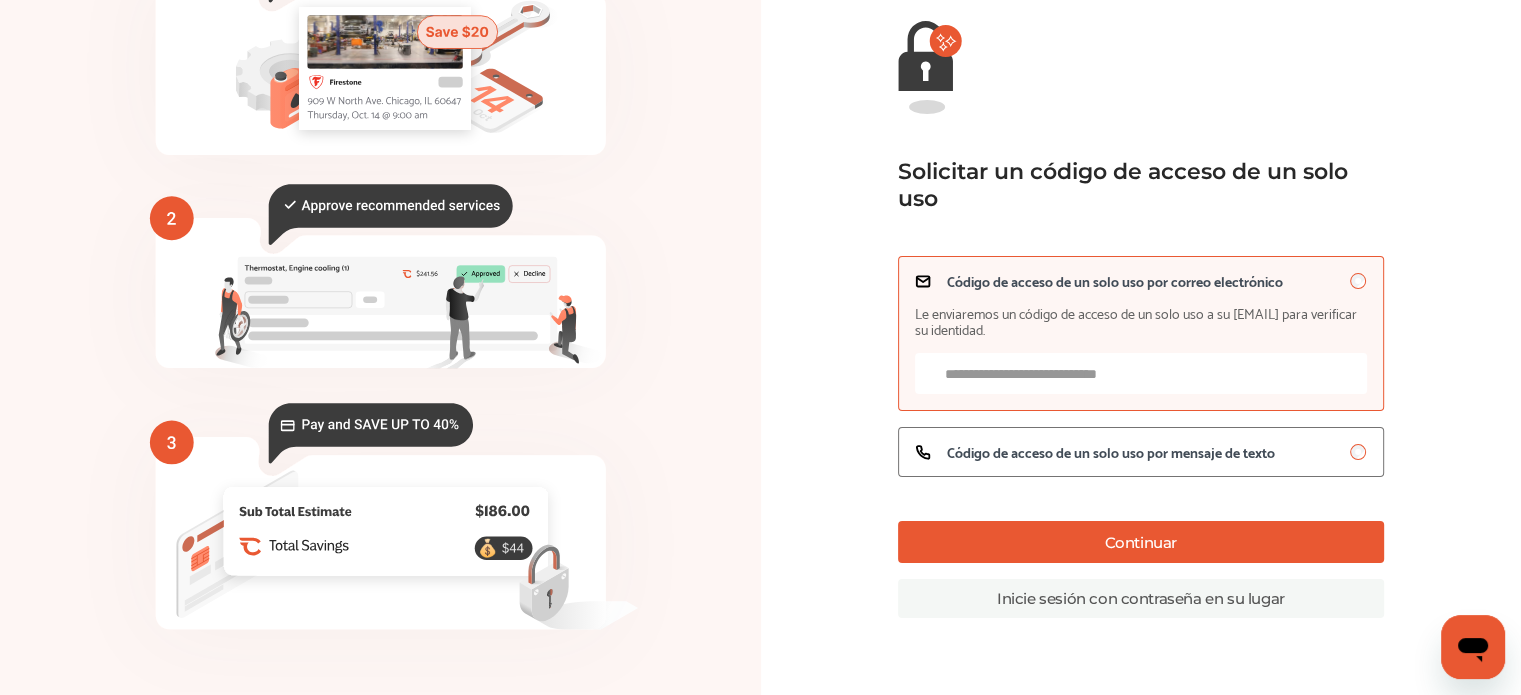 click on "Código de acceso de un solo uso por correo electrónico Le enviaremos un código de acceso de un solo uso a su correo electrónico para verificar su identidad." at bounding box center (1141, 373) 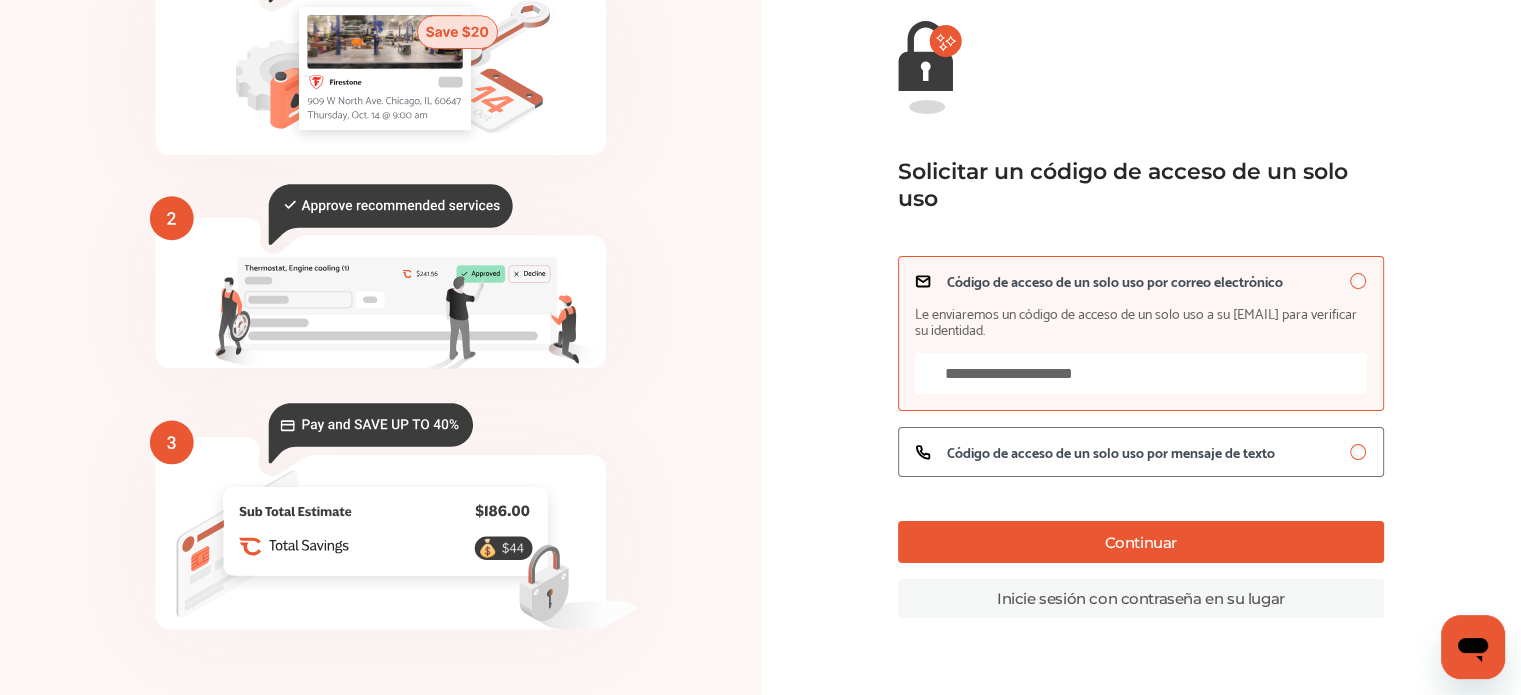 type on "**********" 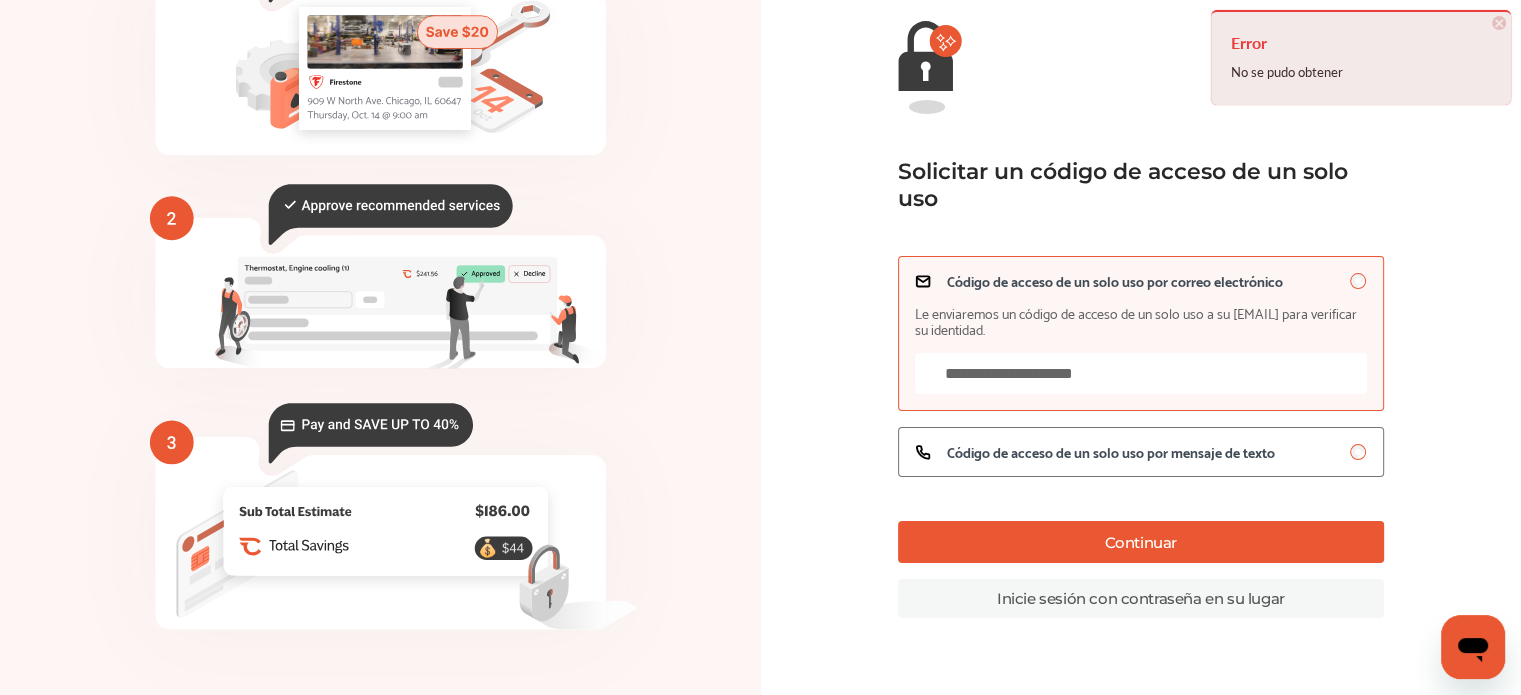 scroll, scrollTop: 32, scrollLeft: 0, axis: vertical 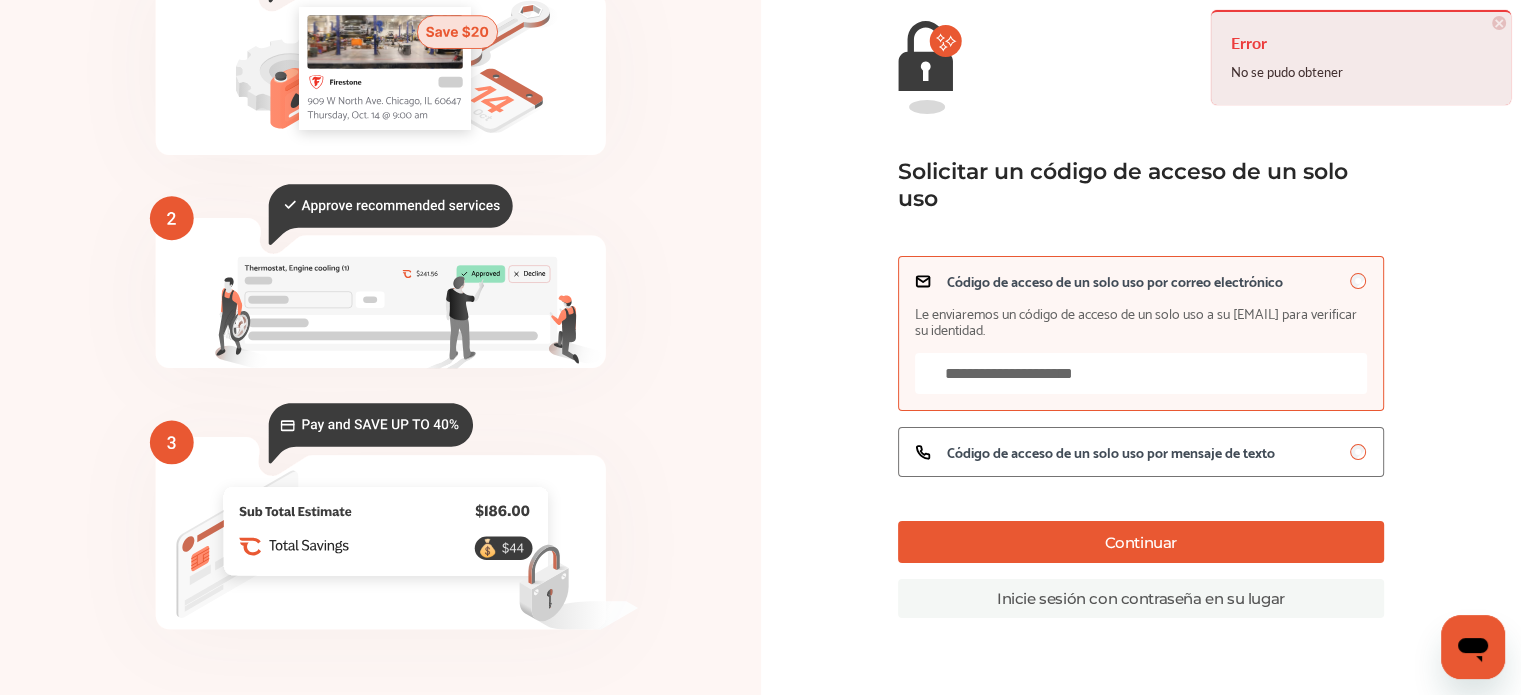 click on "Inicie sesión con contraseña en su lugar" at bounding box center (1141, 598) 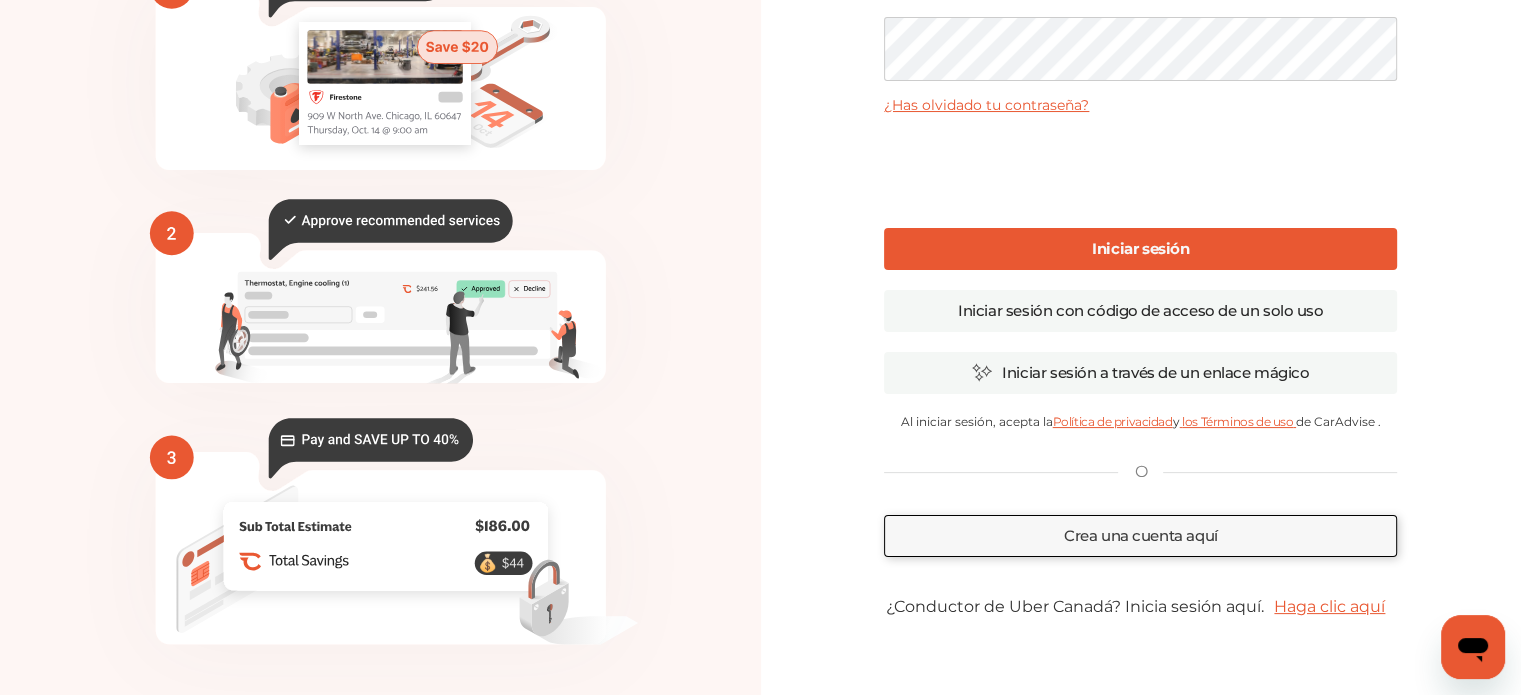scroll, scrollTop: 249, scrollLeft: 0, axis: vertical 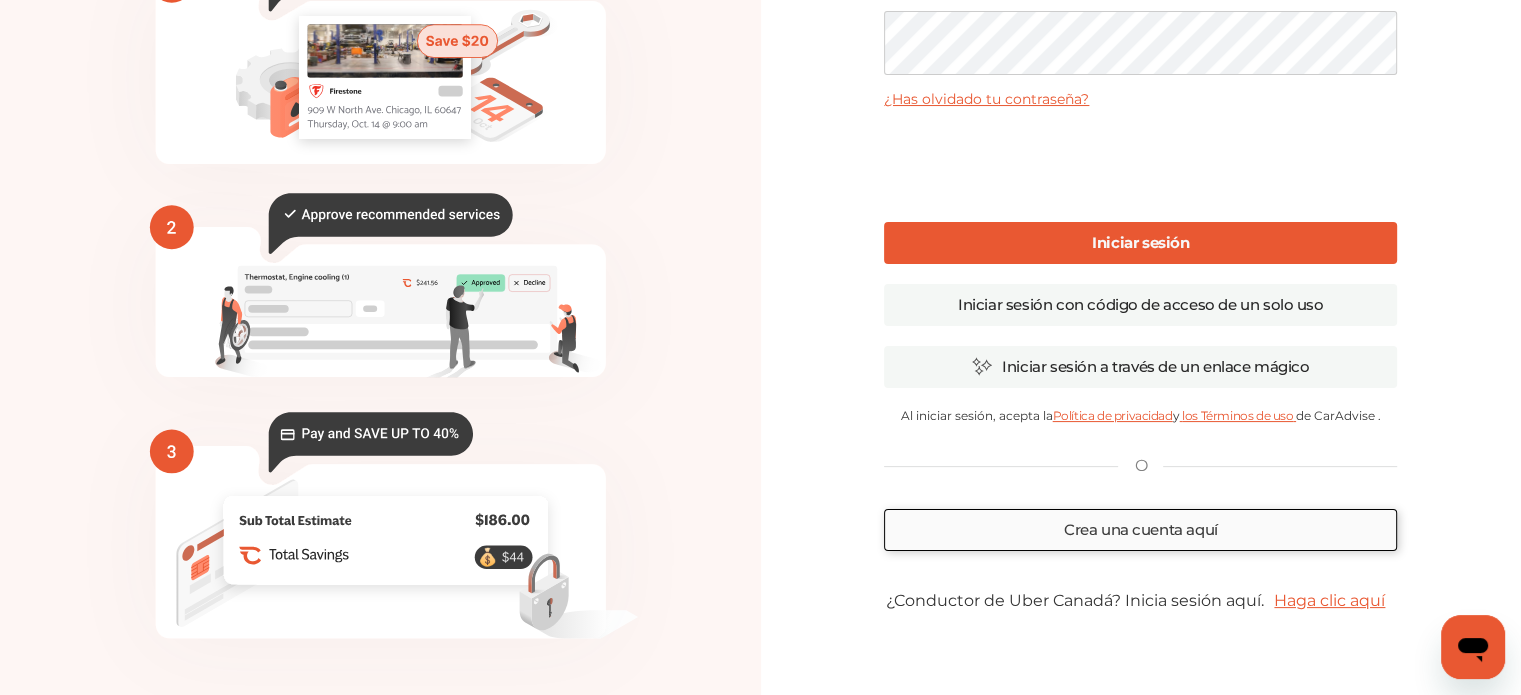 click on "Crea una cuenta aquí" at bounding box center (1140, 530) 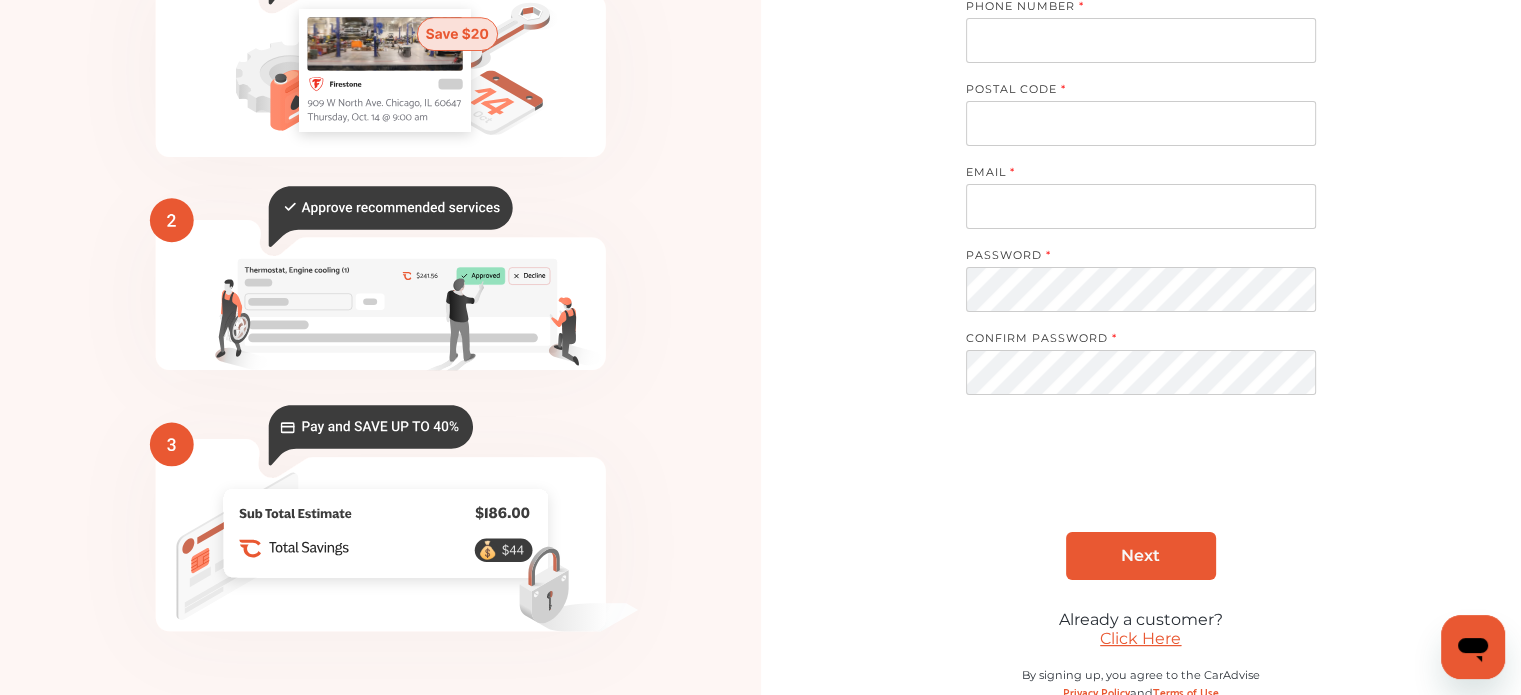 scroll, scrollTop: 216, scrollLeft: 0, axis: vertical 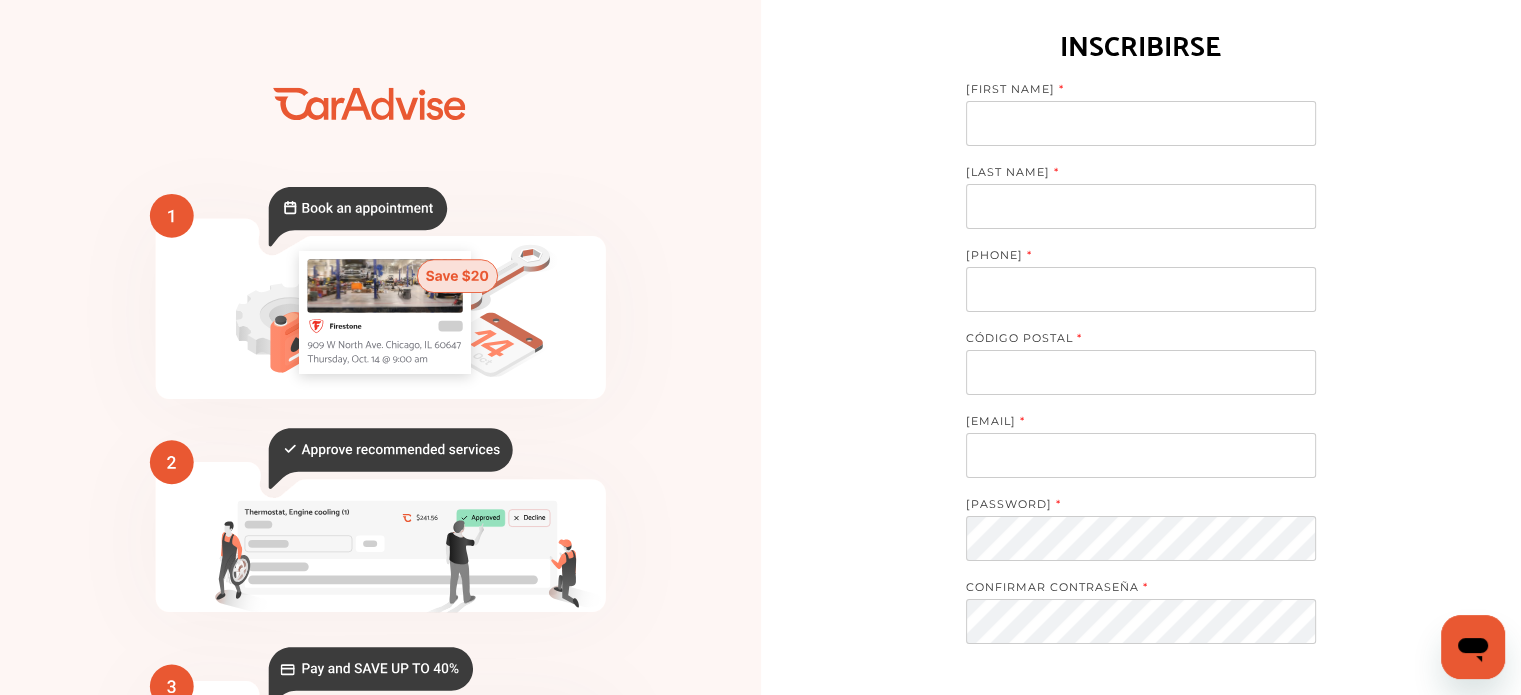 click at bounding box center (1141, 123) 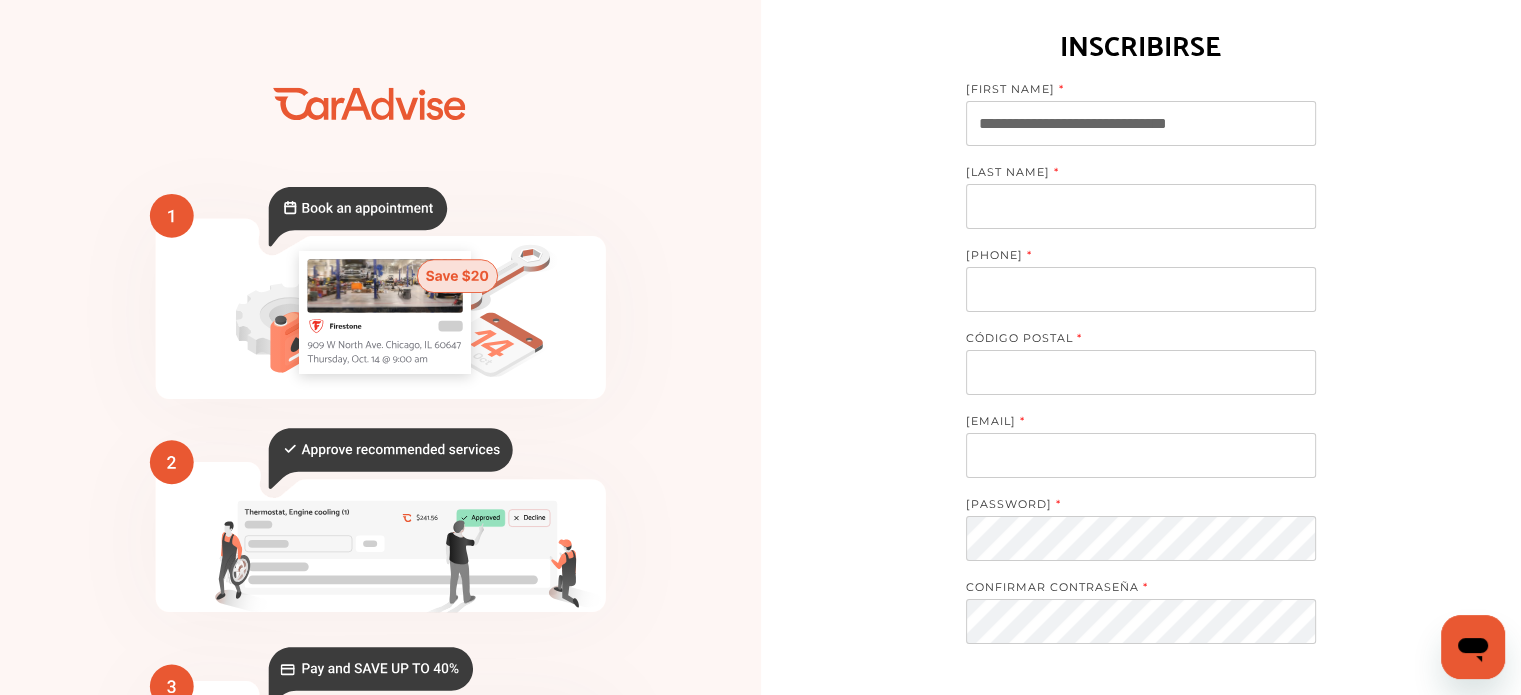 type on "**********" 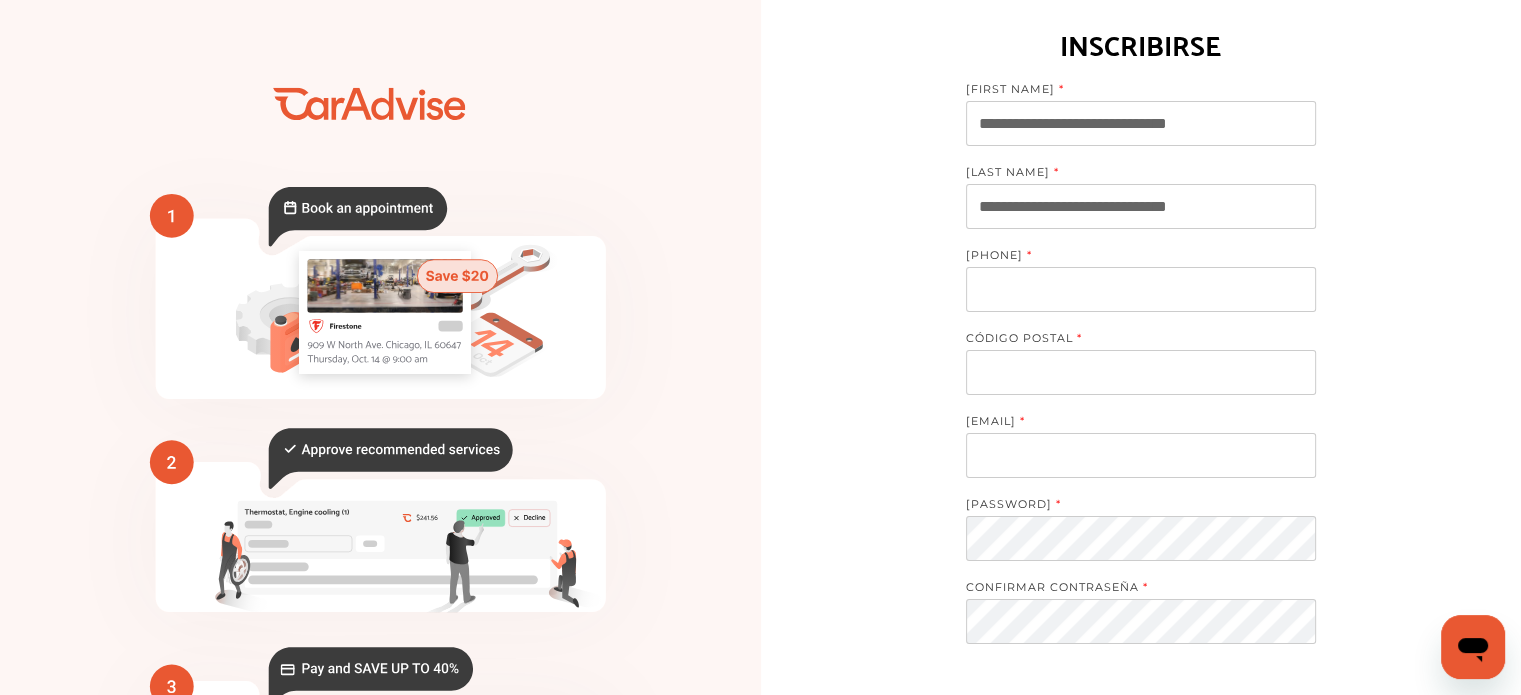 type on "**********" 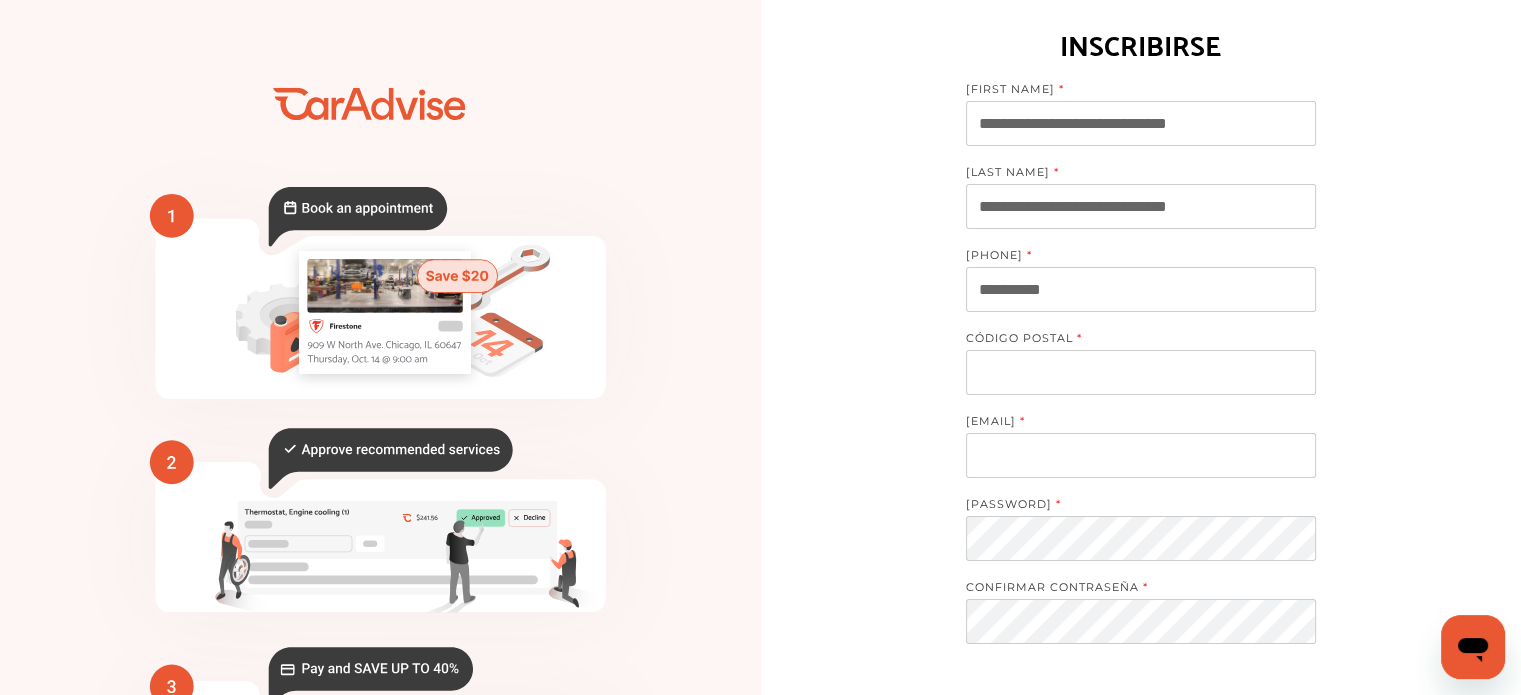 type on "*****" 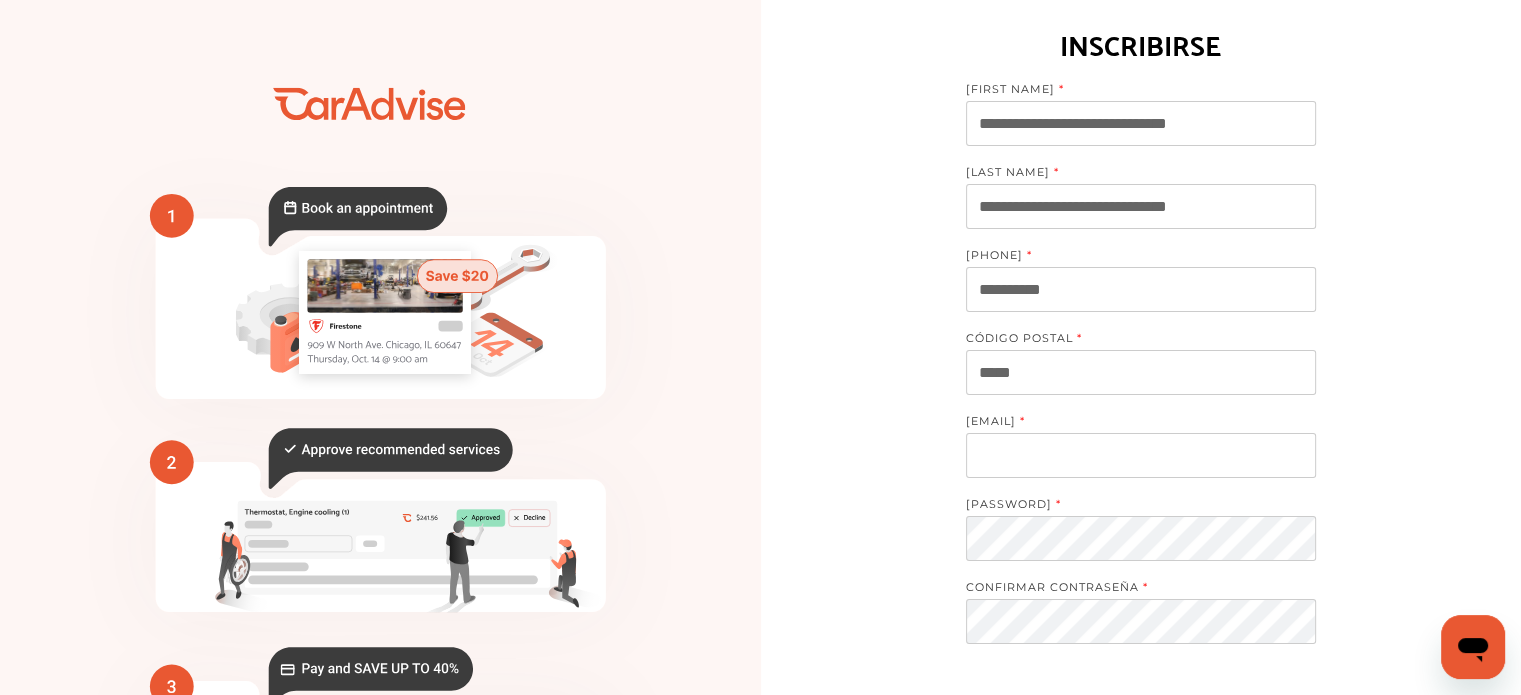 type on "**********" 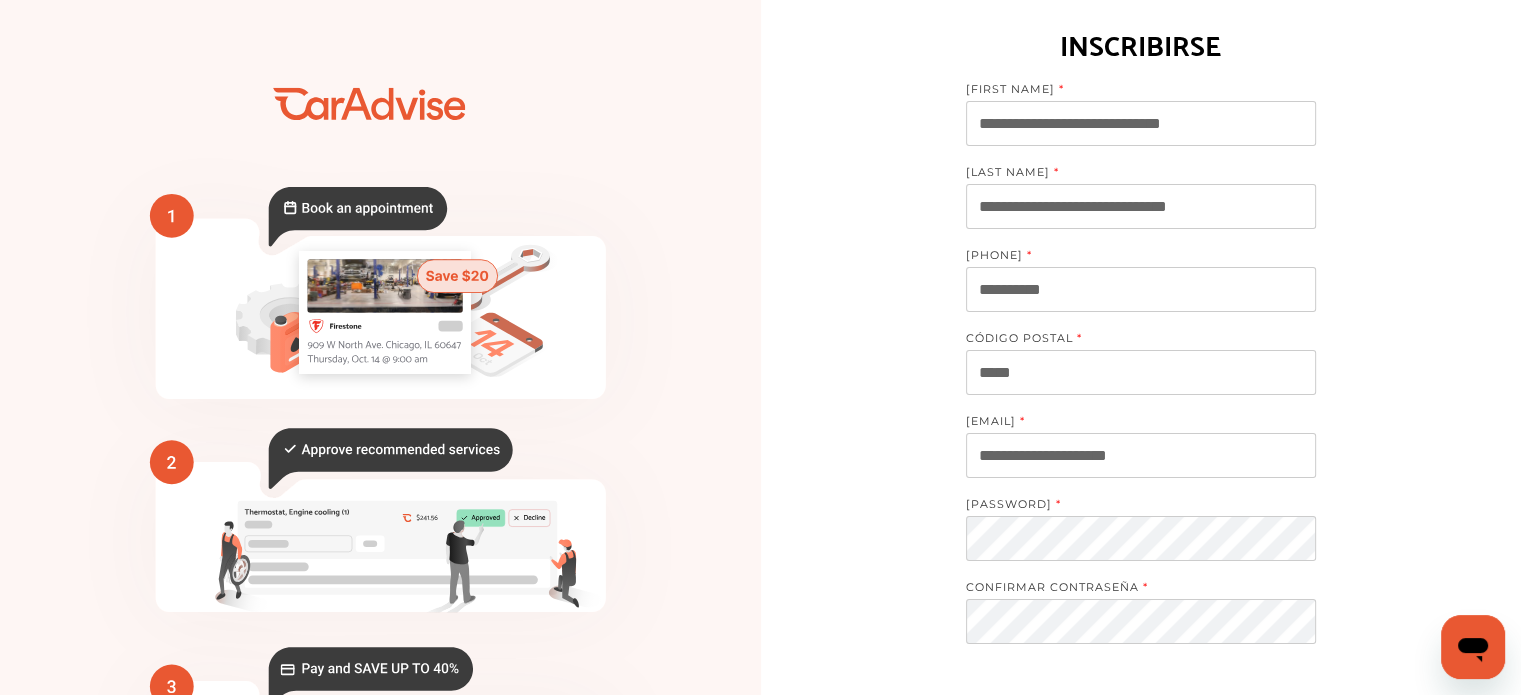 type on "**********" 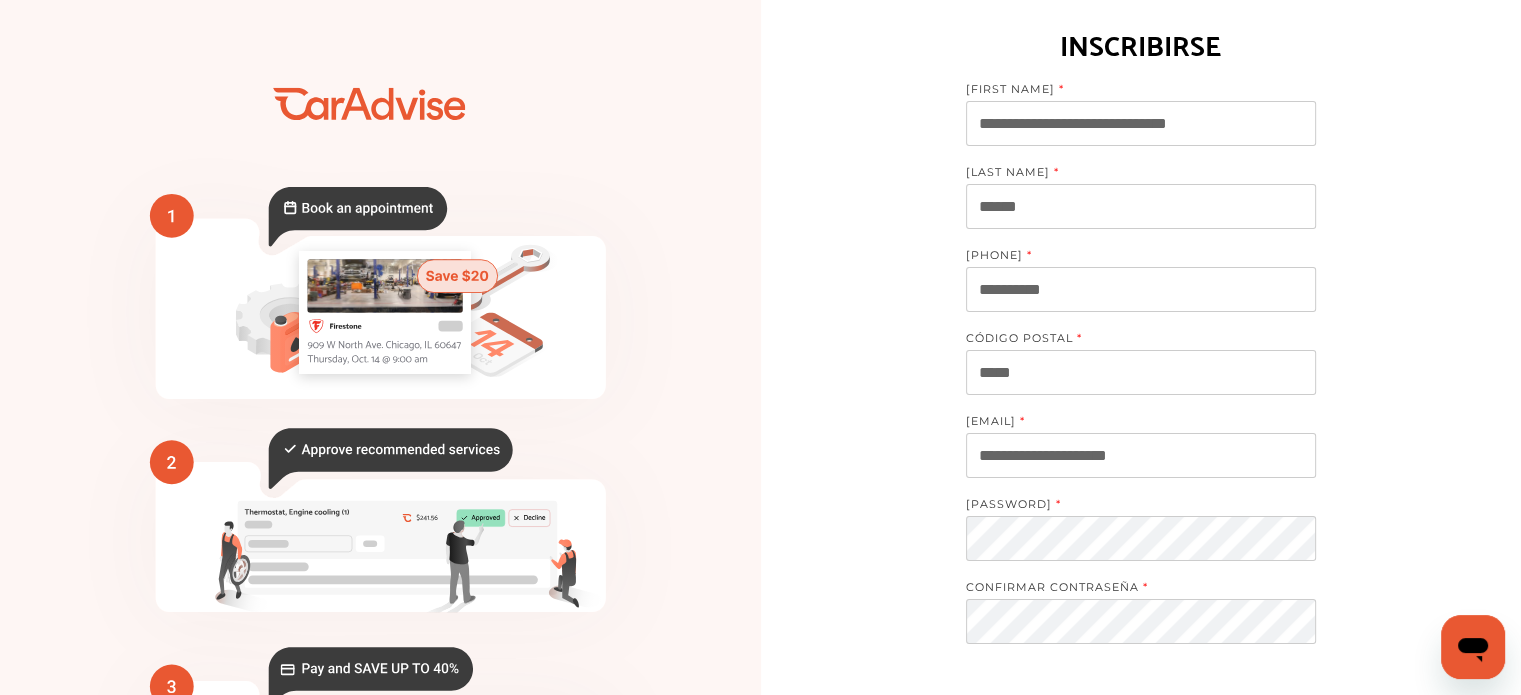 type on "******" 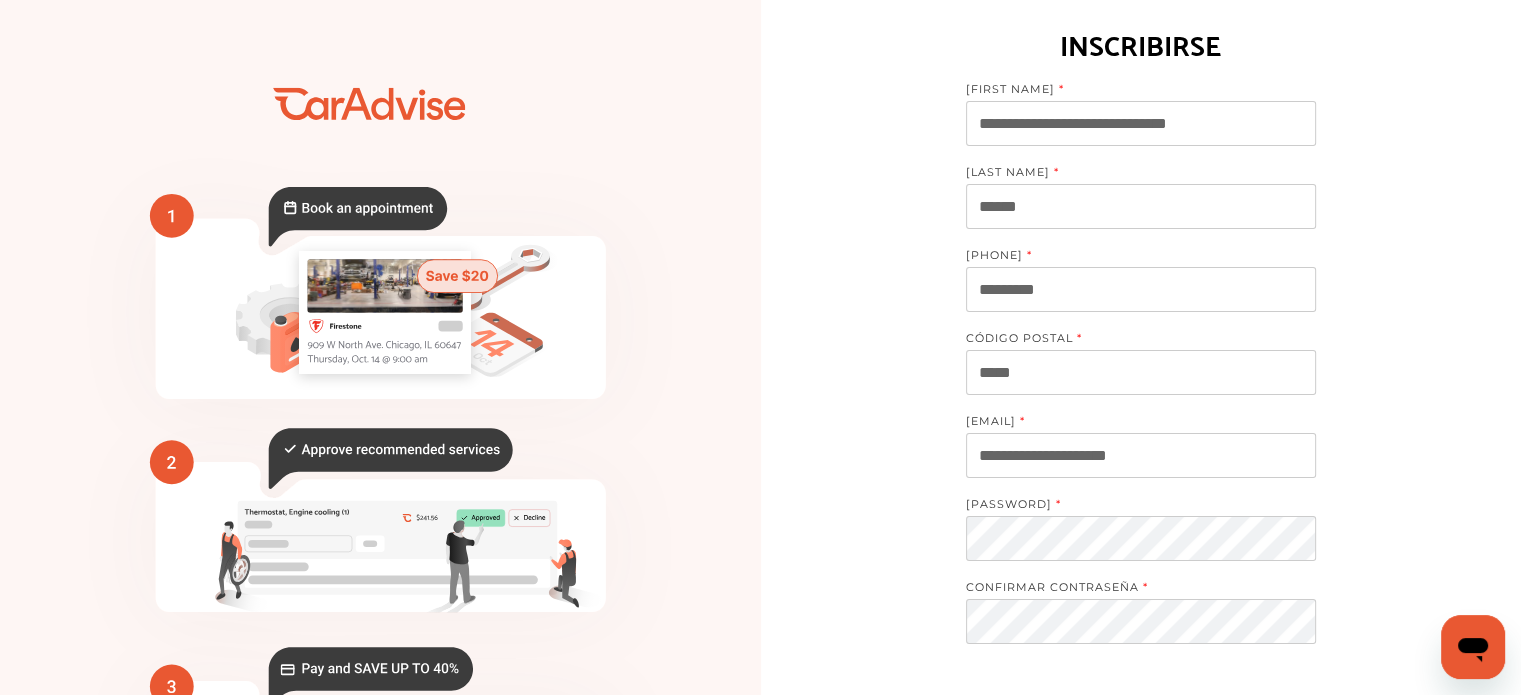 type on "**********" 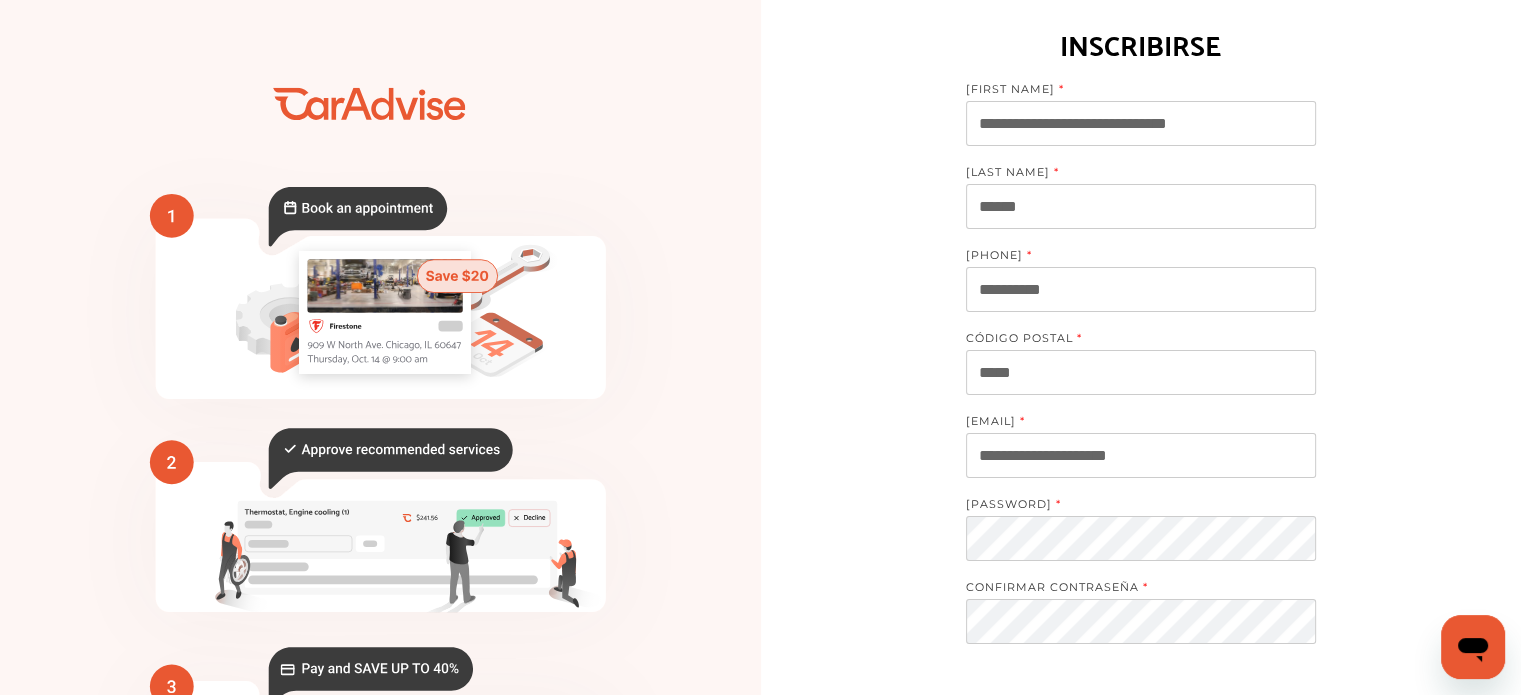 type on "*****" 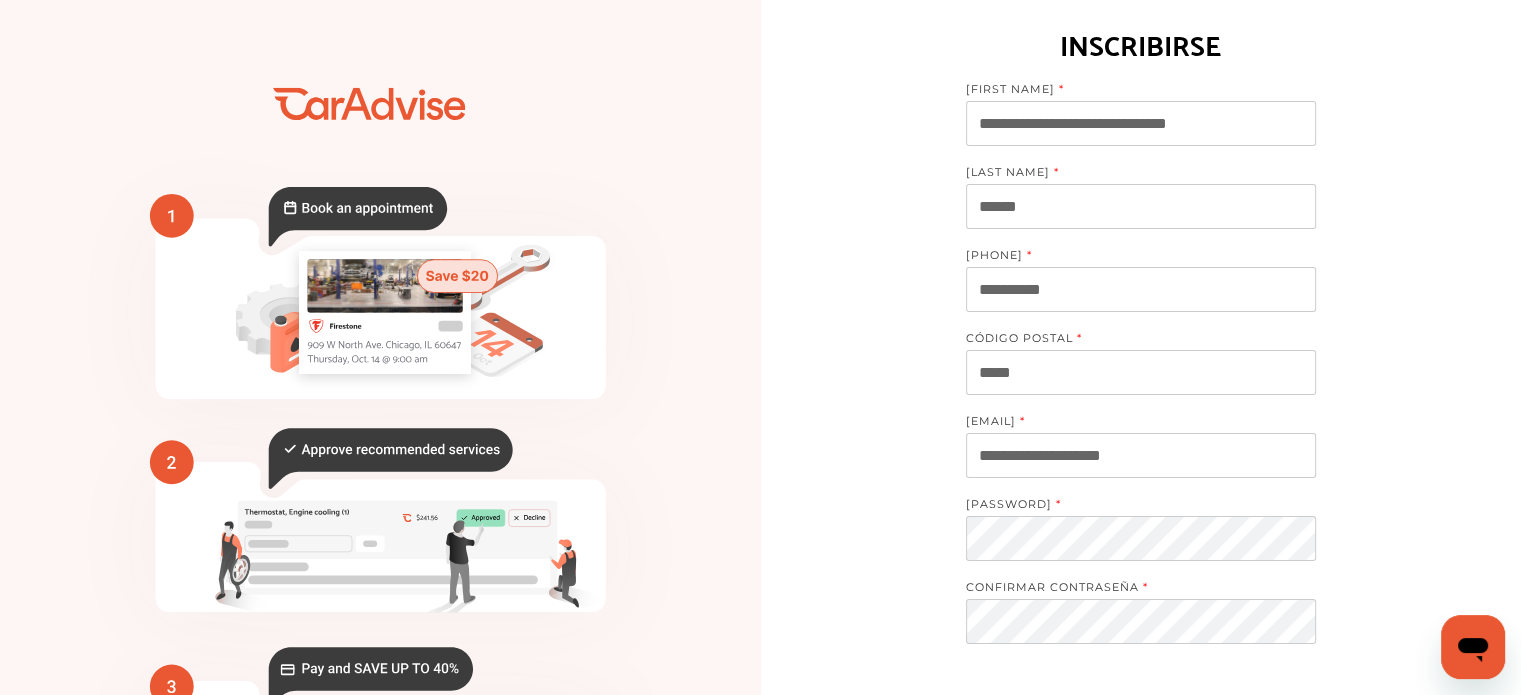 type on "**********" 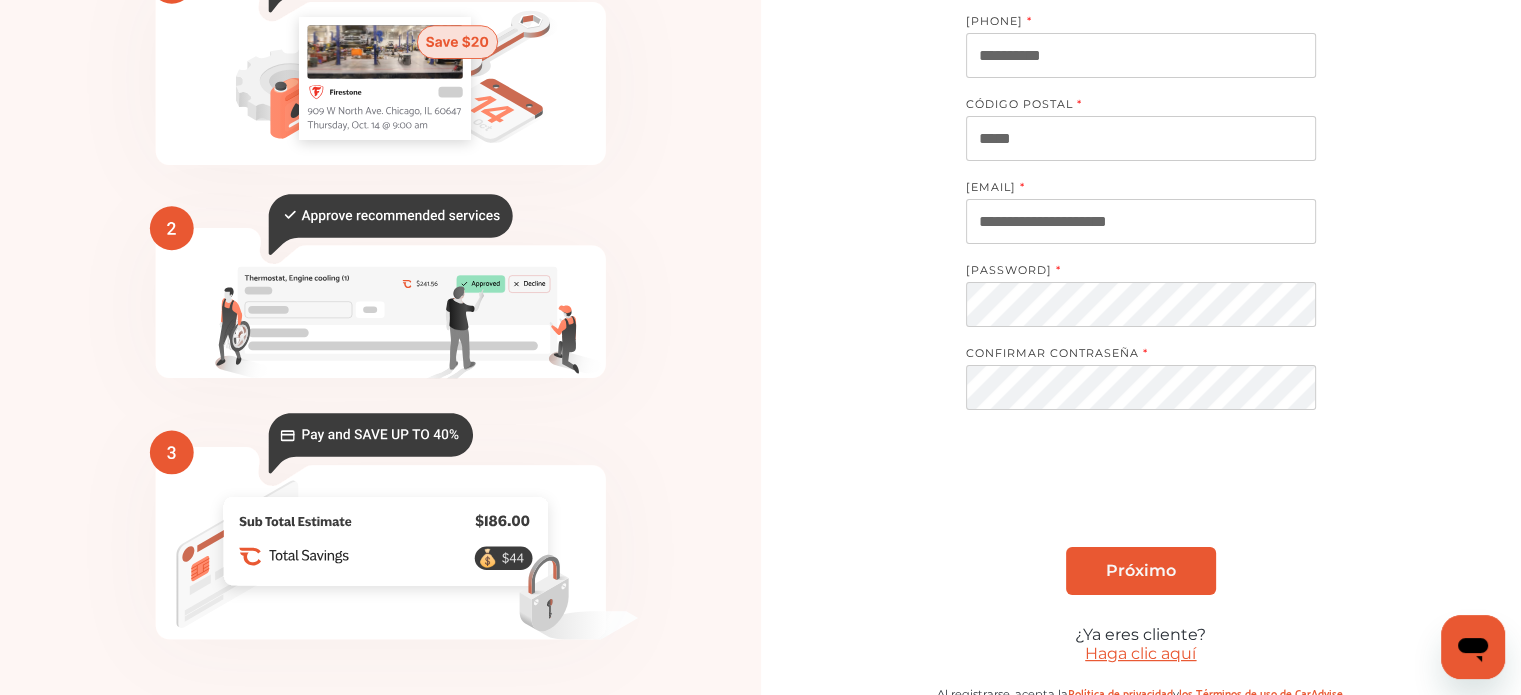 scroll, scrollTop: 236, scrollLeft: 0, axis: vertical 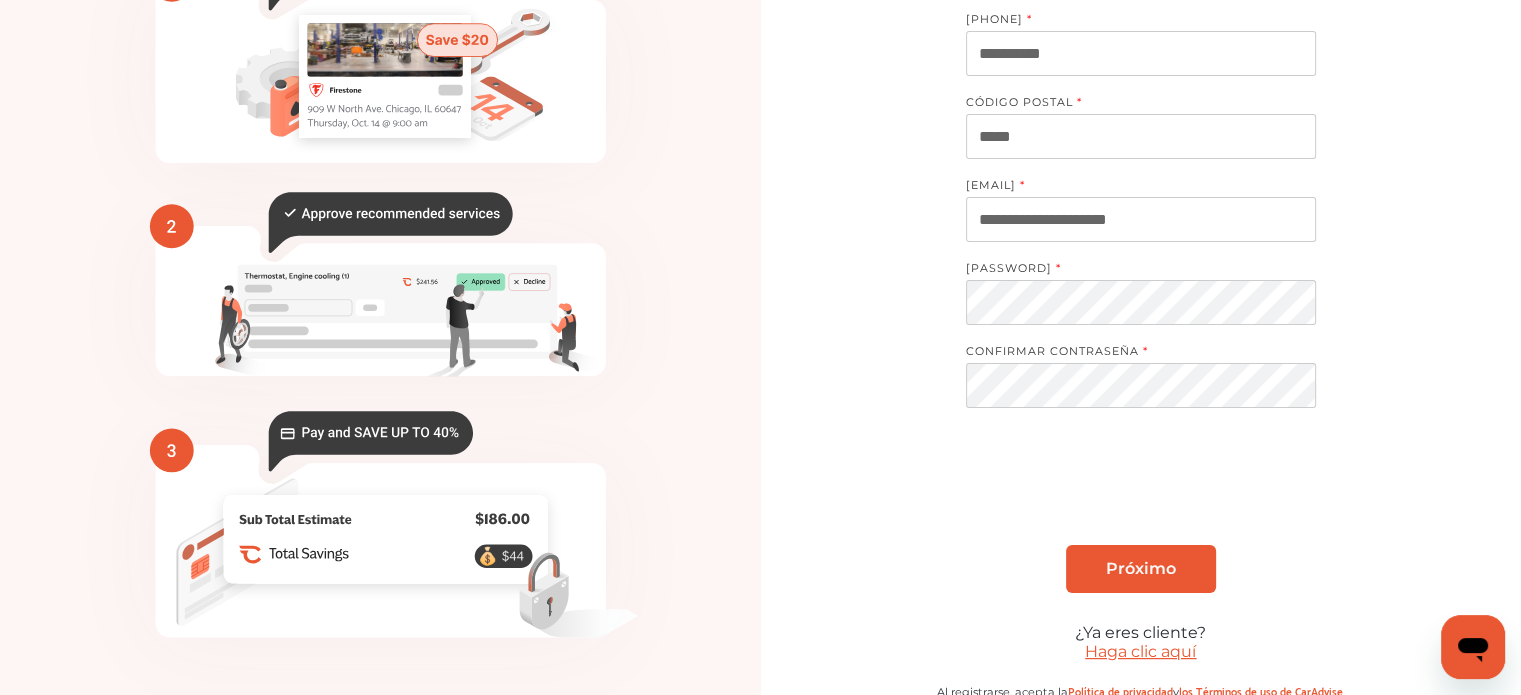 click on "Próximo" at bounding box center [1141, 568] 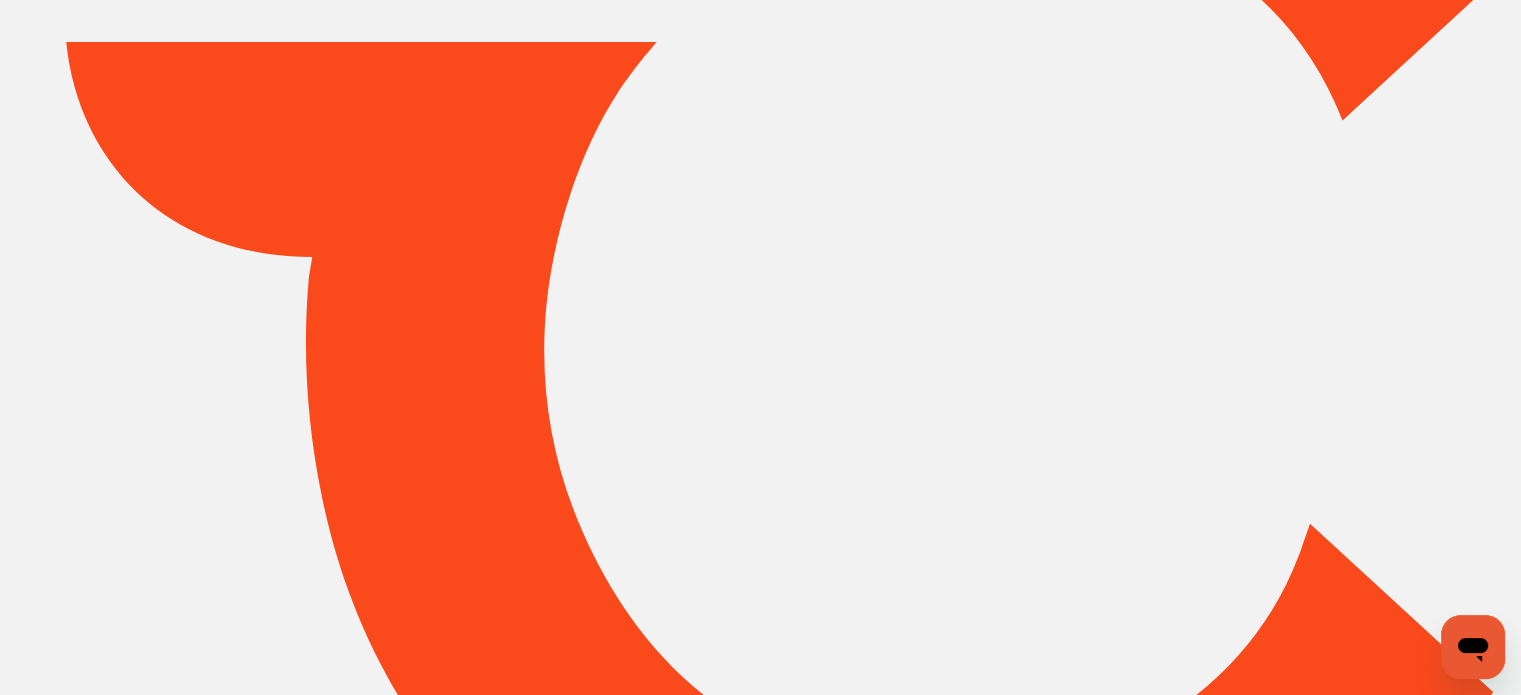 scroll, scrollTop: 0, scrollLeft: 0, axis: both 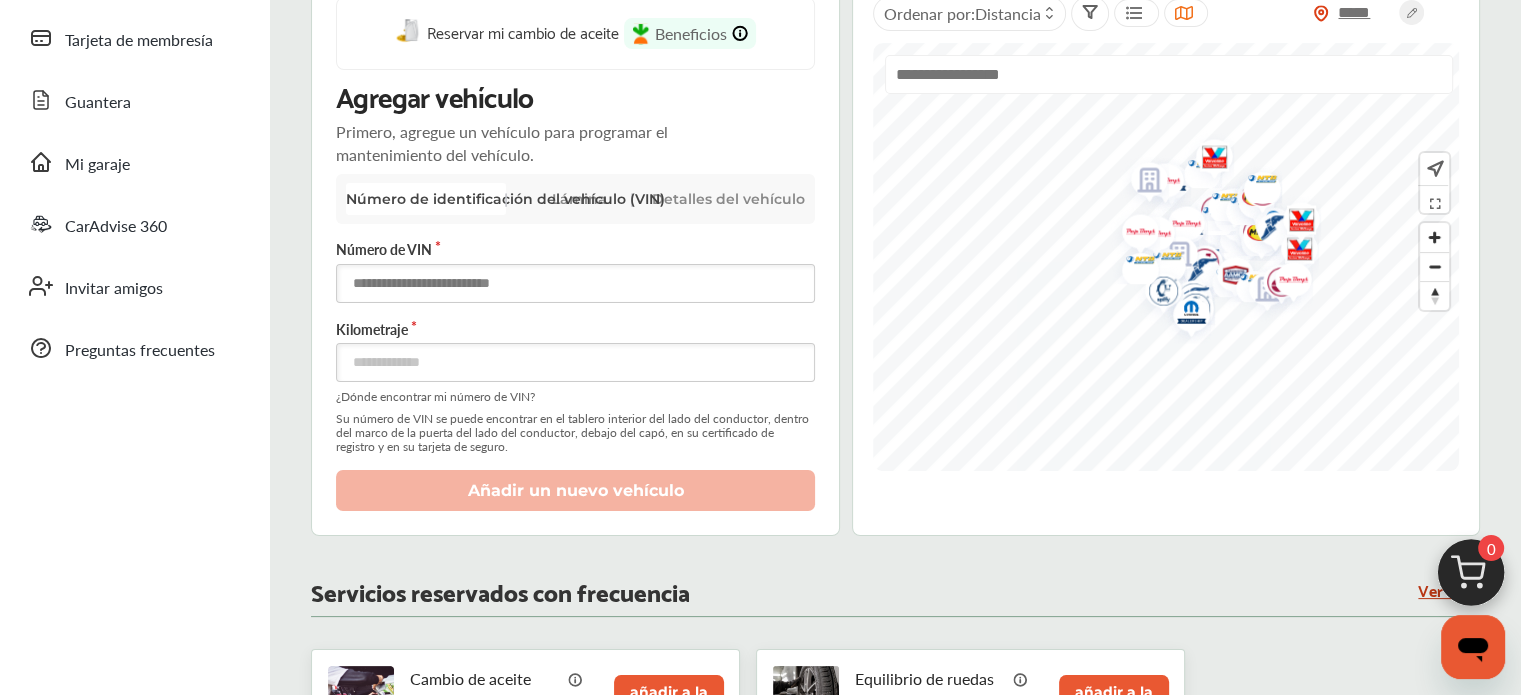 click at bounding box center [575, 283] 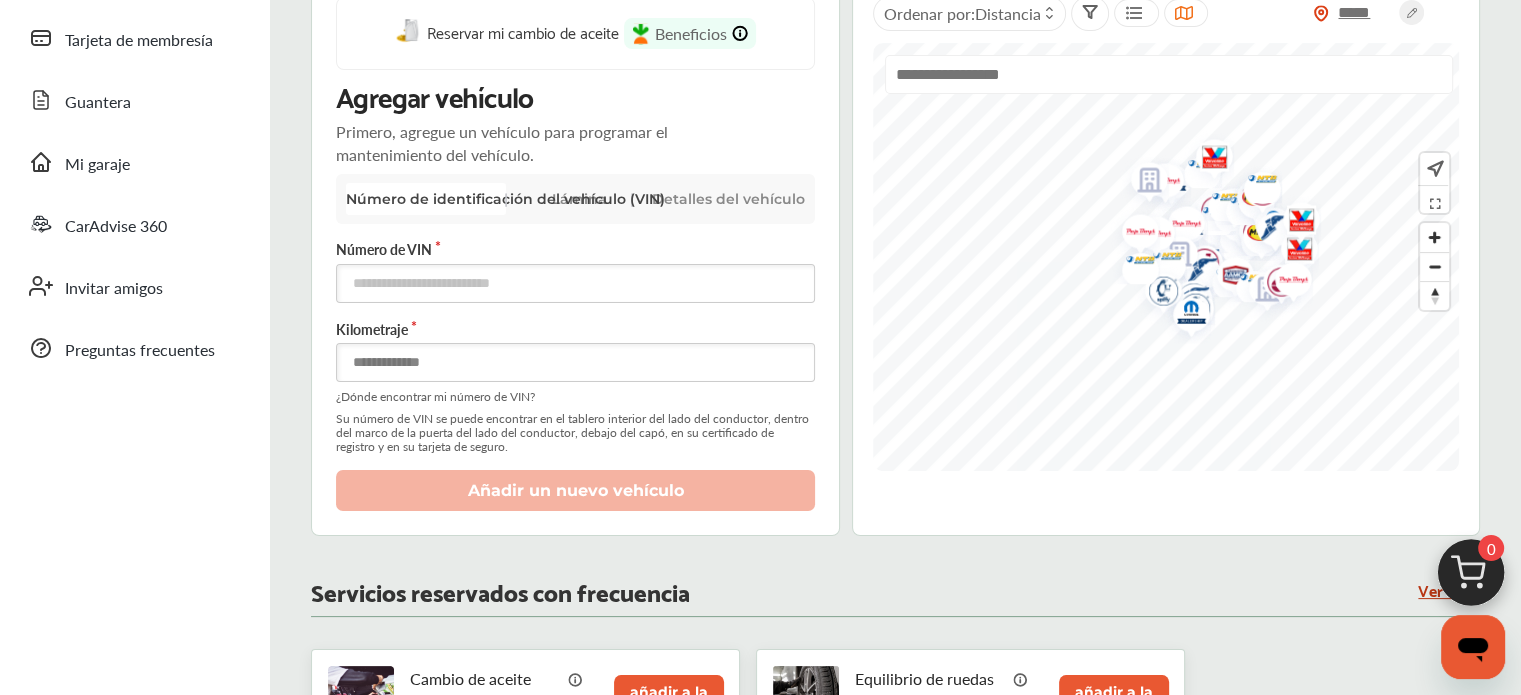 click at bounding box center (575, 362) 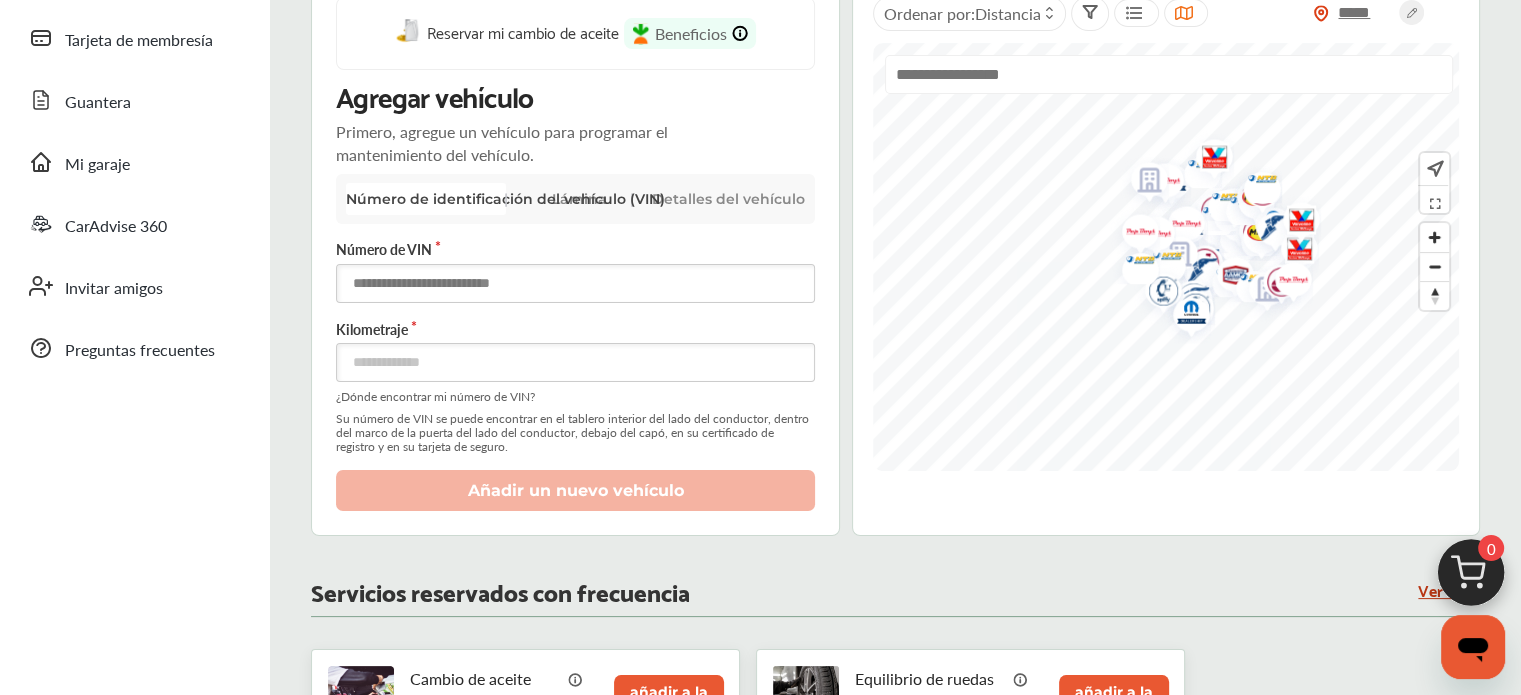 click at bounding box center [575, 283] 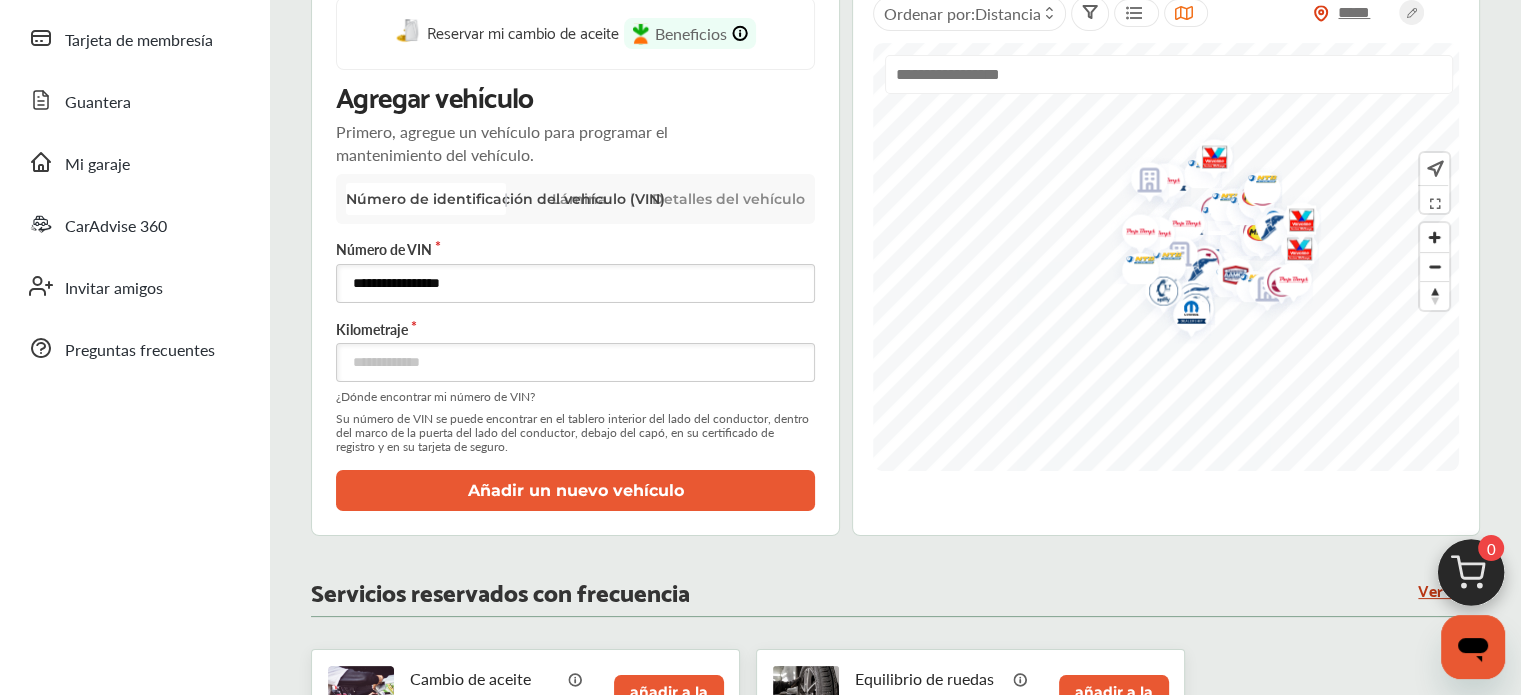 type on "**********" 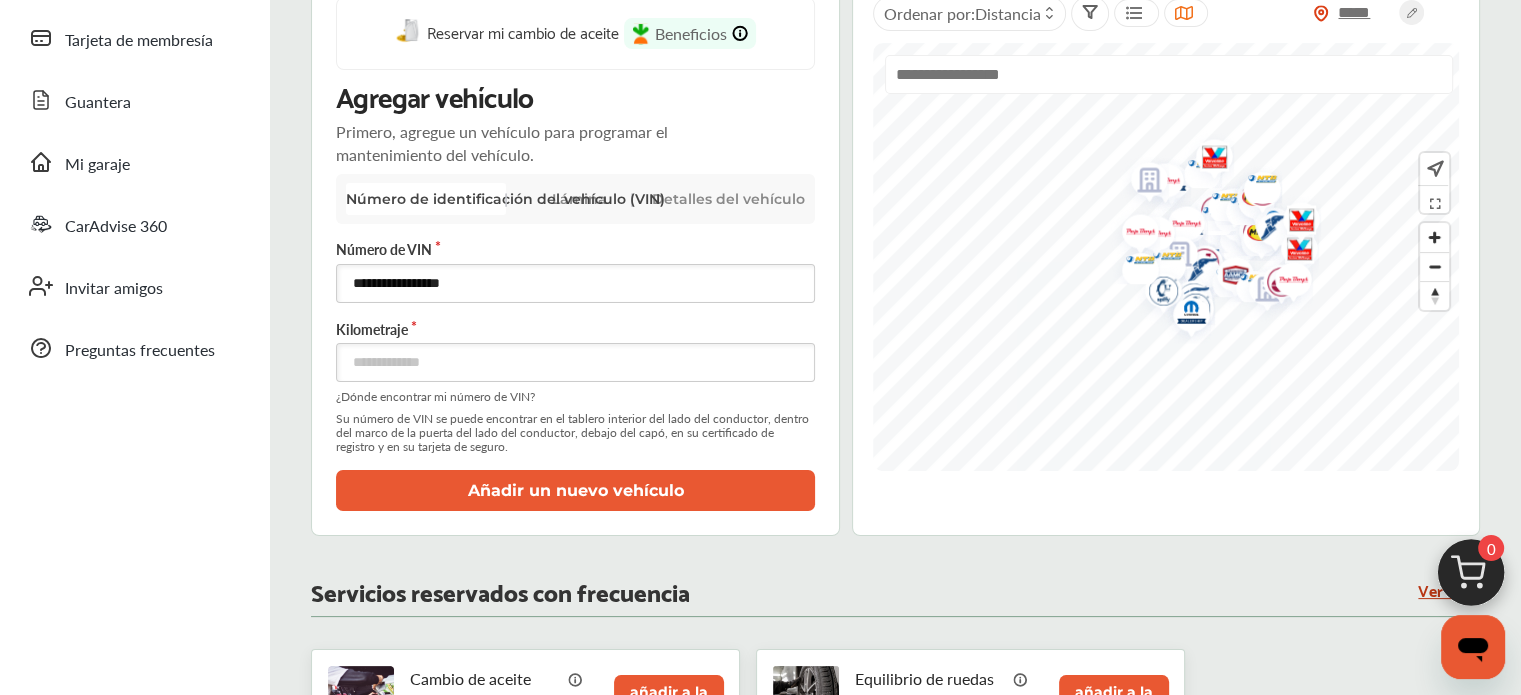 click on "Añadir un nuevo vehículo" at bounding box center (576, 490) 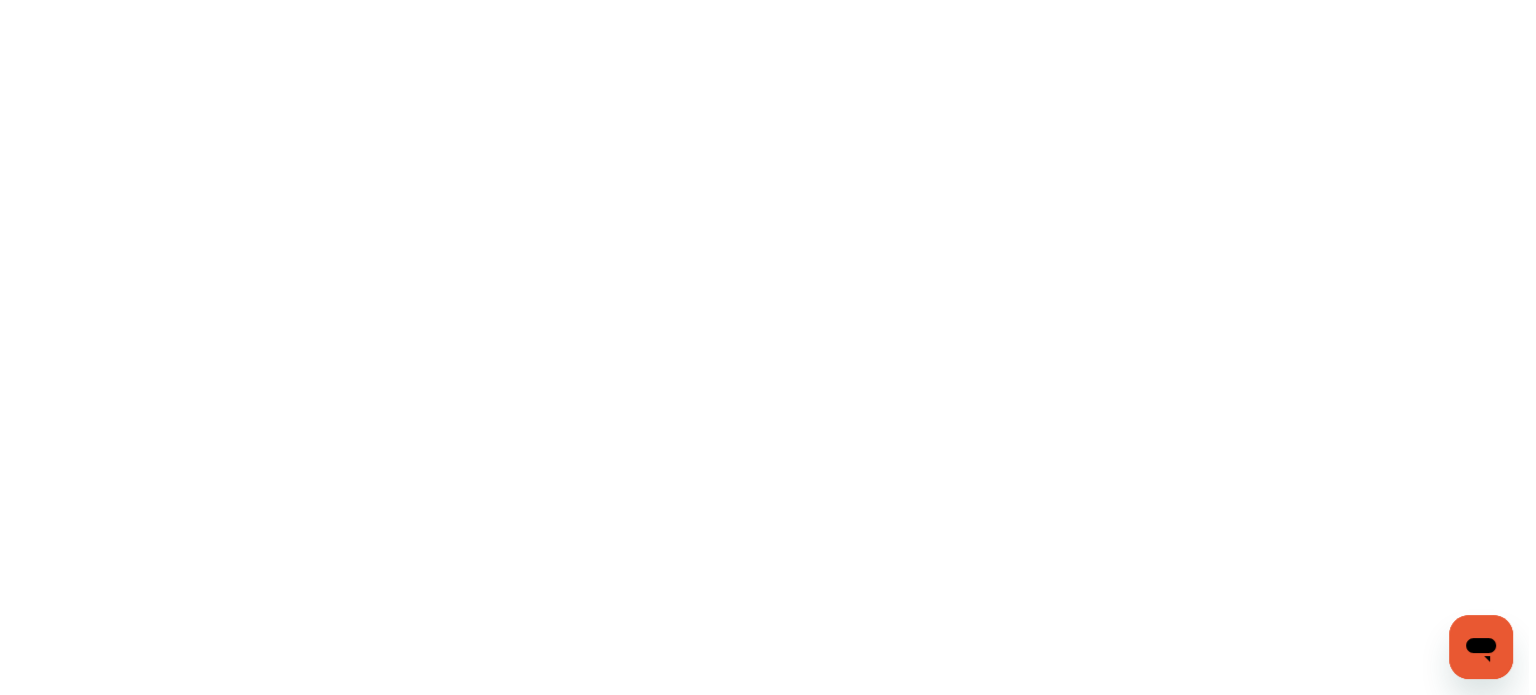 scroll, scrollTop: 0, scrollLeft: 0, axis: both 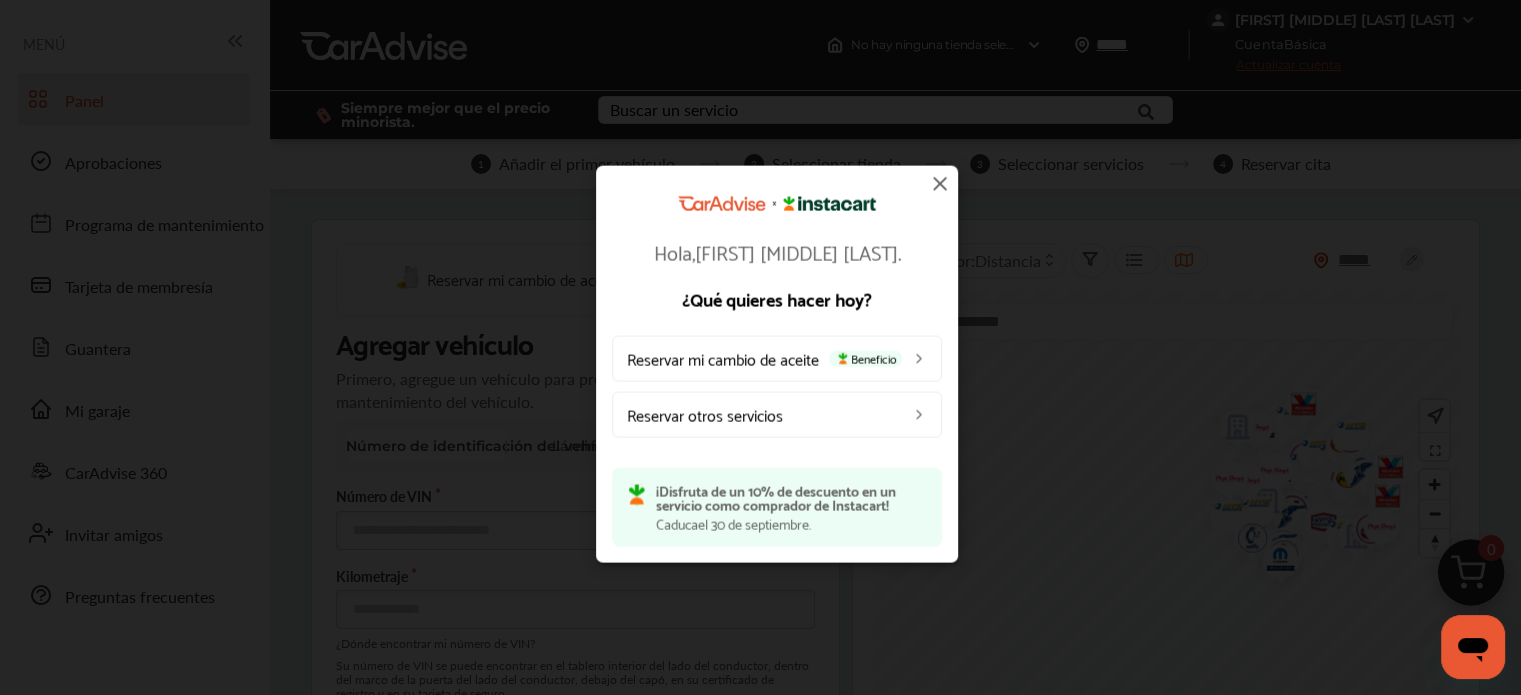 click on "Reservar mi cambio de aceite" at bounding box center [723, 357] 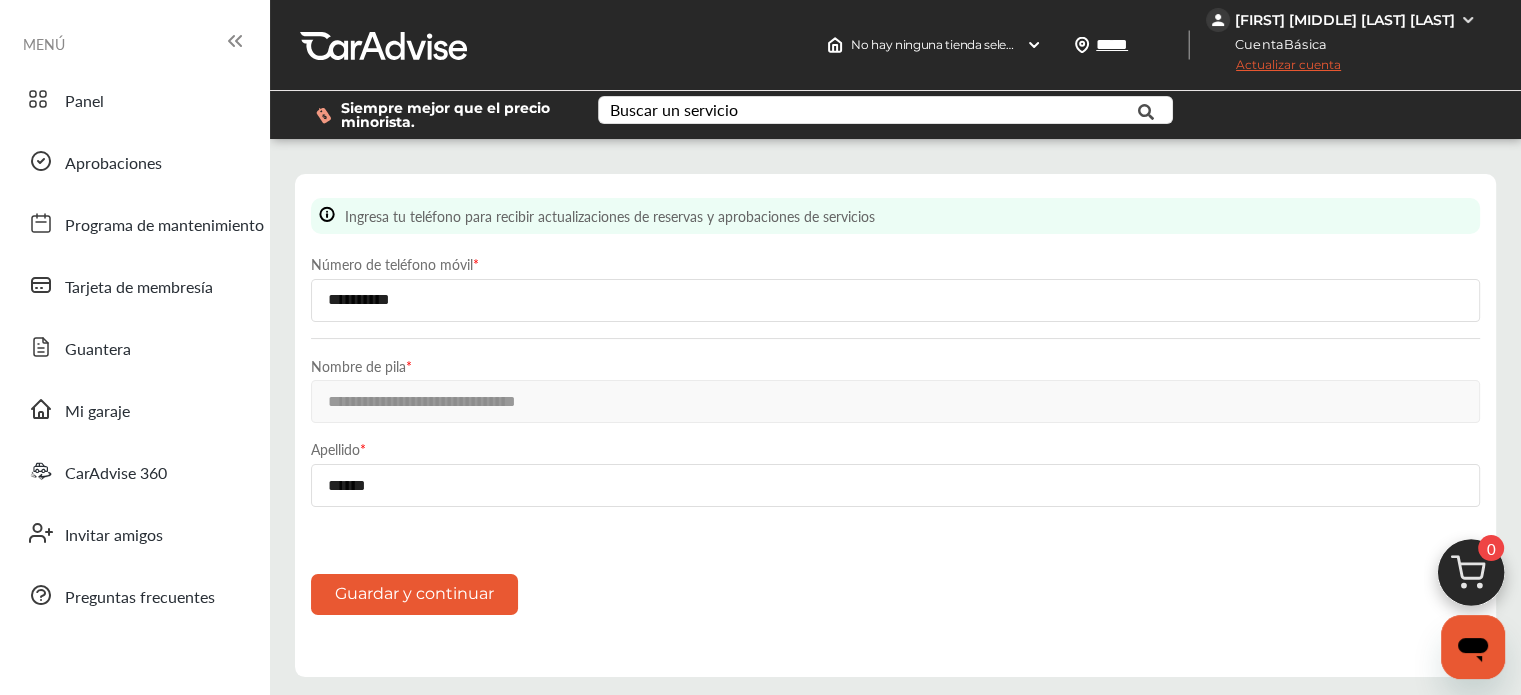 click on "Guardar y continuar" at bounding box center [414, 594] 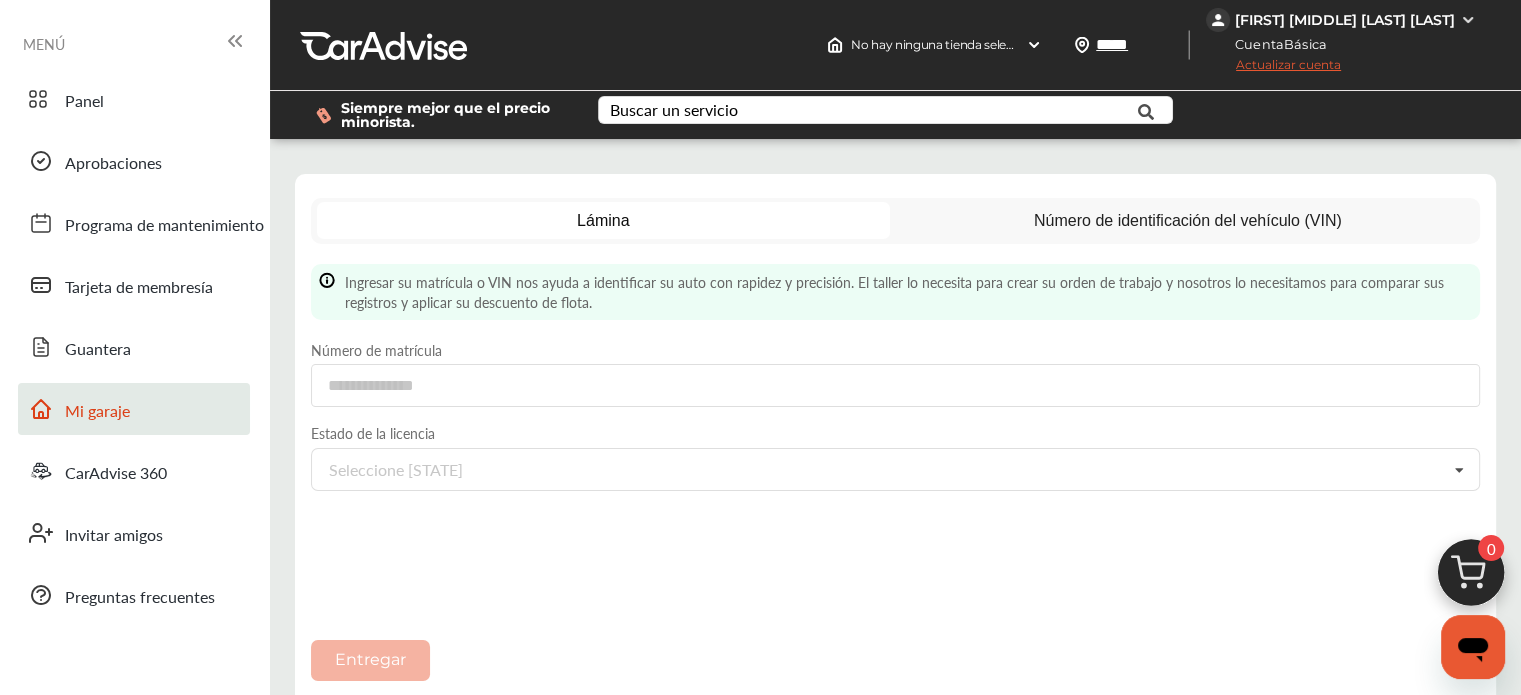 click on "Mi garaje" at bounding box center [97, 410] 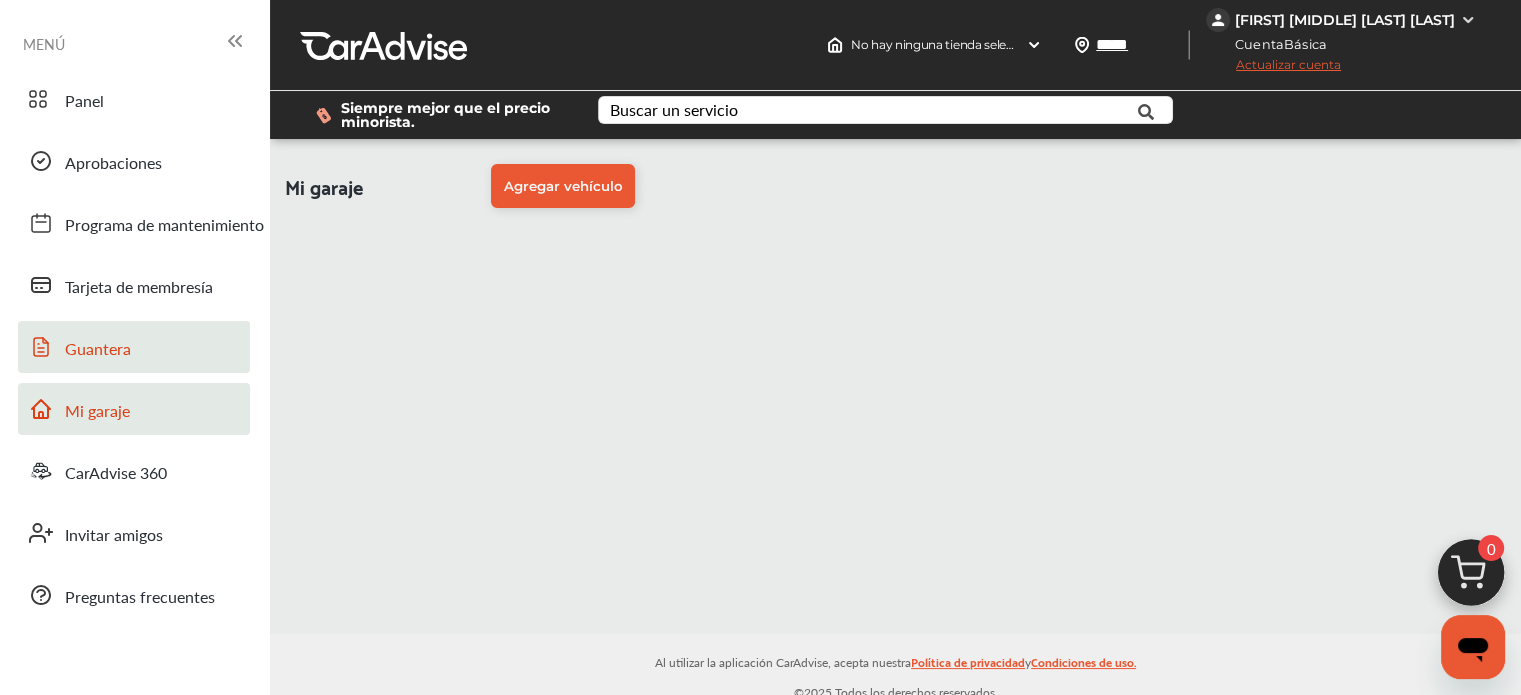click on "Guantera" at bounding box center (134, 347) 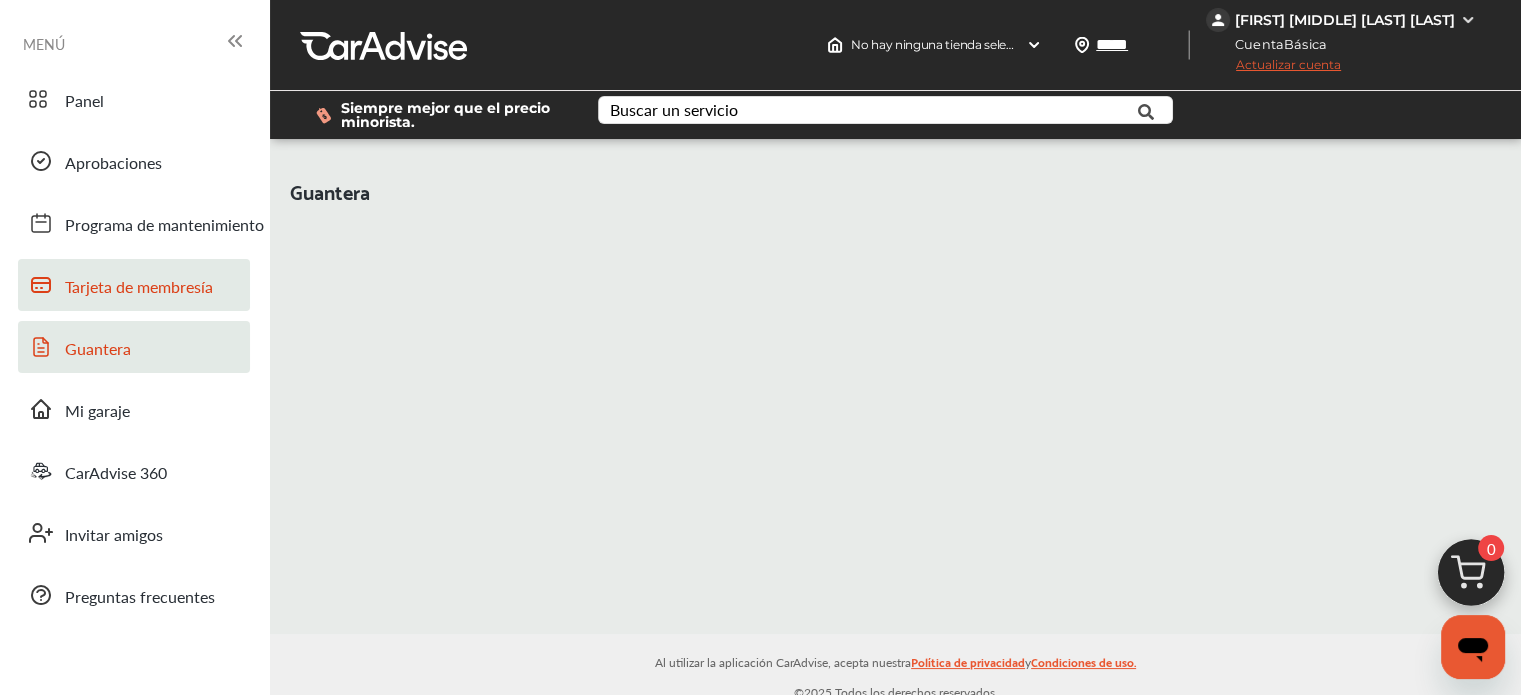 click on "Tarjeta de membresía" at bounding box center (134, 285) 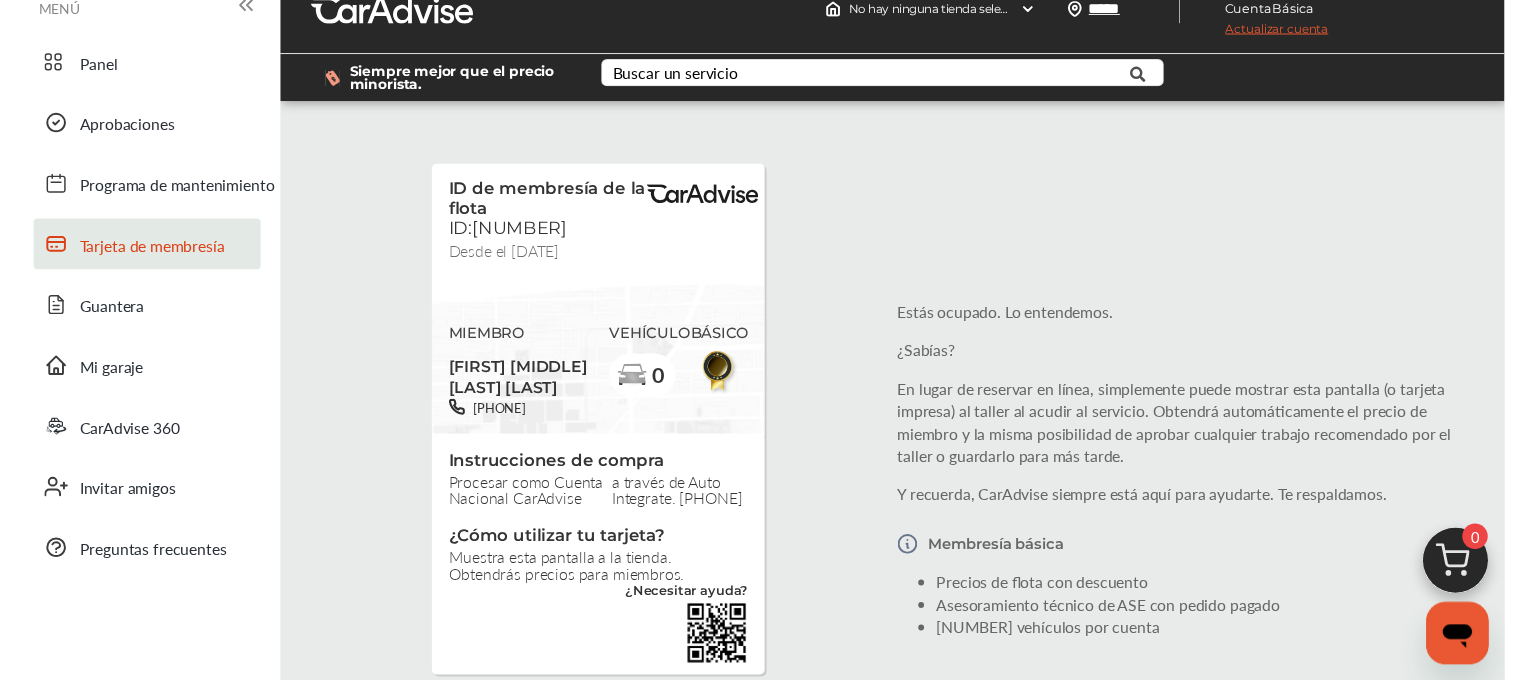 scroll, scrollTop: 38, scrollLeft: 0, axis: vertical 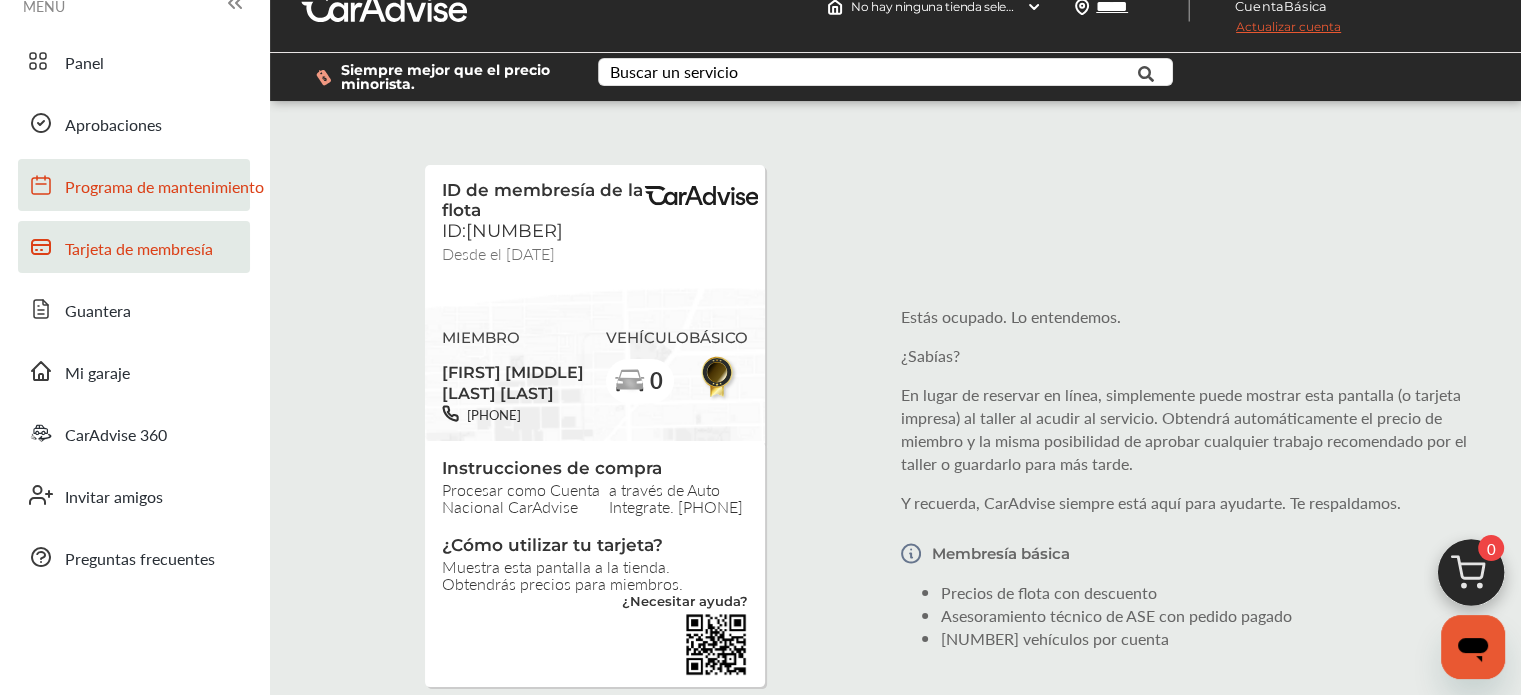 click on "Programa de mantenimiento" at bounding box center (134, 185) 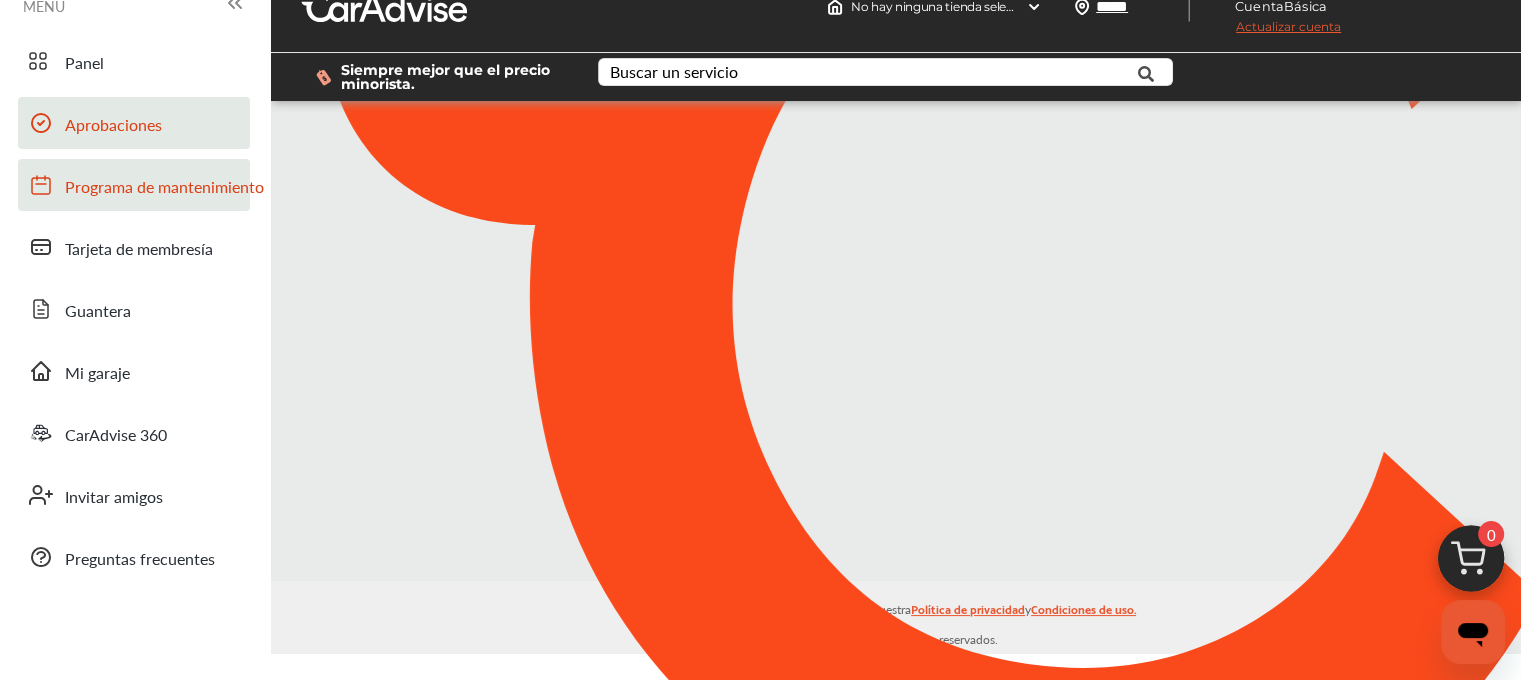 click on "Aprobaciones" at bounding box center [113, 124] 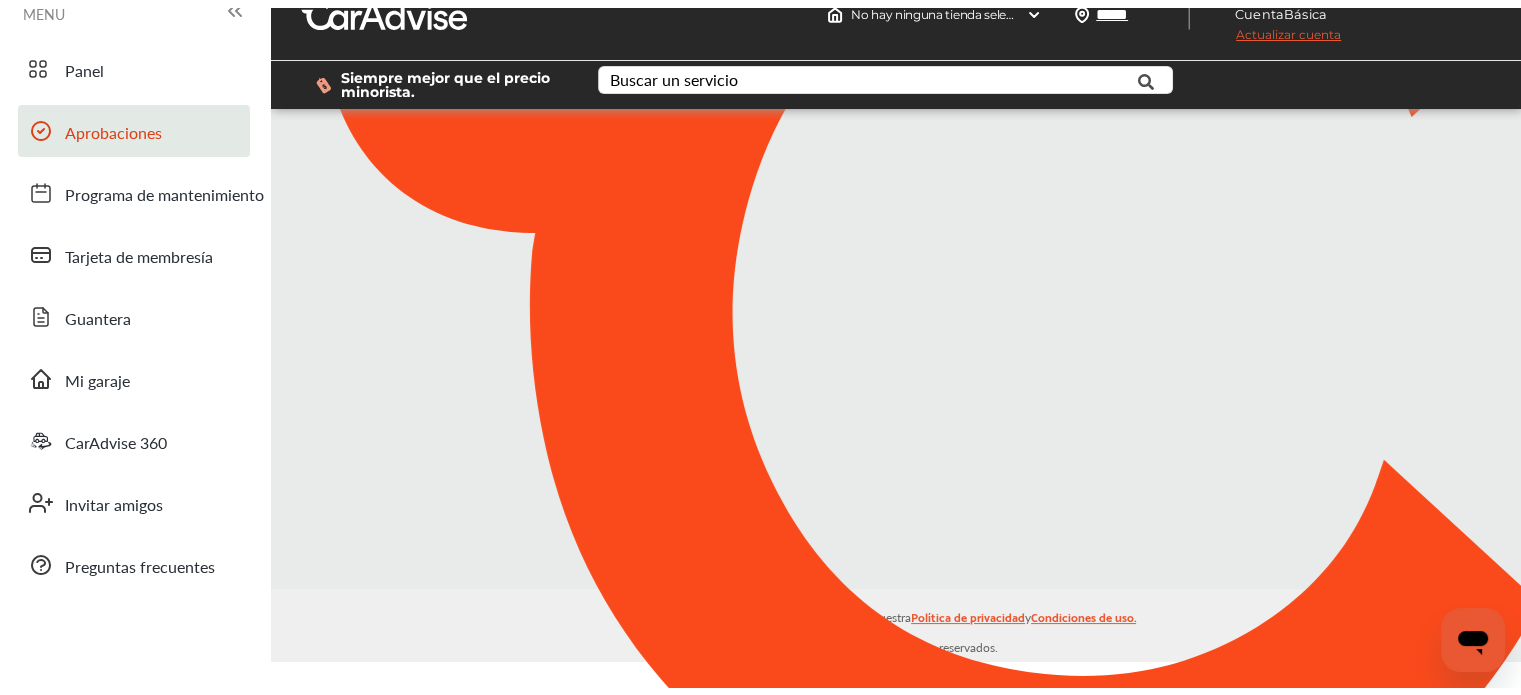 scroll, scrollTop: 0, scrollLeft: 0, axis: both 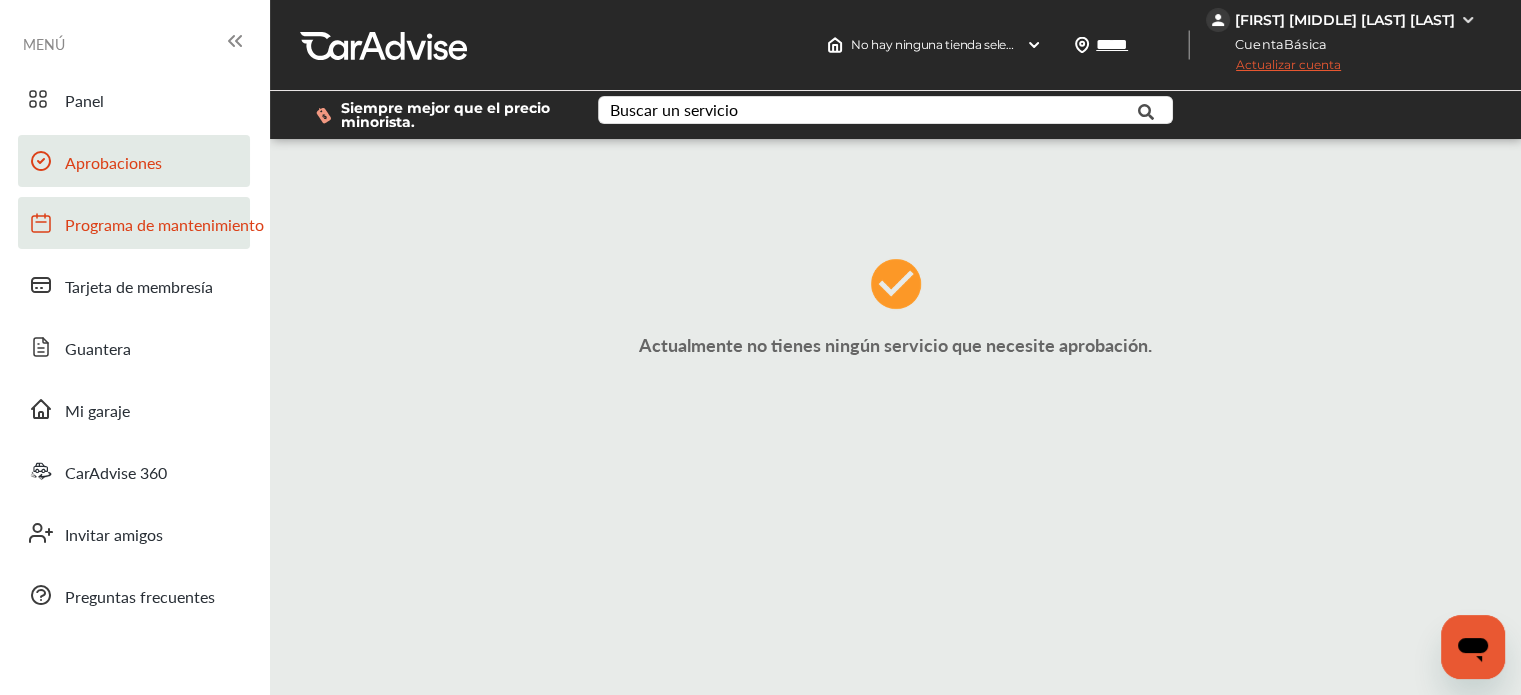 click on "Programa de mantenimiento" at bounding box center [164, 224] 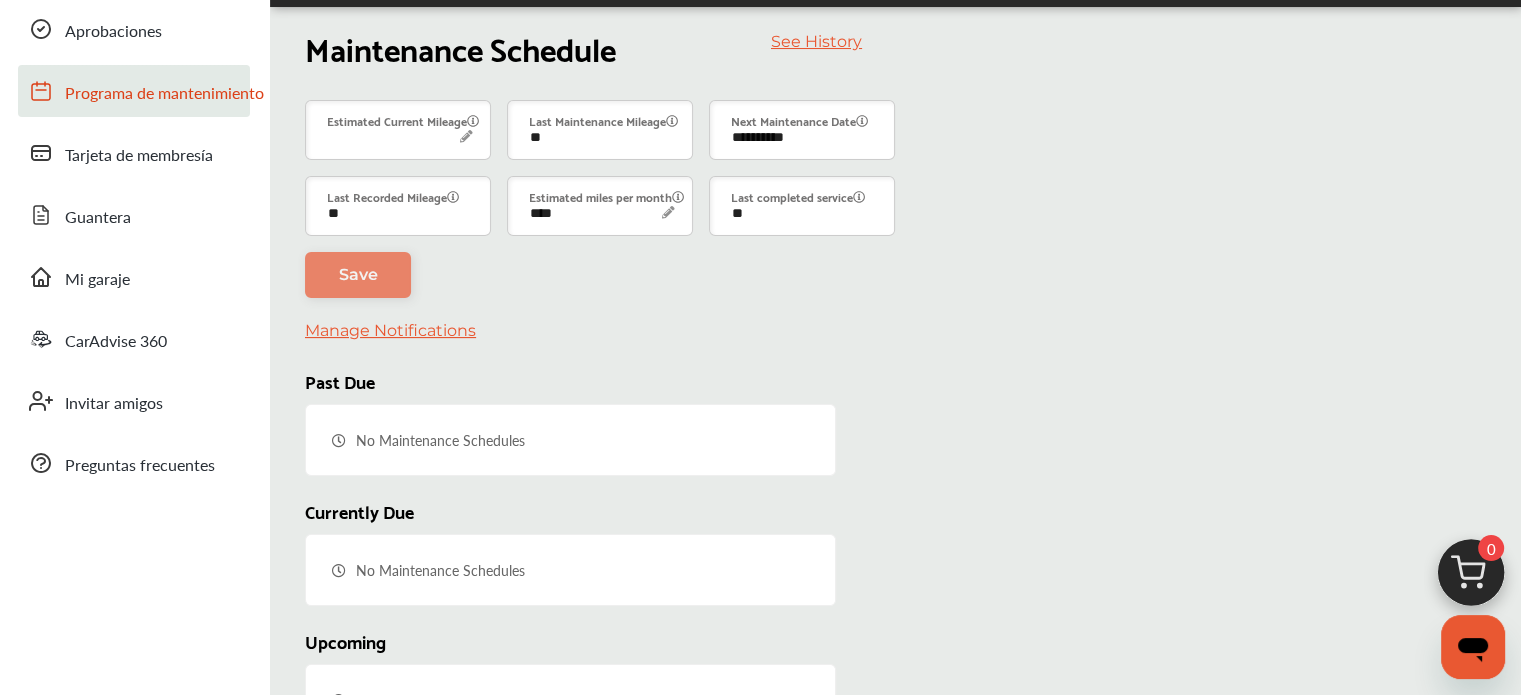 scroll, scrollTop: 325, scrollLeft: 0, axis: vertical 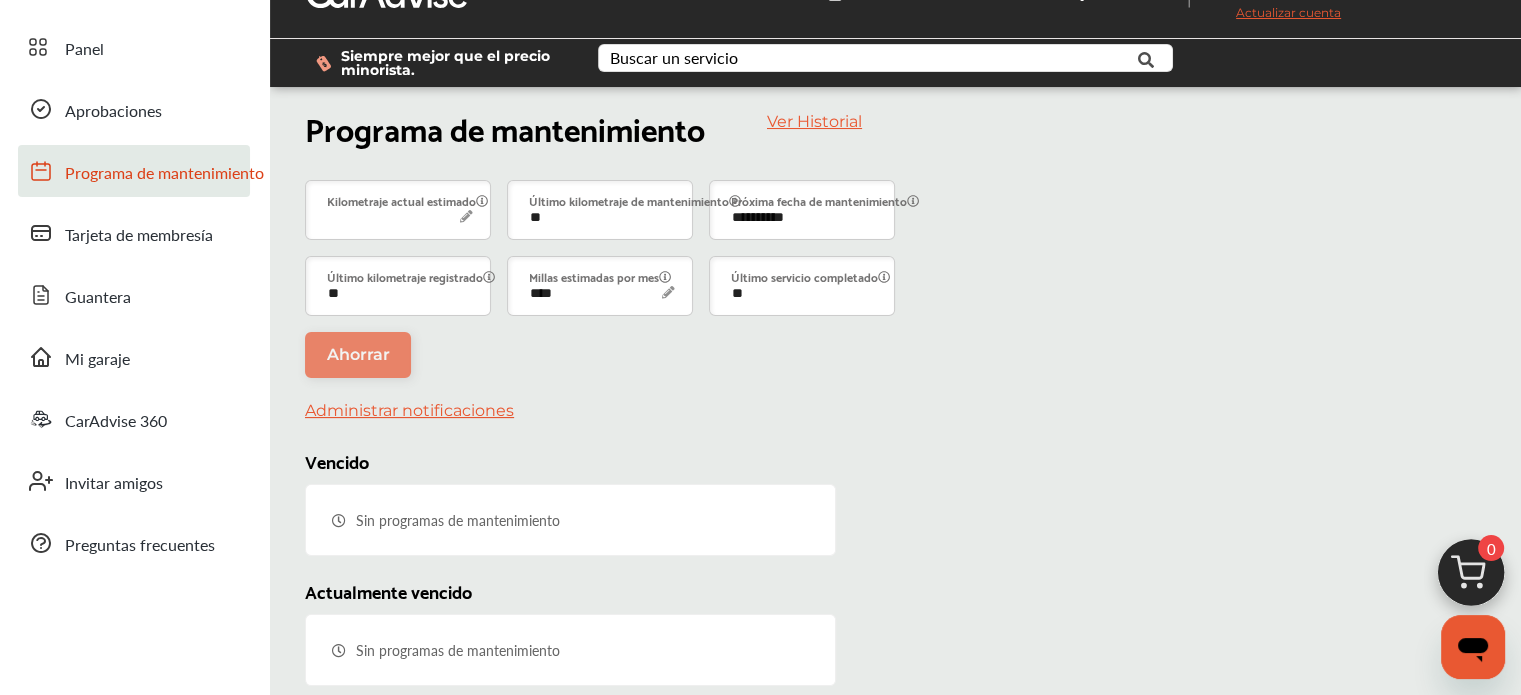 click on "Panel
Aprobaciones
Programa de mantenimiento
Tarjeta de membresía
Guantera
Mi garaje
CarAdvise 360
Invitar amigos
Preguntas frecuentes" at bounding box center [135, 295] 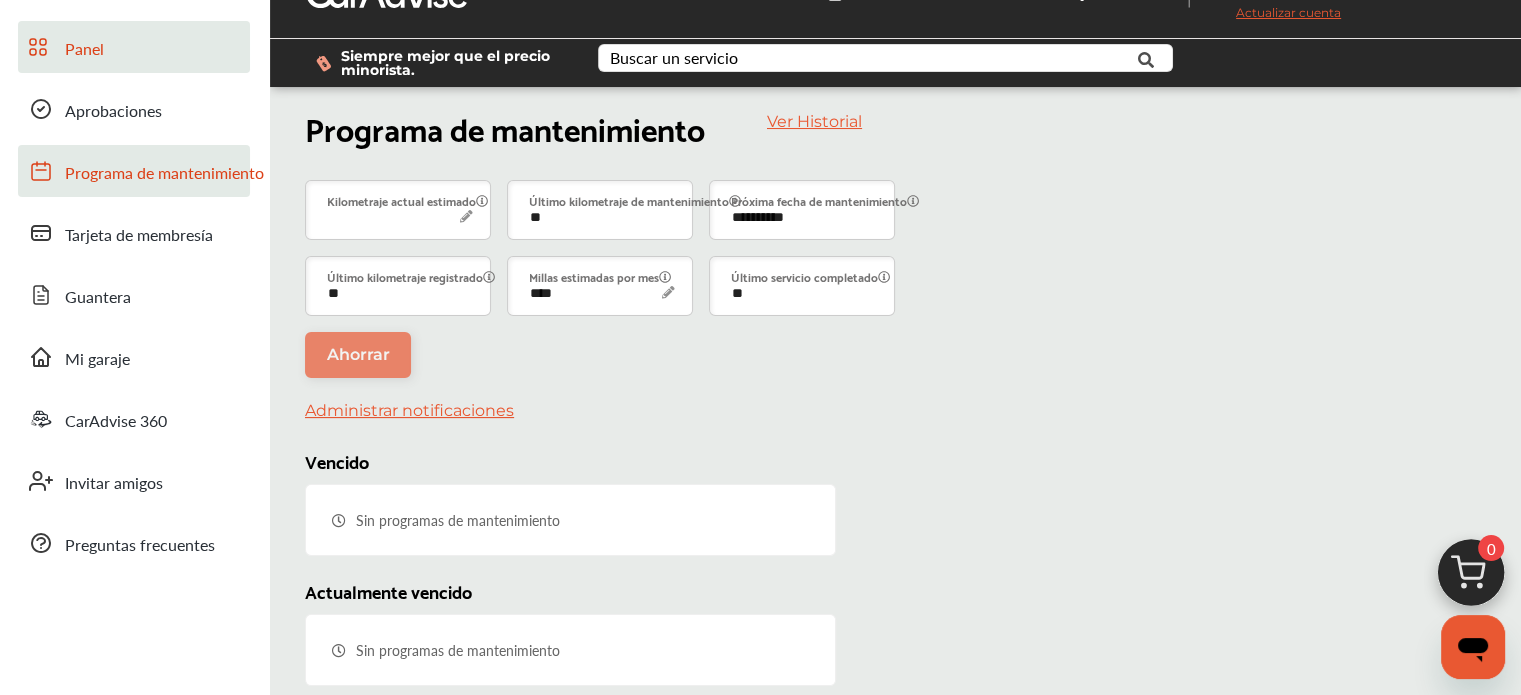 click on "Panel" at bounding box center [134, 47] 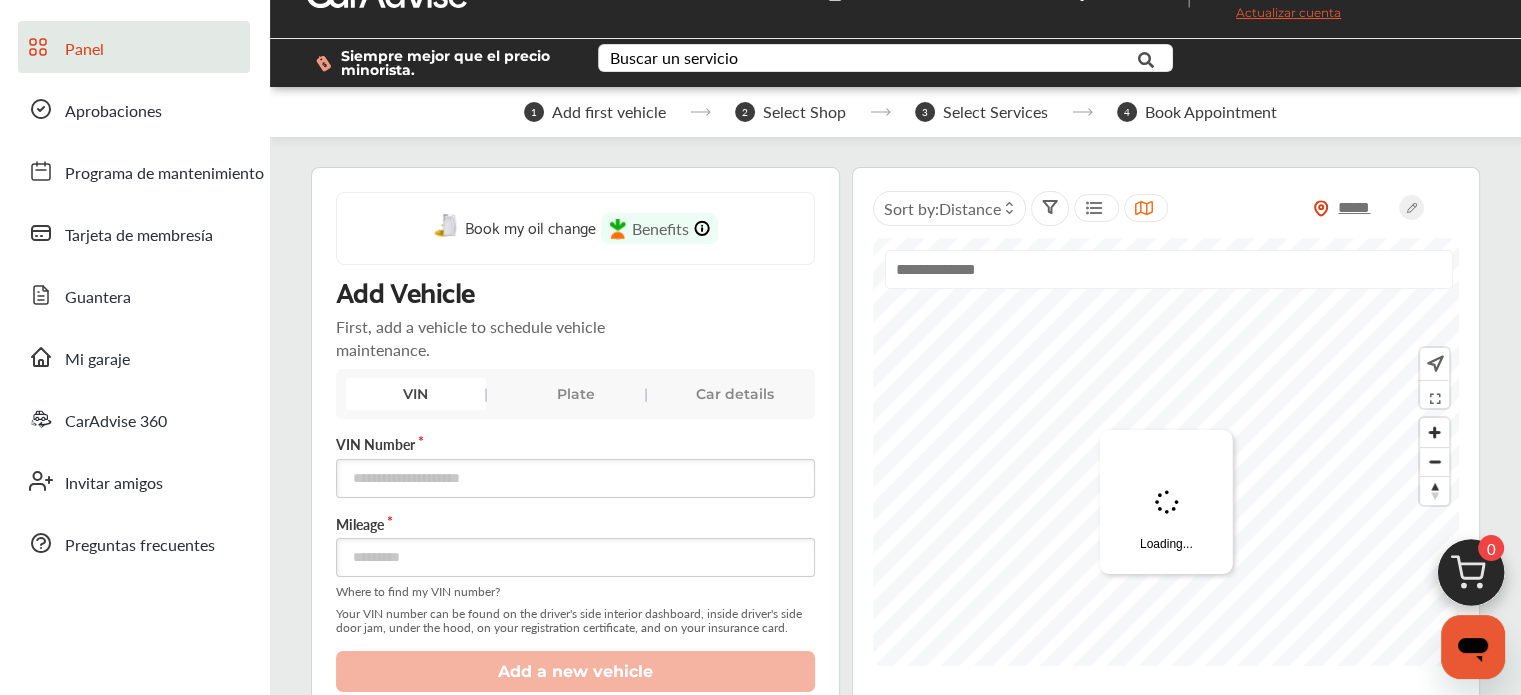 scroll, scrollTop: 0, scrollLeft: 0, axis: both 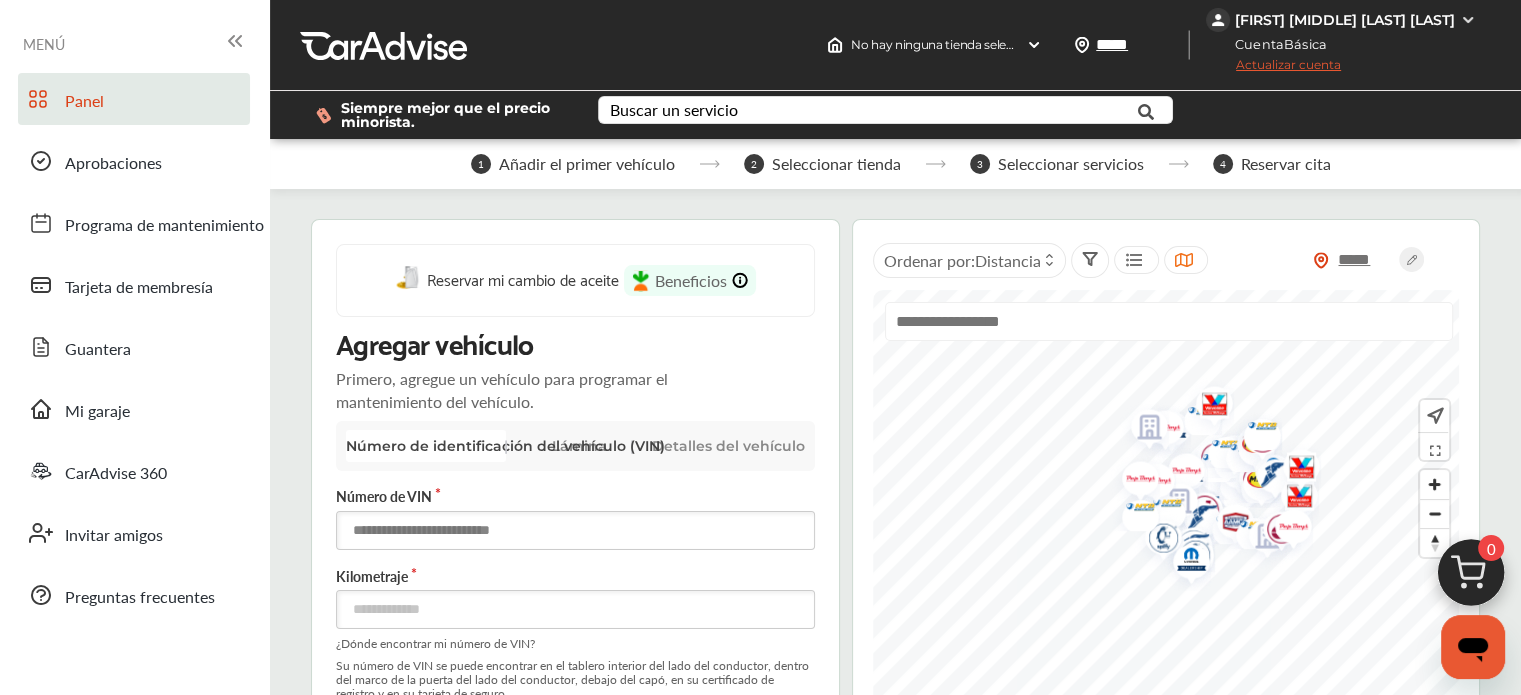 click at bounding box center (575, 530) 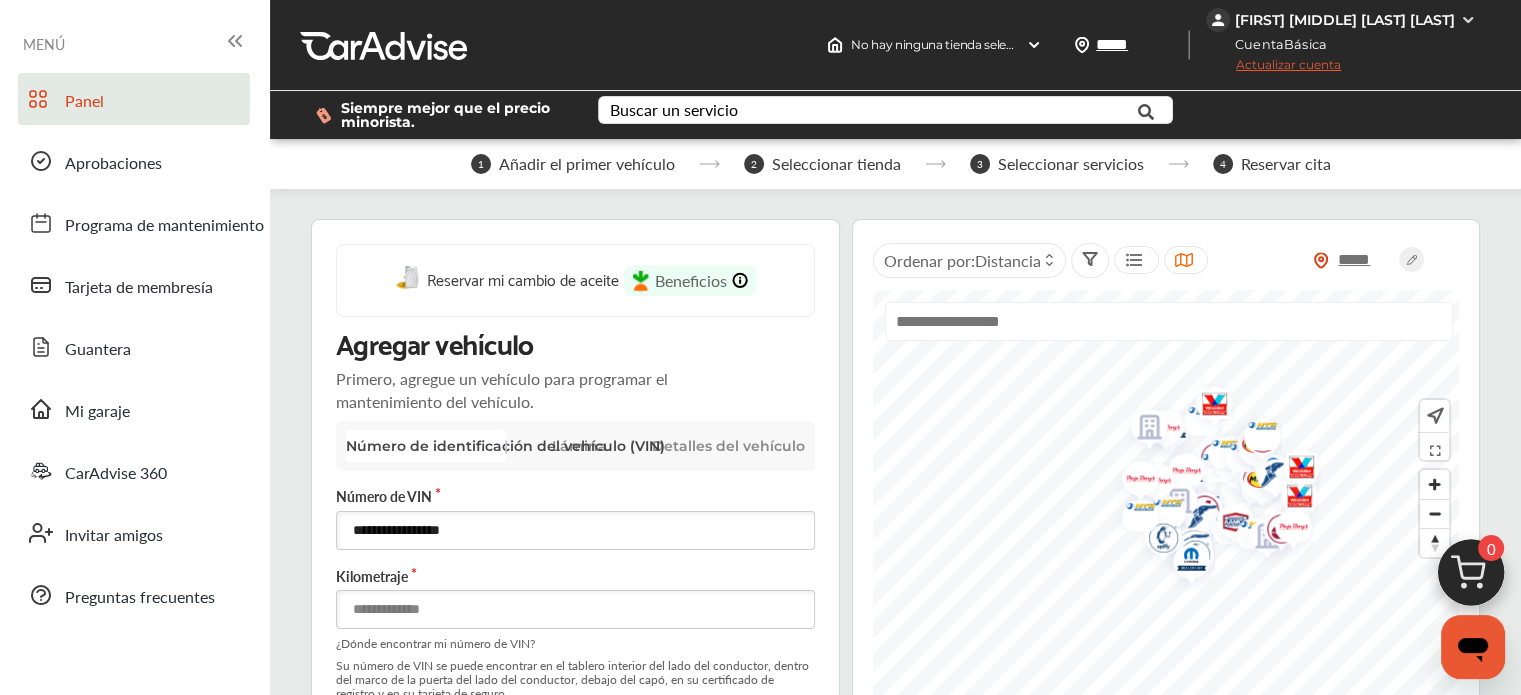 click at bounding box center (575, 609) 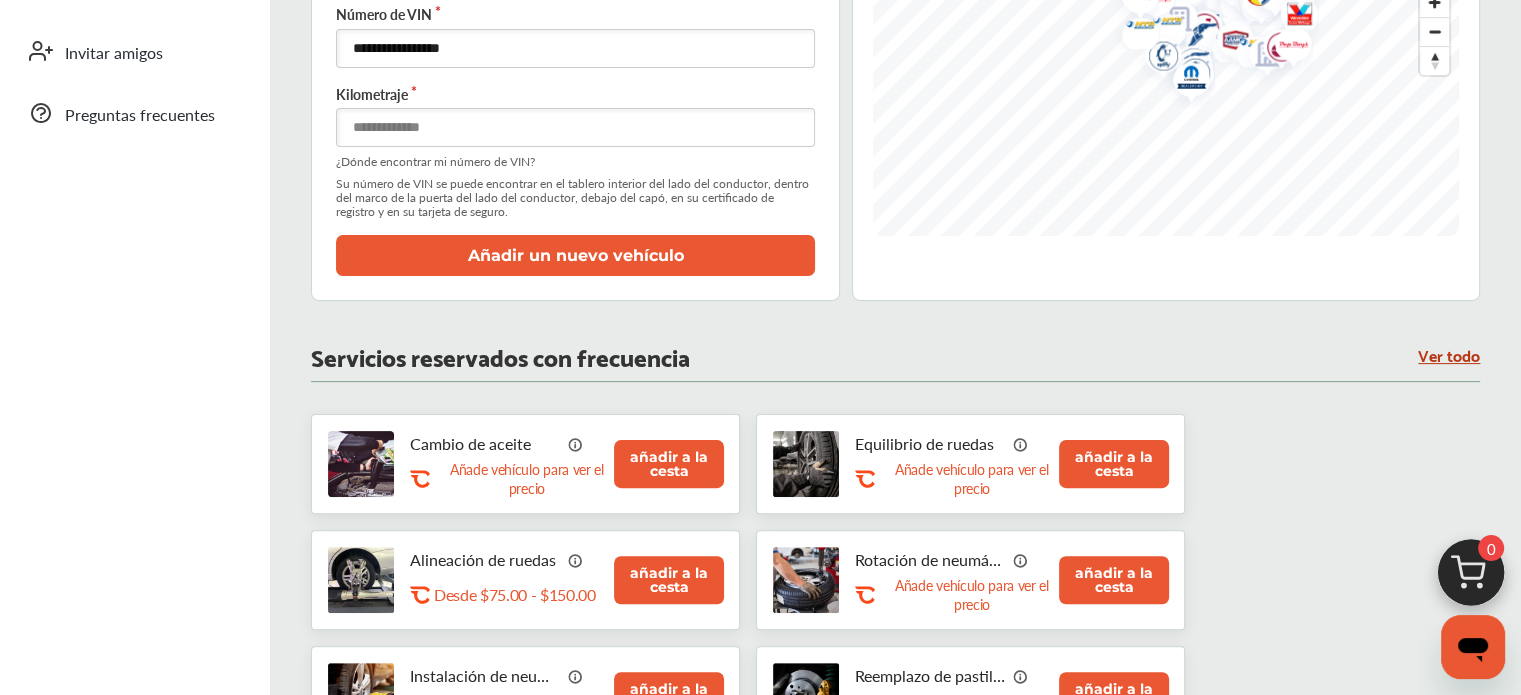 scroll, scrollTop: 600, scrollLeft: 0, axis: vertical 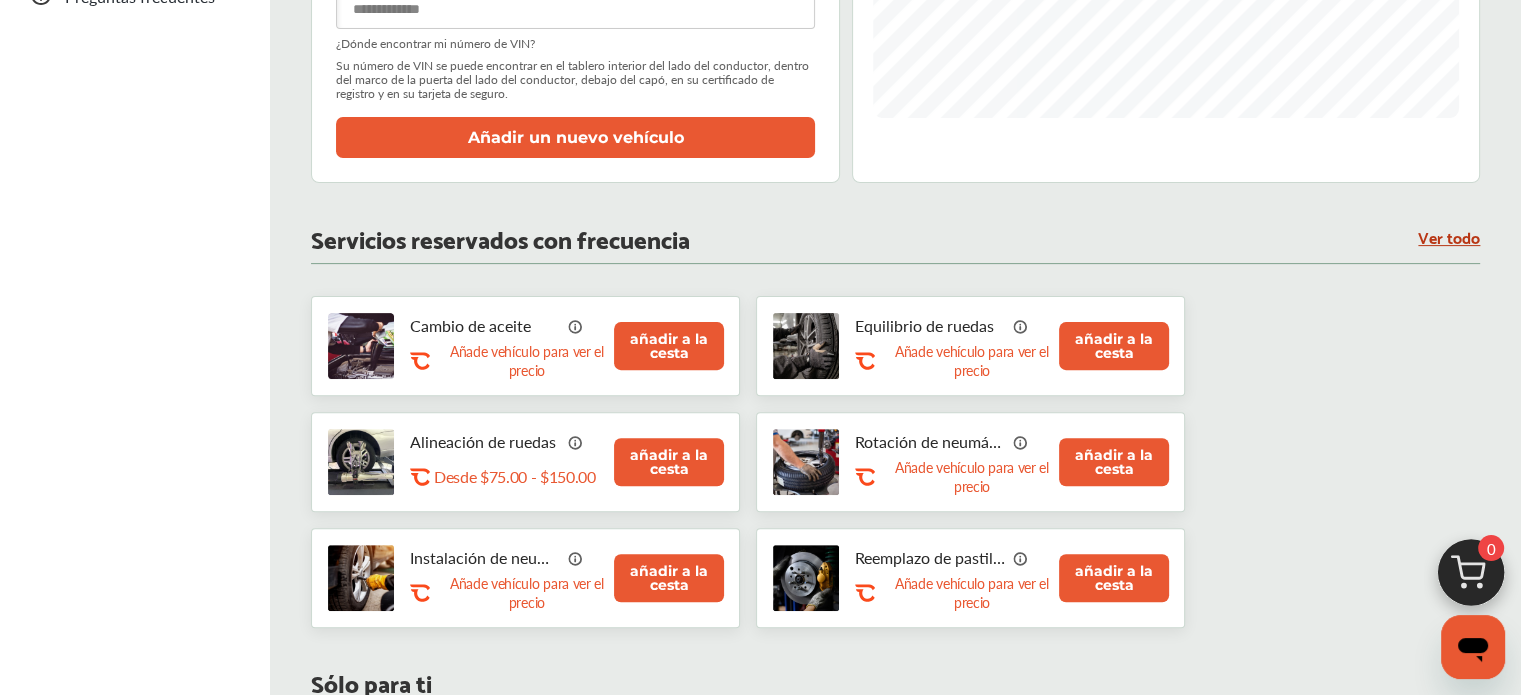 type on "******" 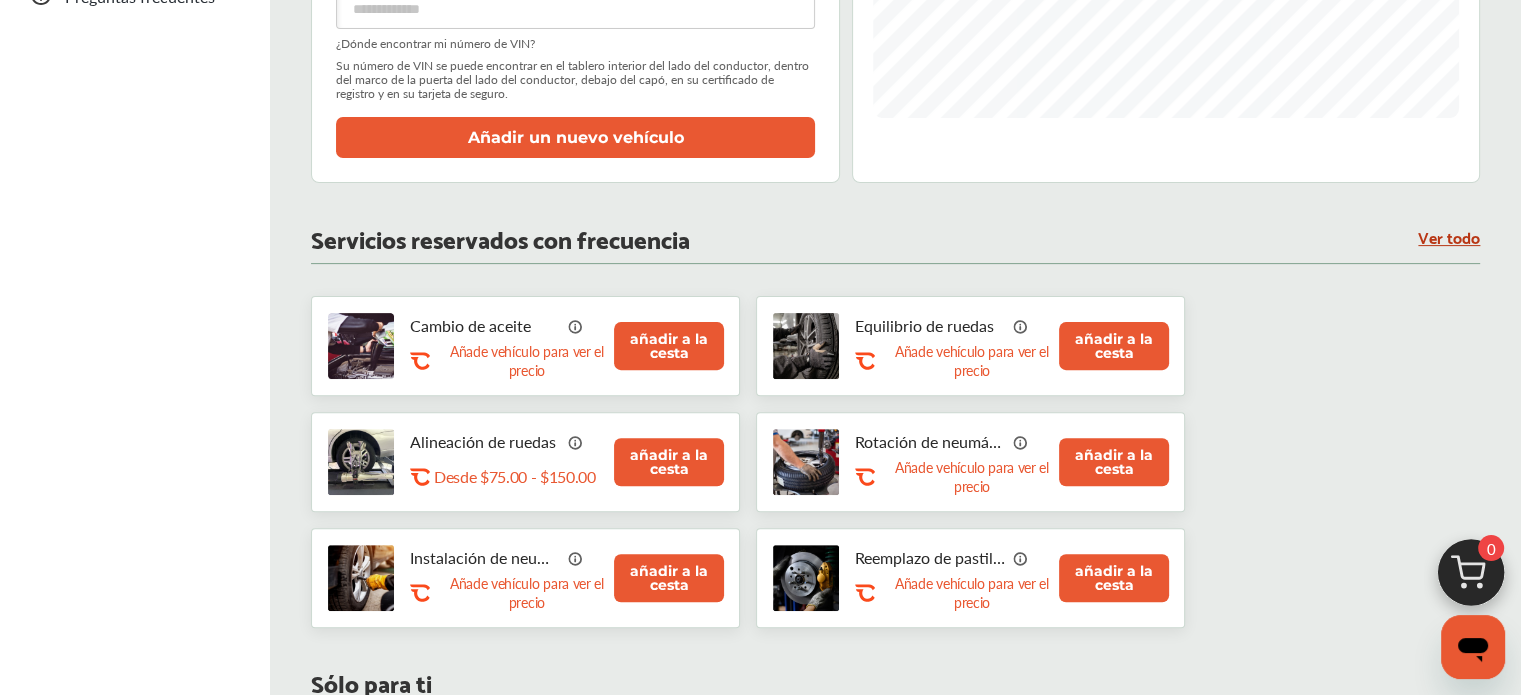 click on "Añadir un nuevo vehículo" at bounding box center [575, 137] 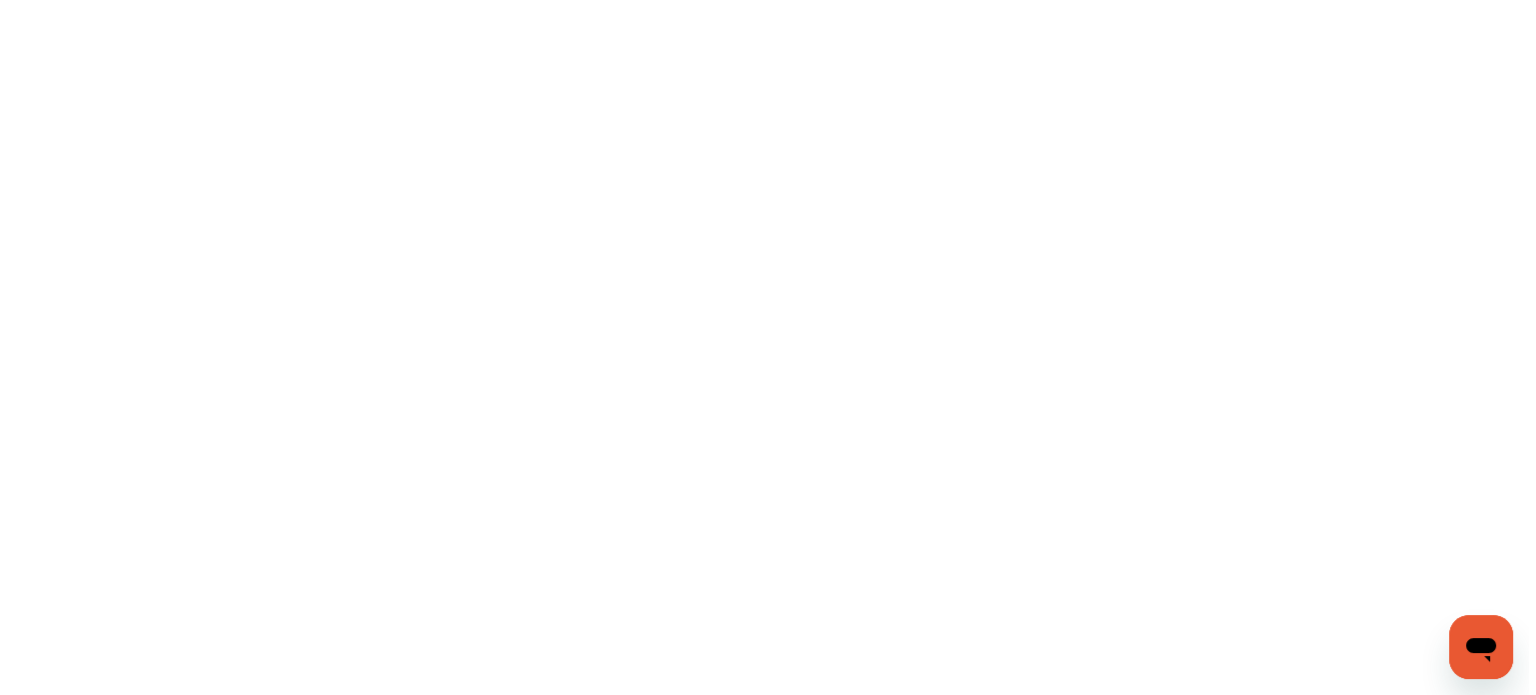 scroll, scrollTop: 0, scrollLeft: 0, axis: both 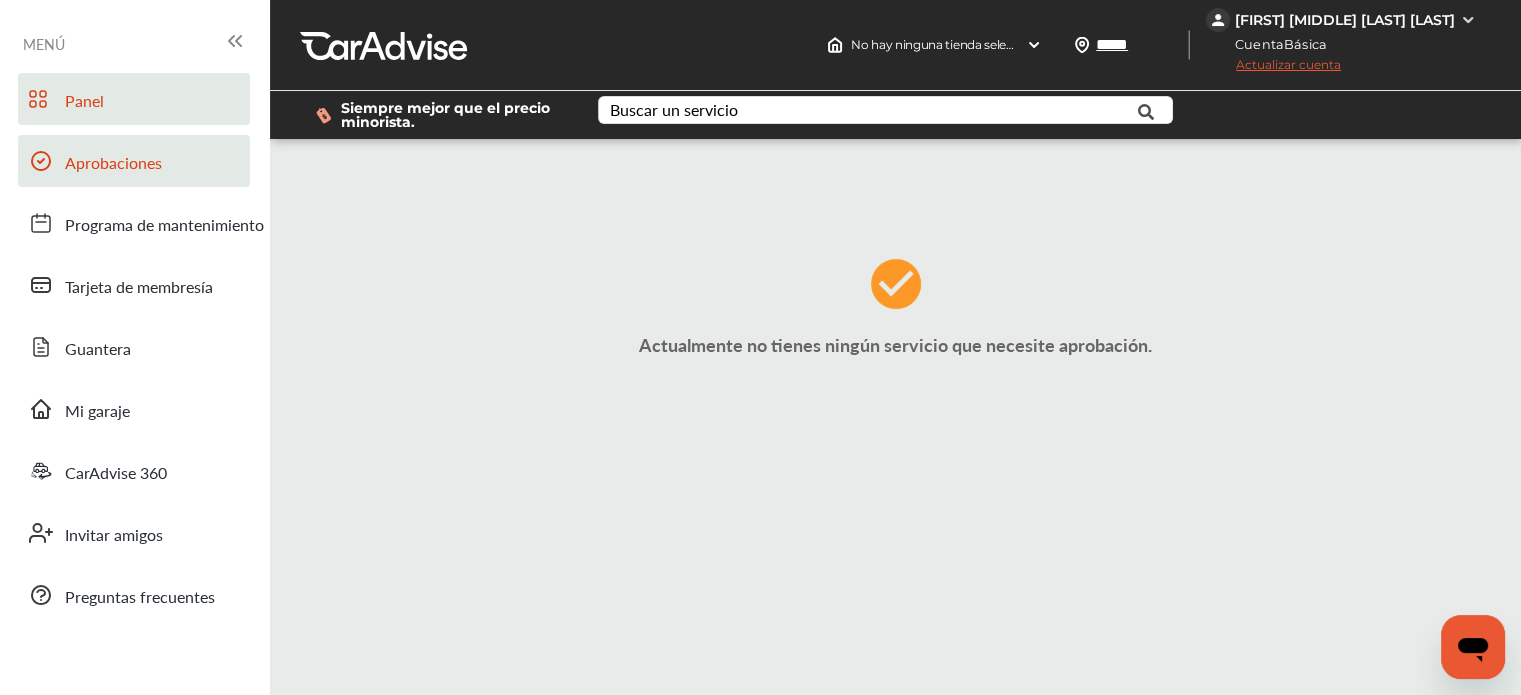 click on "Panel" at bounding box center [84, 100] 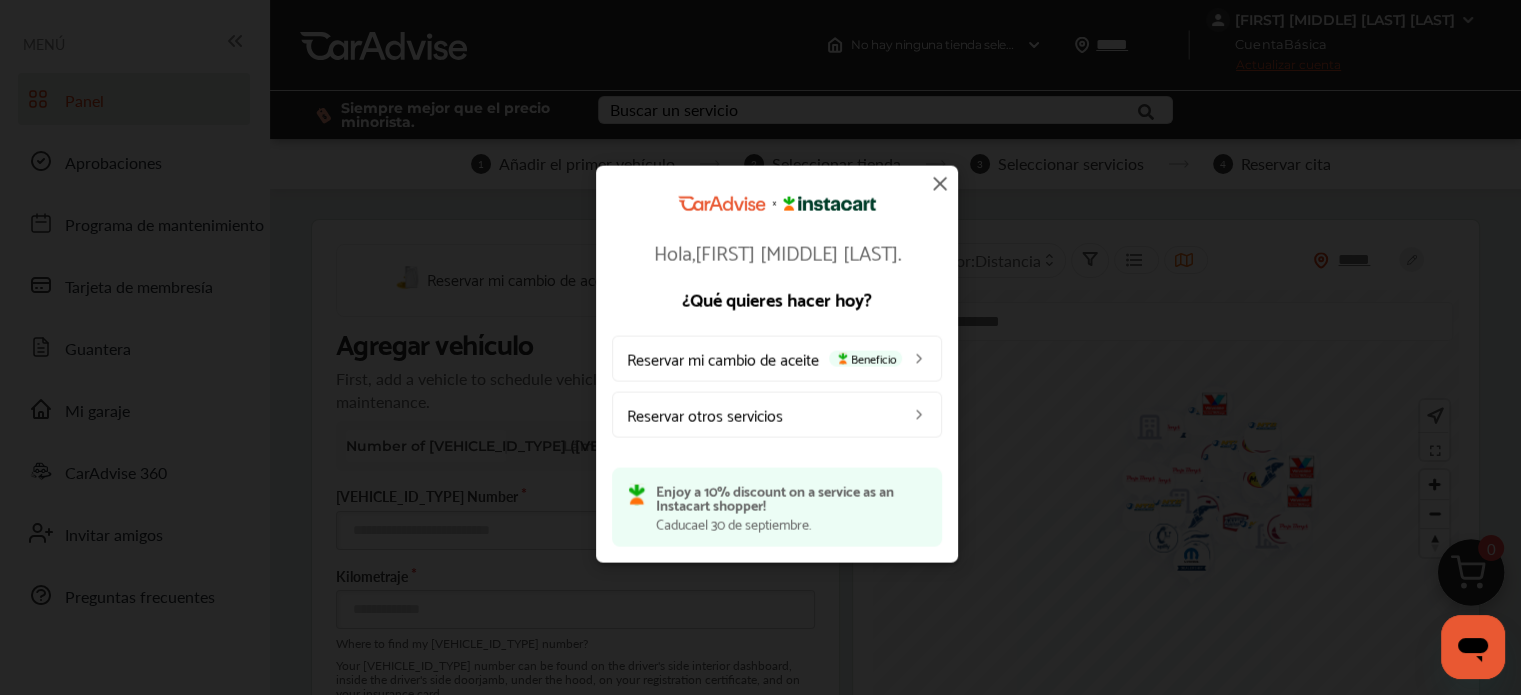 click at bounding box center [842, 358] 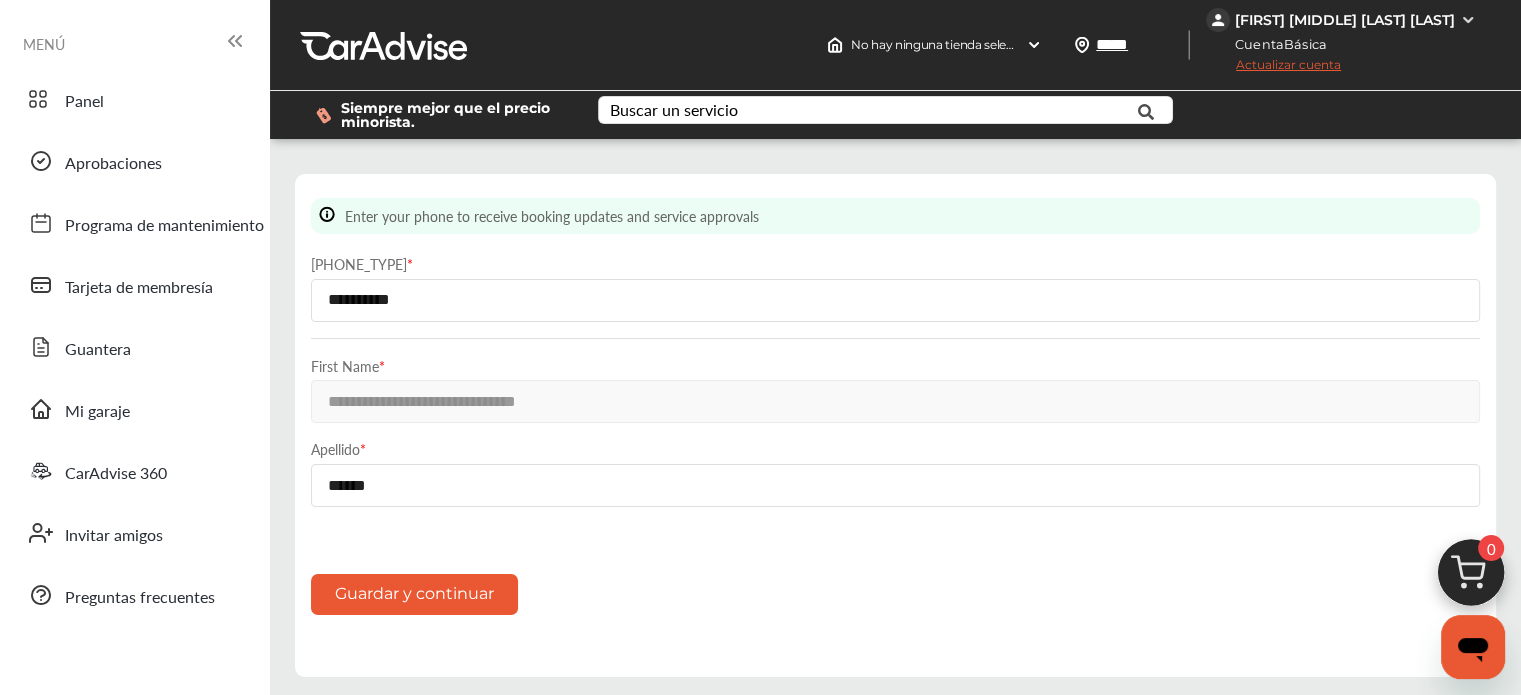 click on "Guardar y continuar" at bounding box center (414, 593) 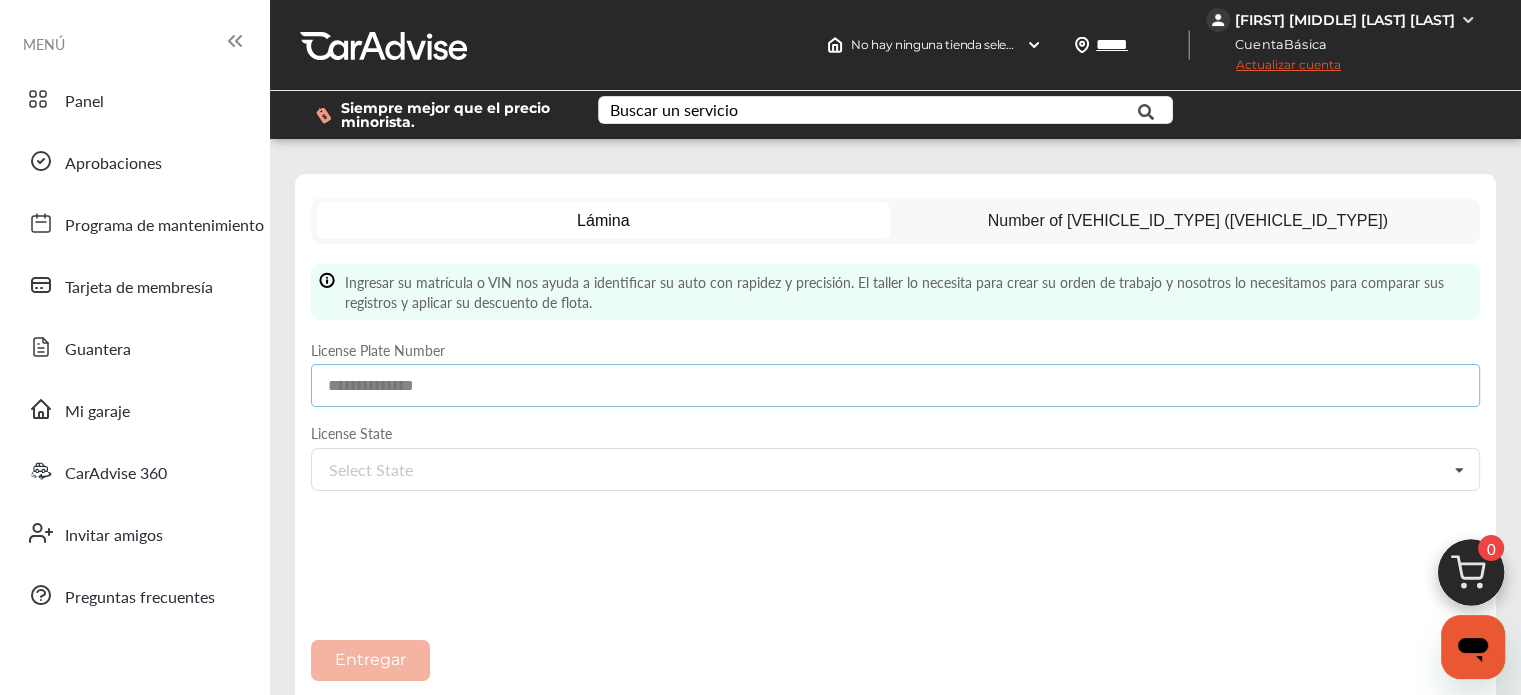 click at bounding box center (895, 385) 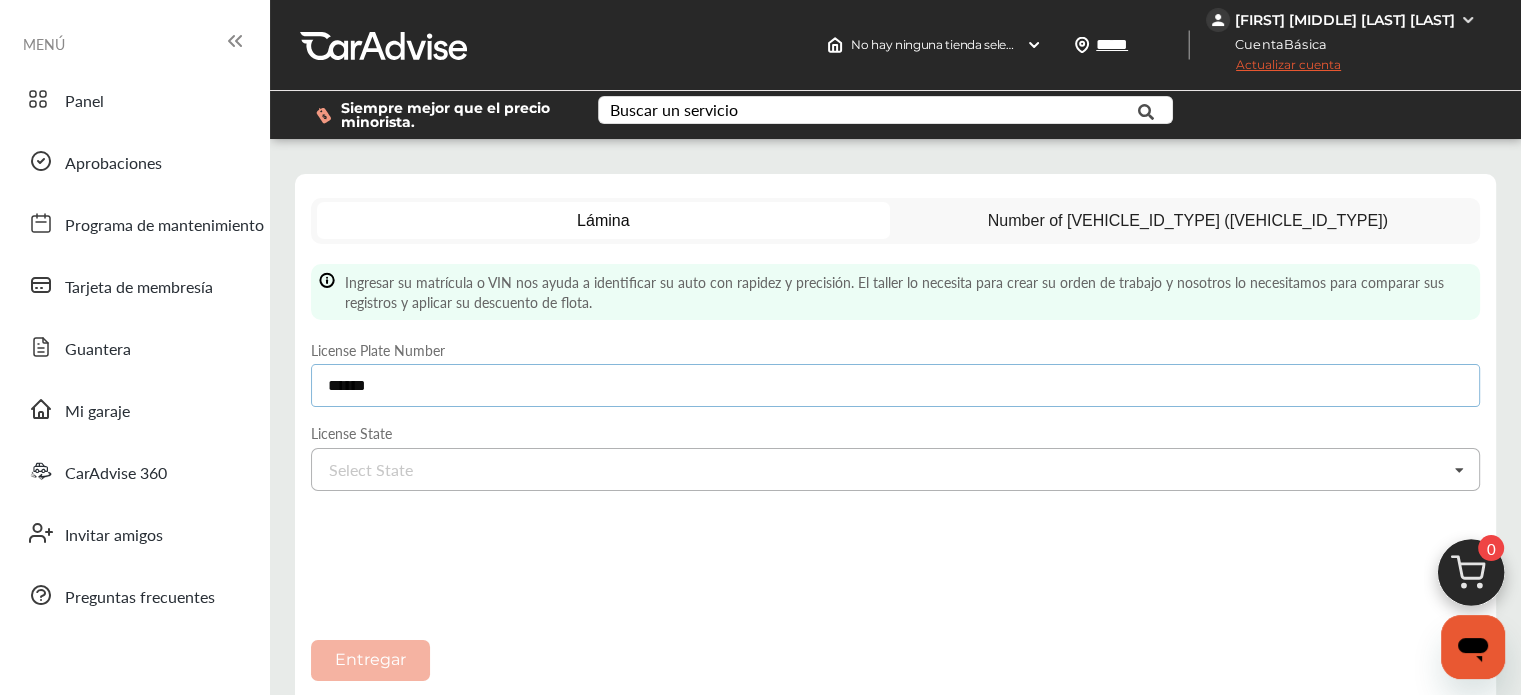 type on "******" 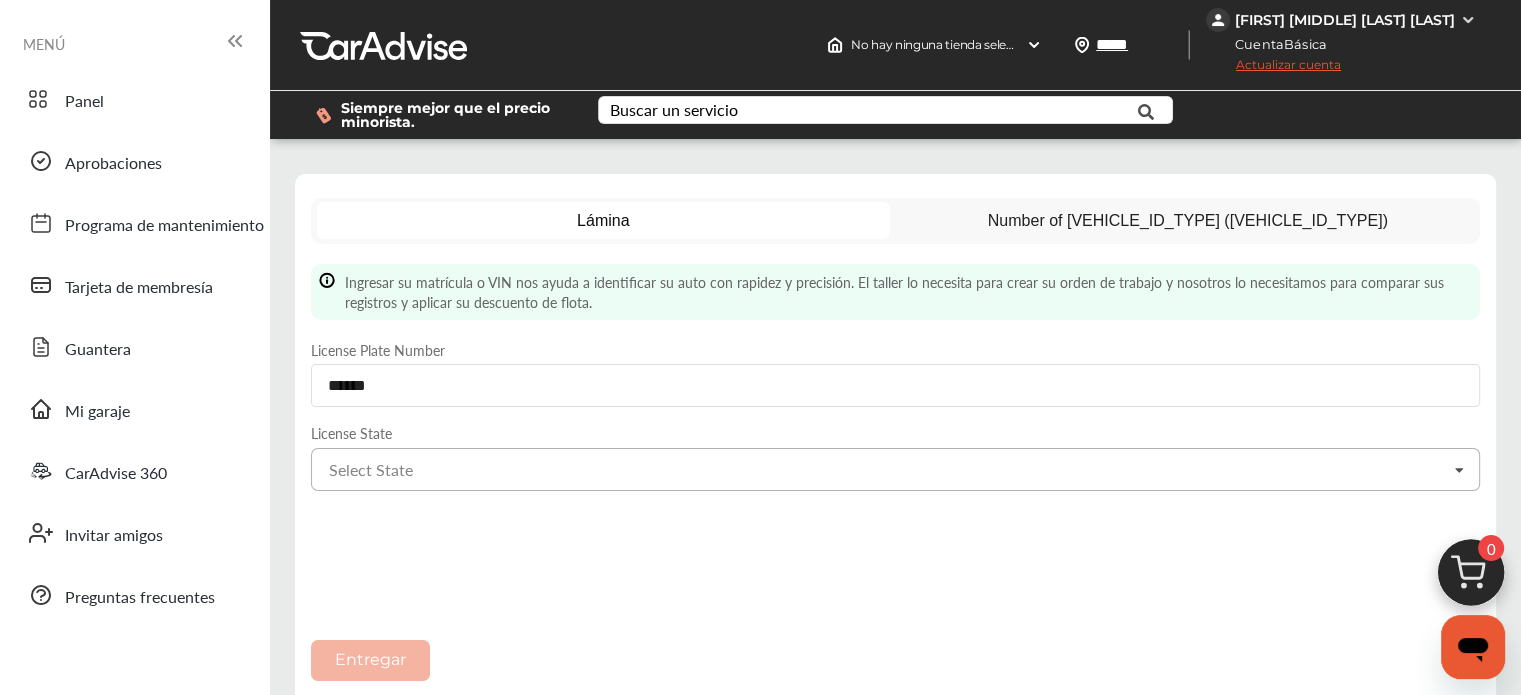 click at bounding box center (409, 469) 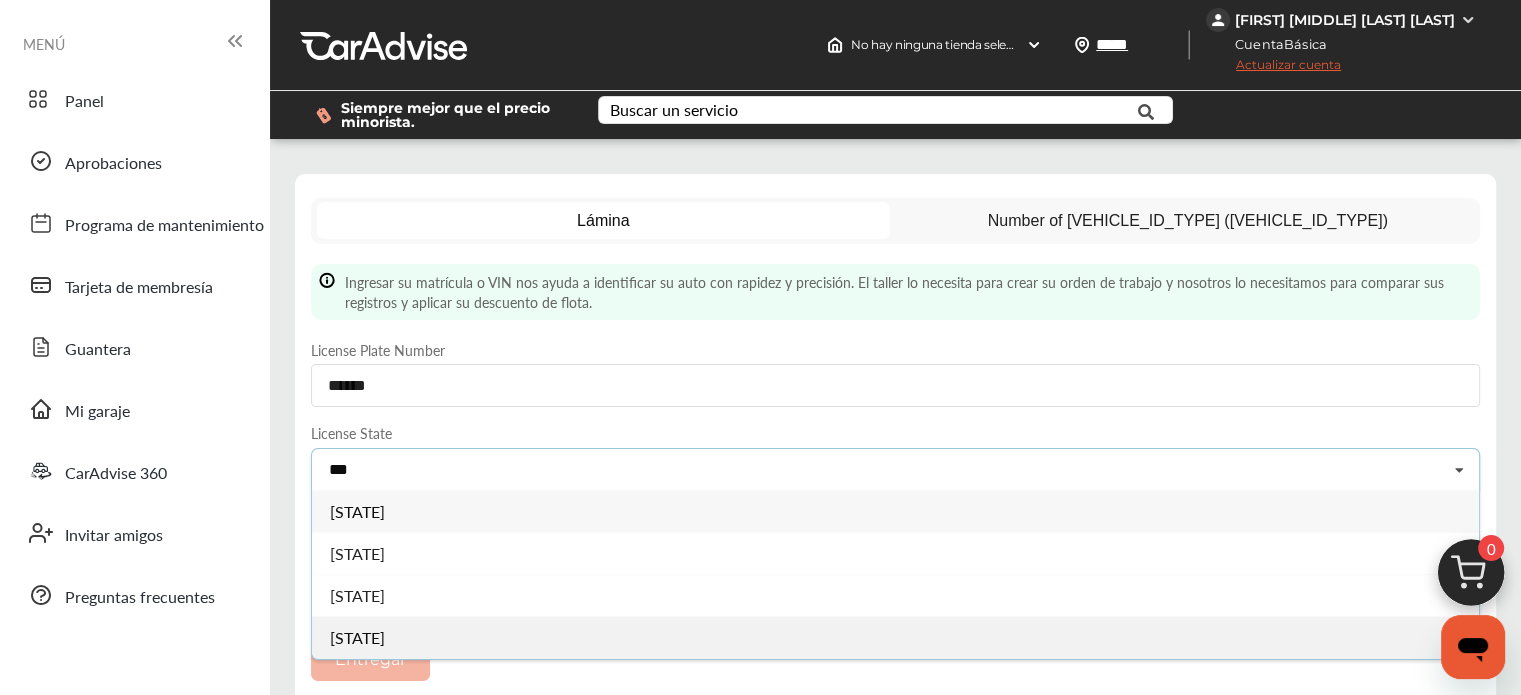 type on "***" 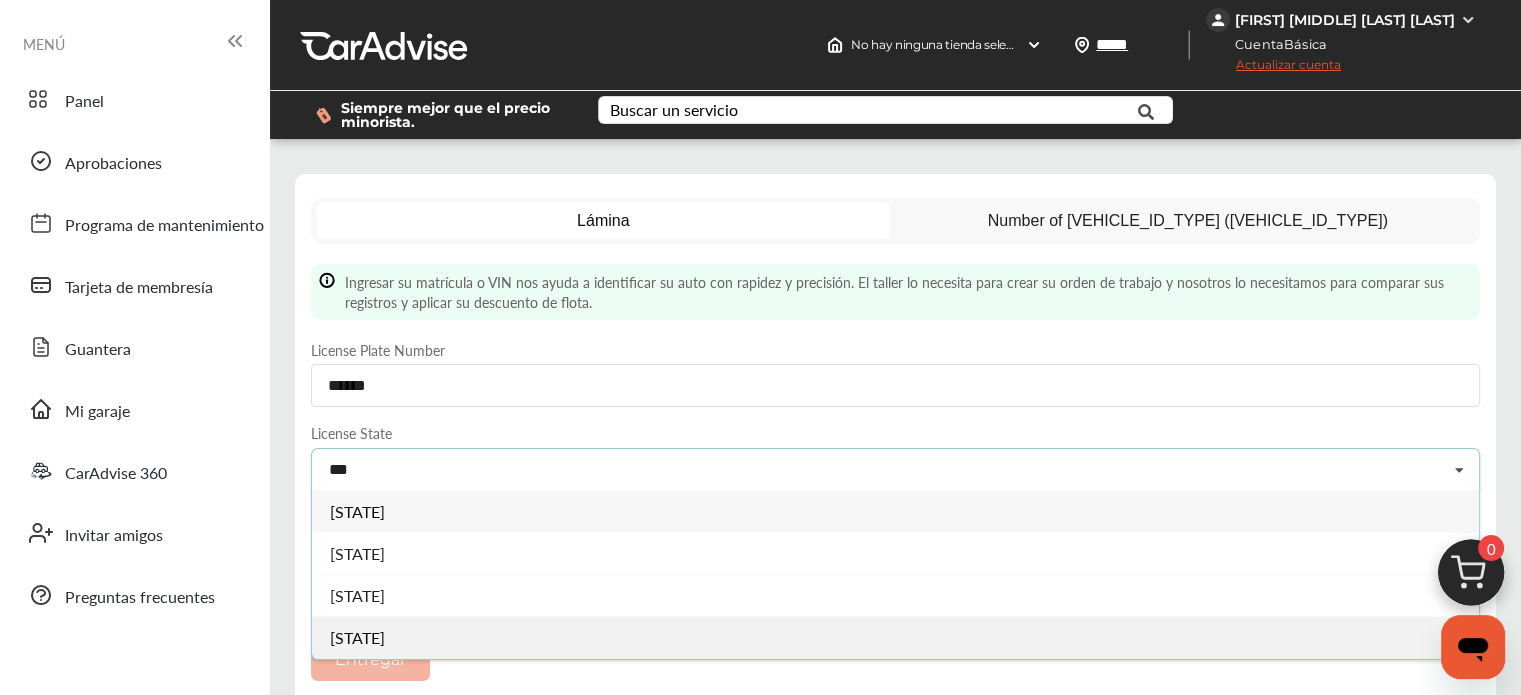 click on "[STATE]" at bounding box center [895, 637] 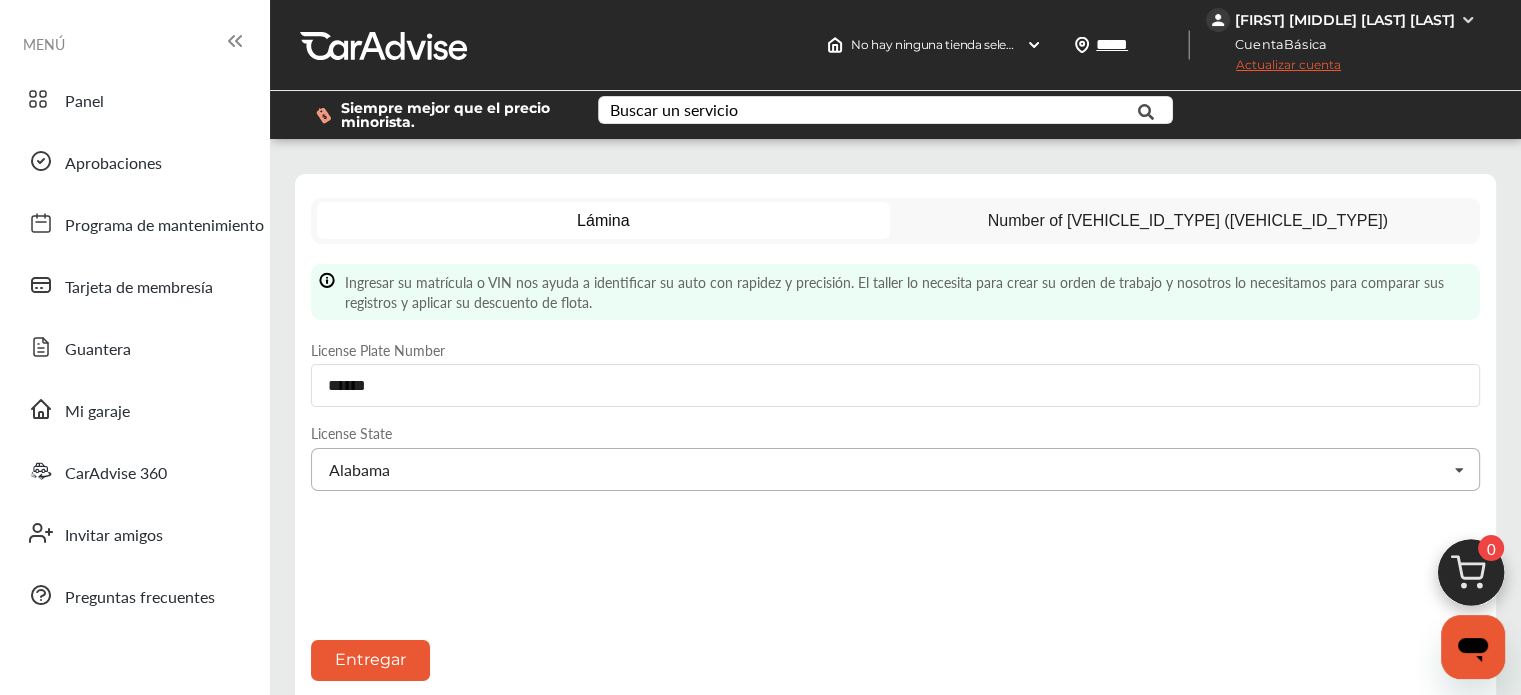 drag, startPoint x: 396, startPoint y: 647, endPoint x: 464, endPoint y: 465, distance: 194.28845 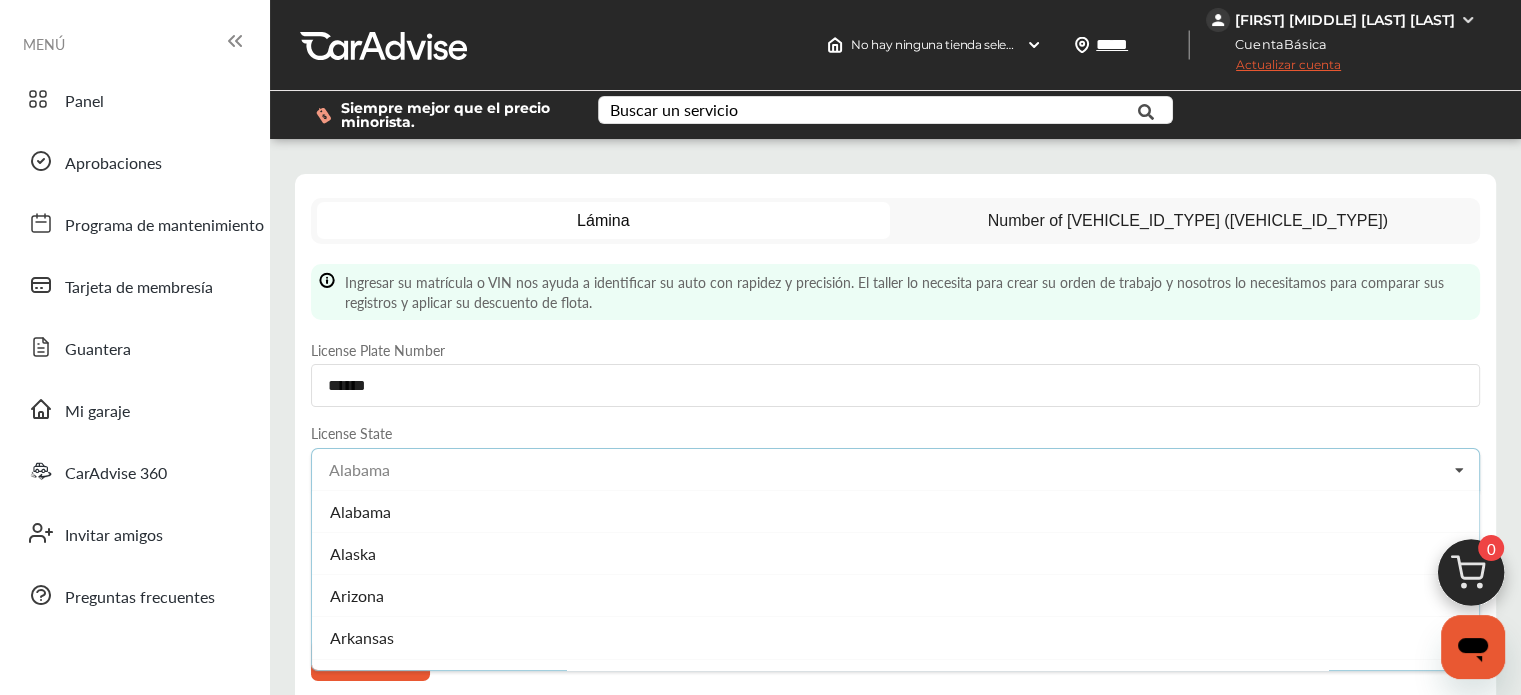 scroll, scrollTop: 1160, scrollLeft: 0, axis: vertical 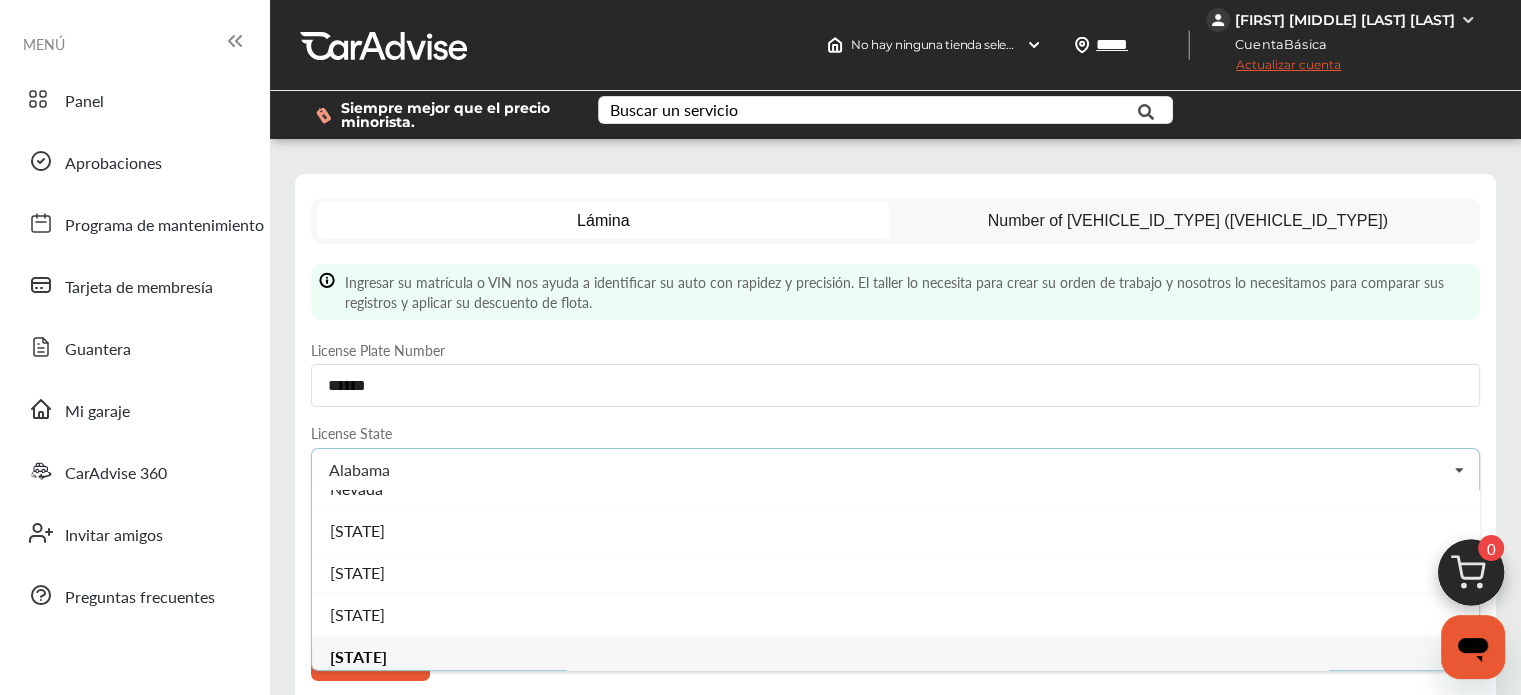 click on "[STATE]" at bounding box center (358, 657) 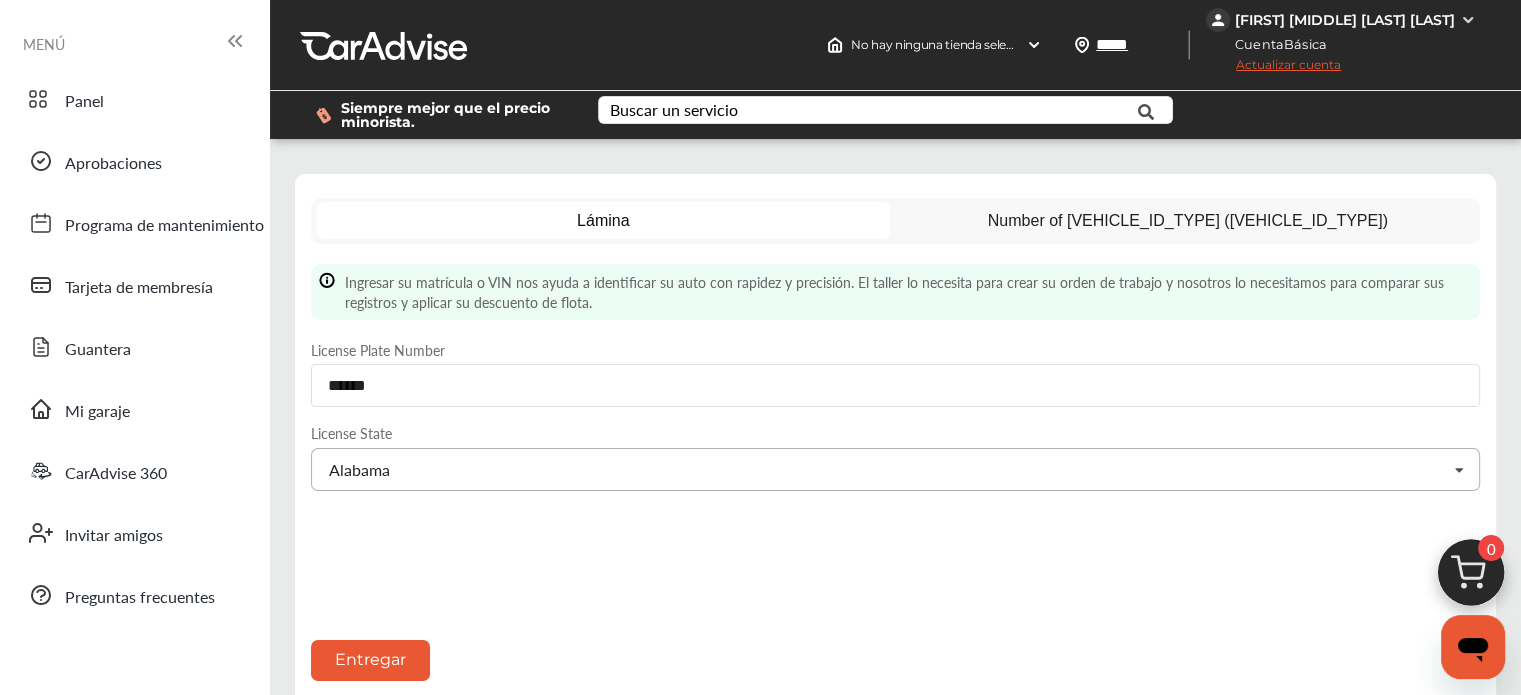 click at bounding box center (409, 469) 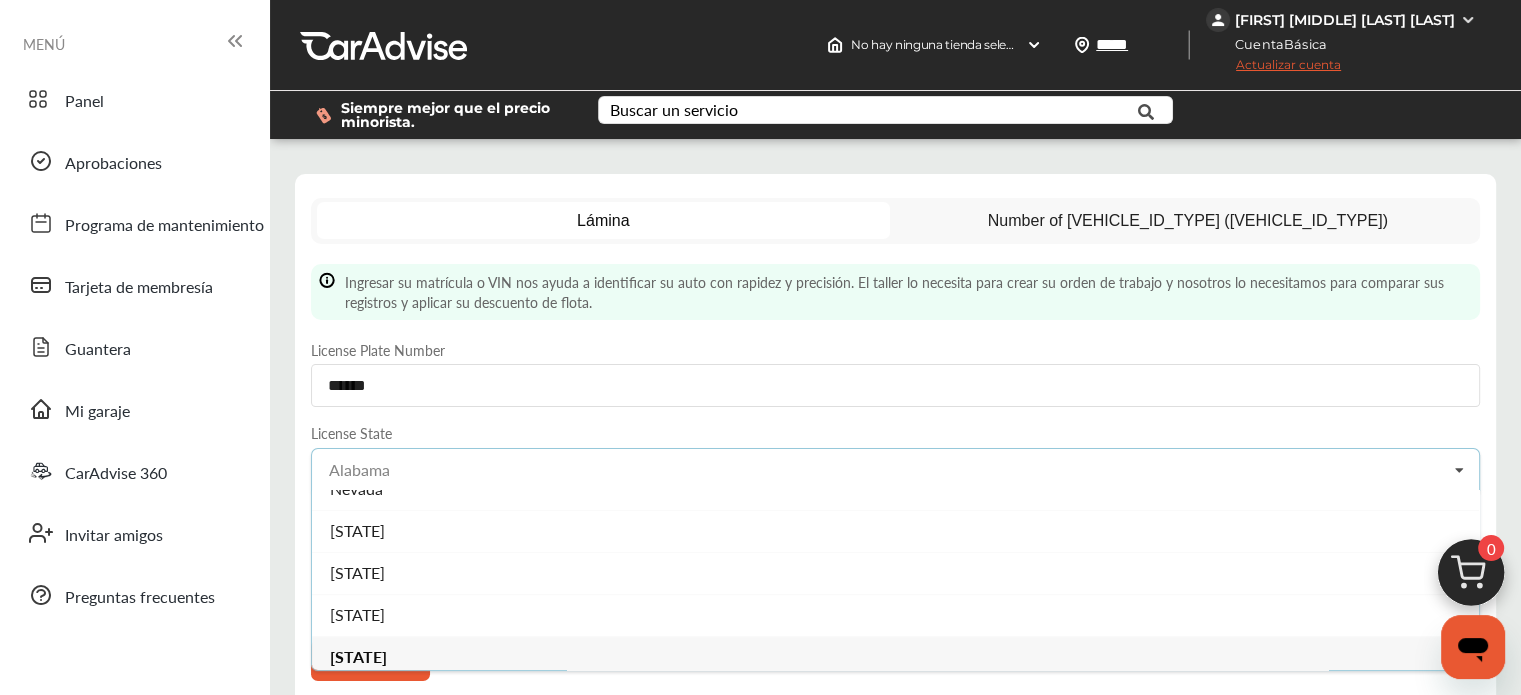scroll, scrollTop: 1203, scrollLeft: 0, axis: vertical 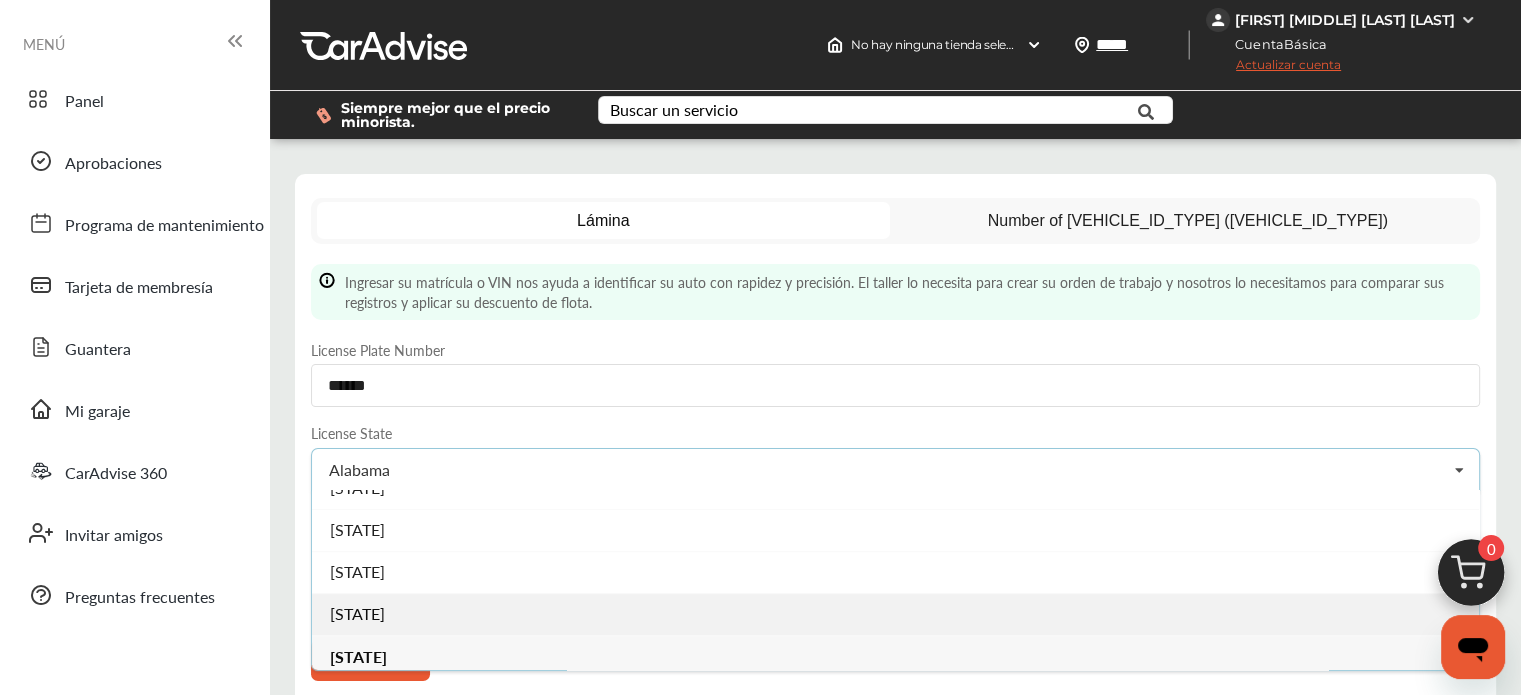 click on "[STATE]" at bounding box center (895, 614) 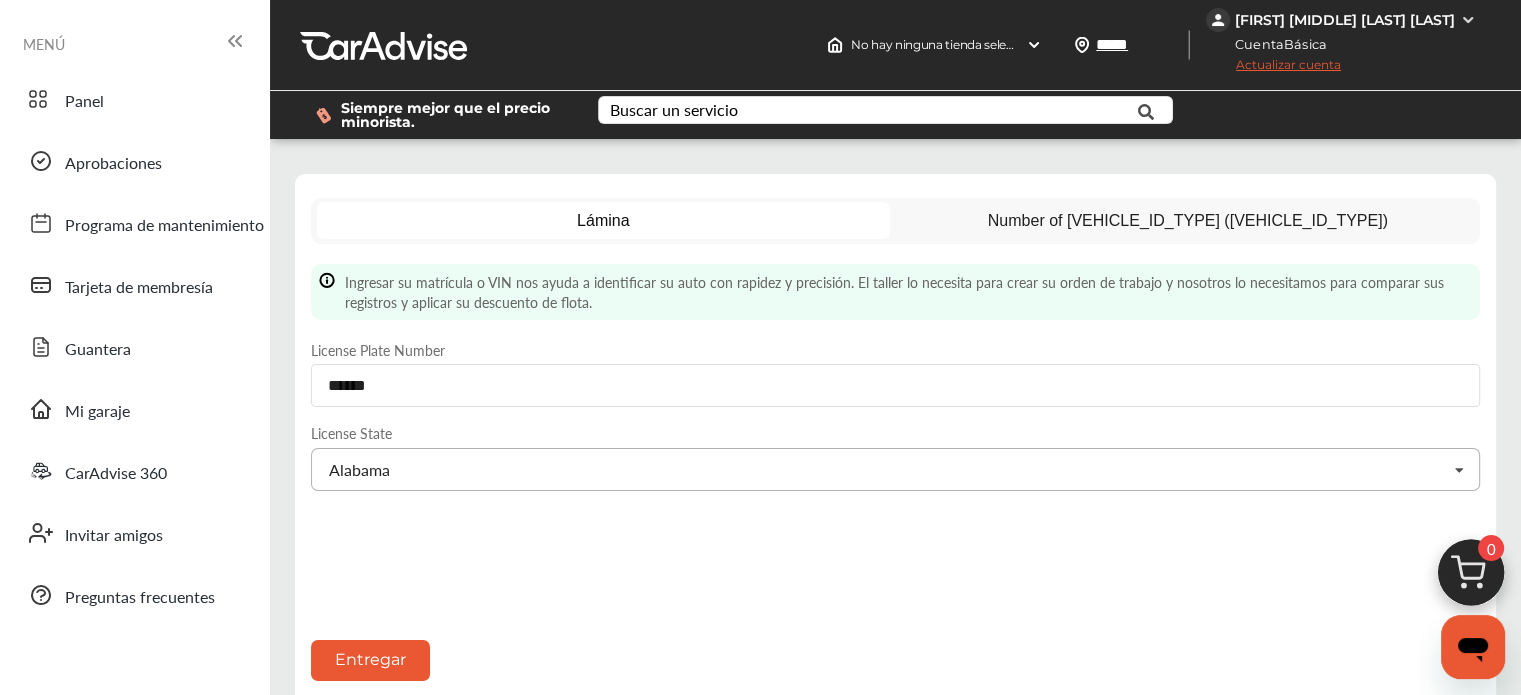 click at bounding box center [409, 469] 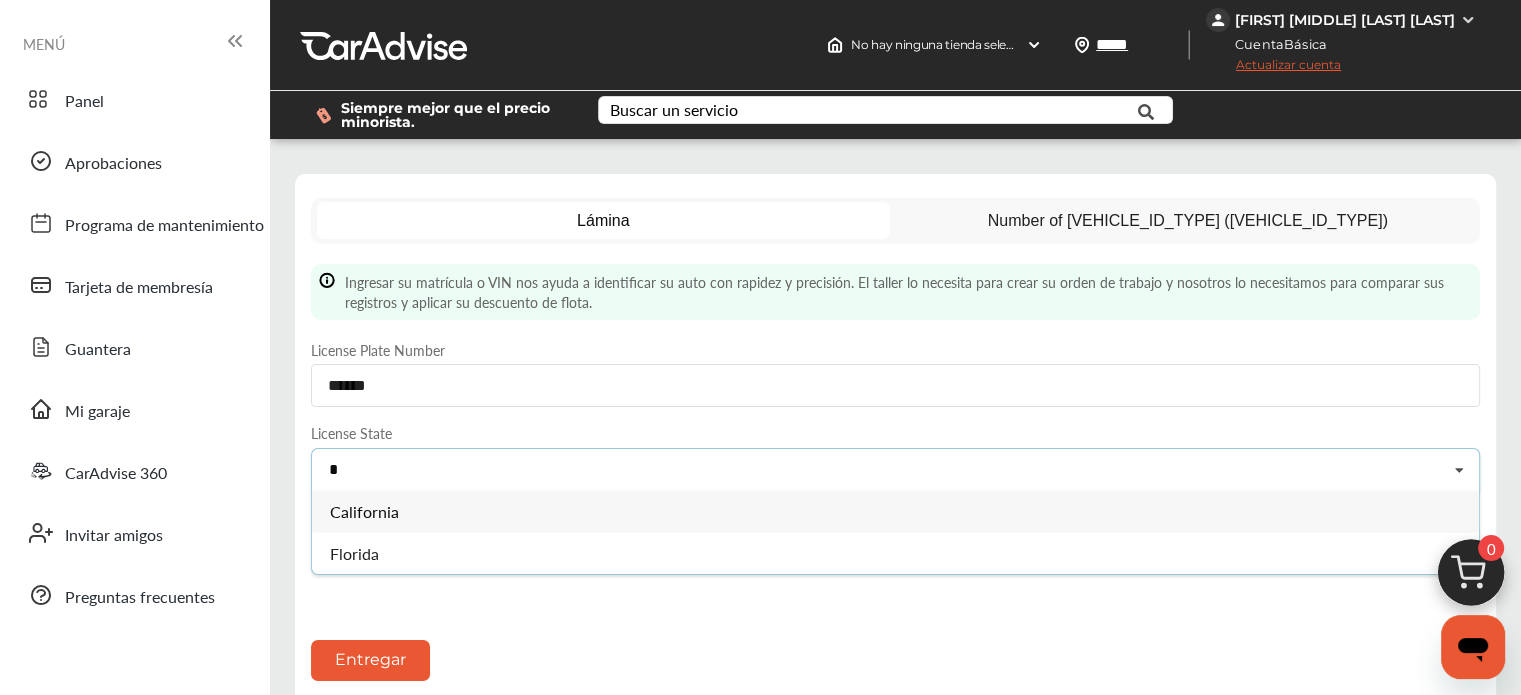 scroll, scrollTop: 0, scrollLeft: 0, axis: both 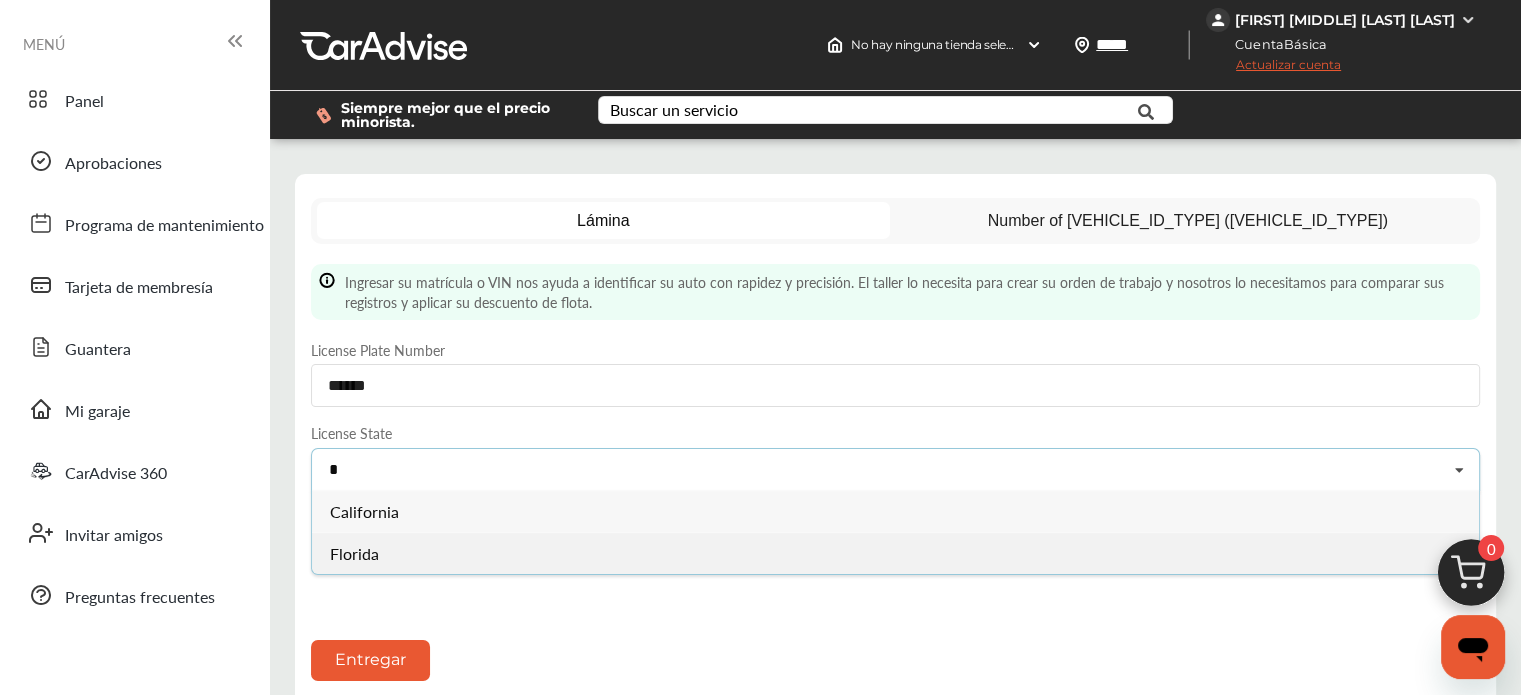 type on "*" 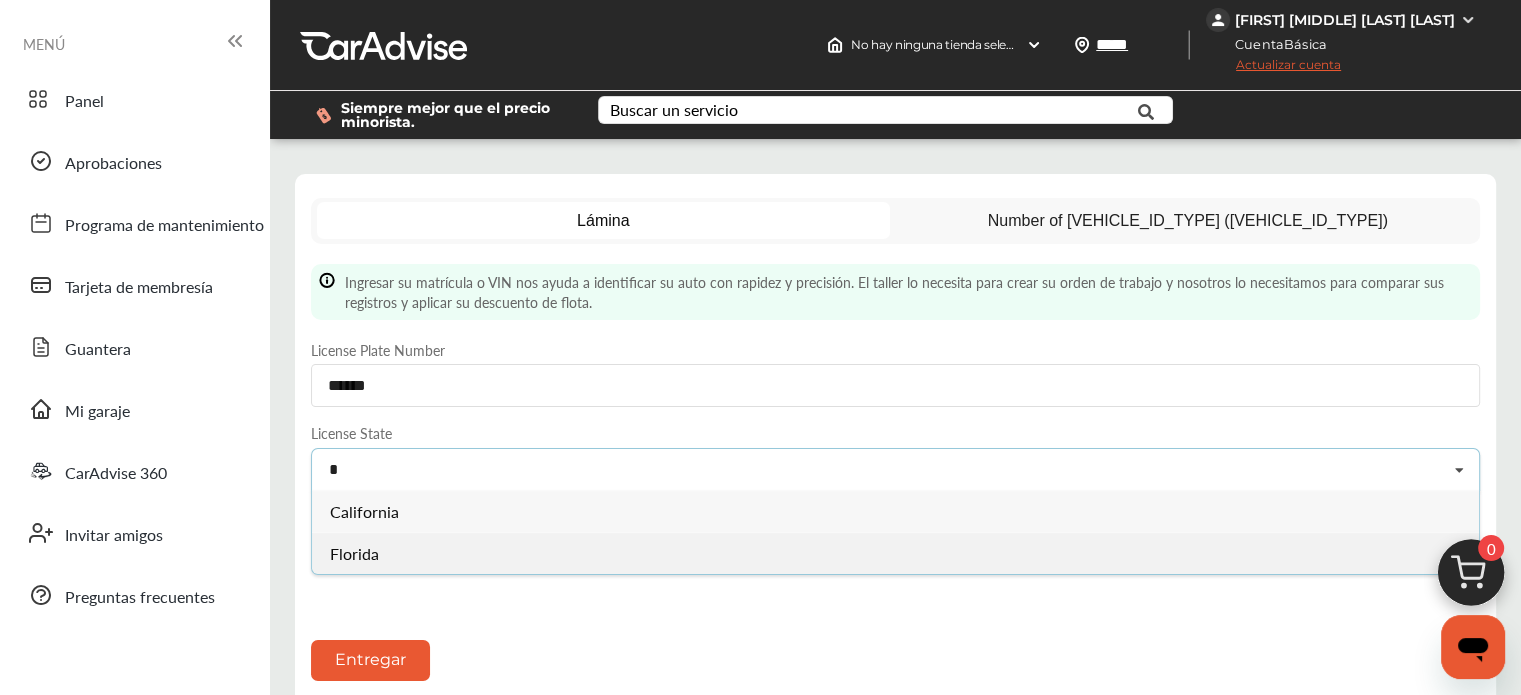click on "Florida" at bounding box center [895, 553] 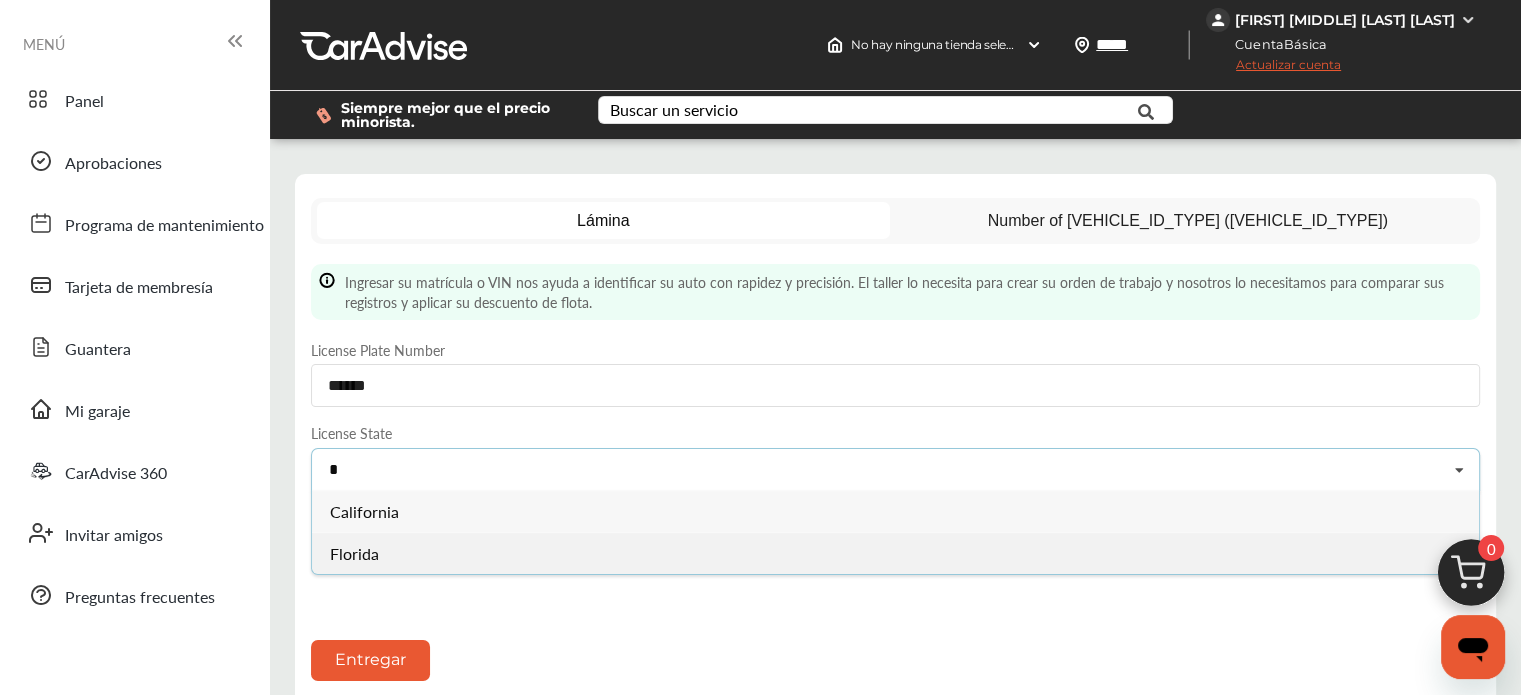 type 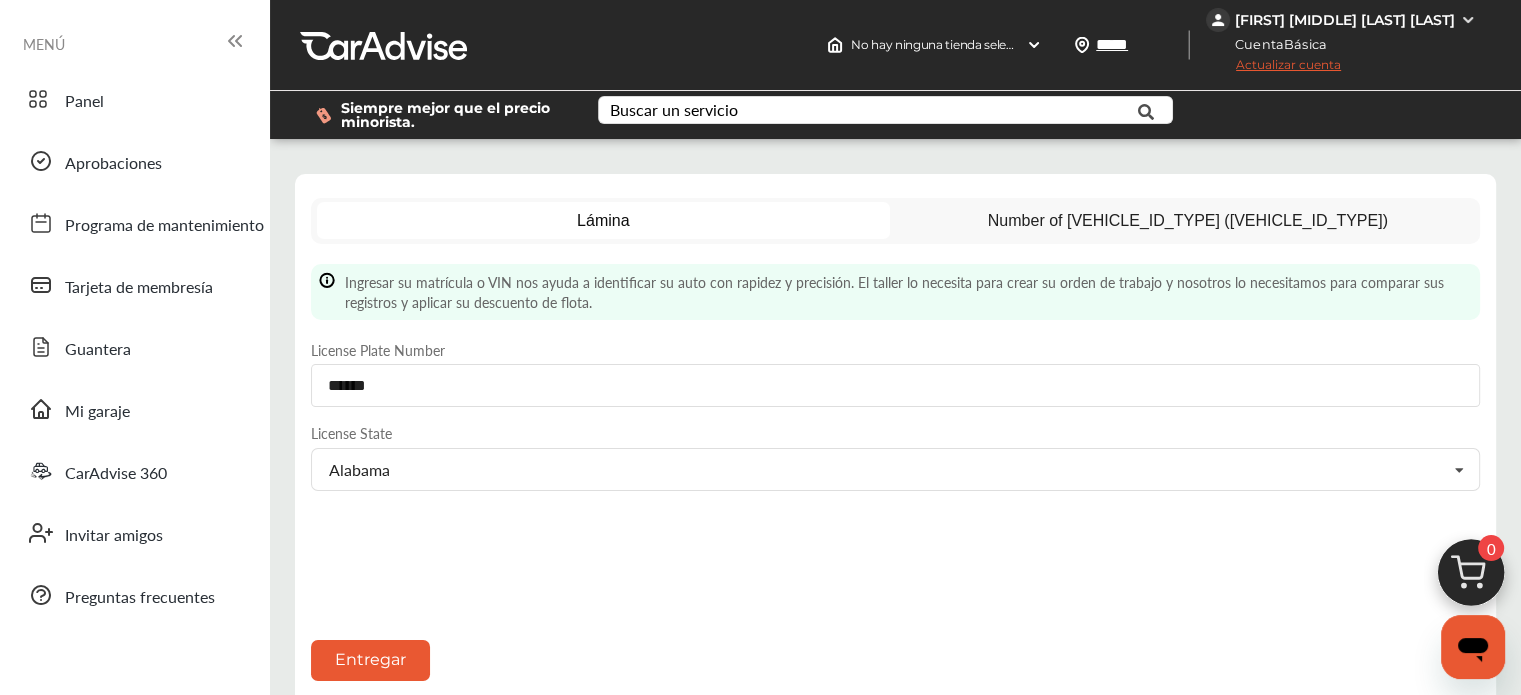 click on "Entregar" at bounding box center [370, 660] 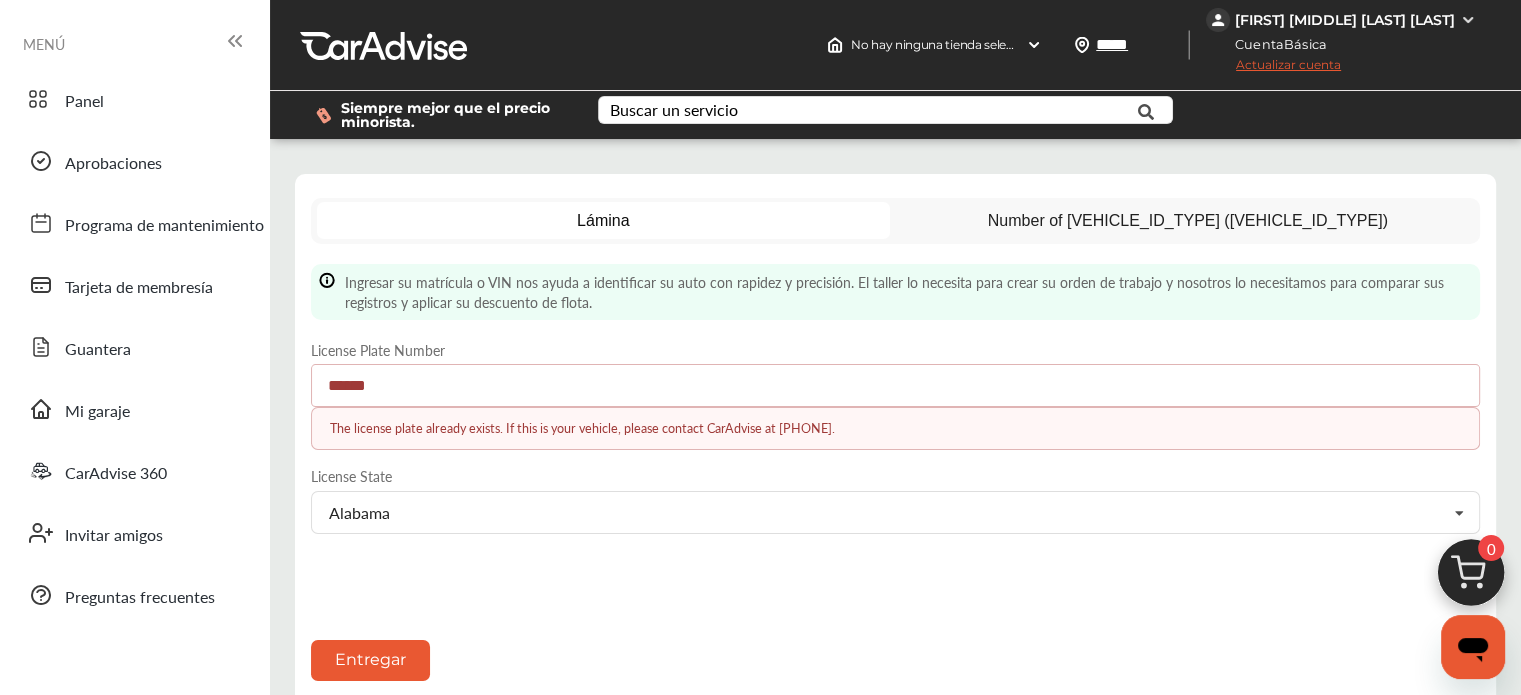 click on "[FIRST] [MIDDLE] [LAST] [LAST]" at bounding box center (1345, 20) 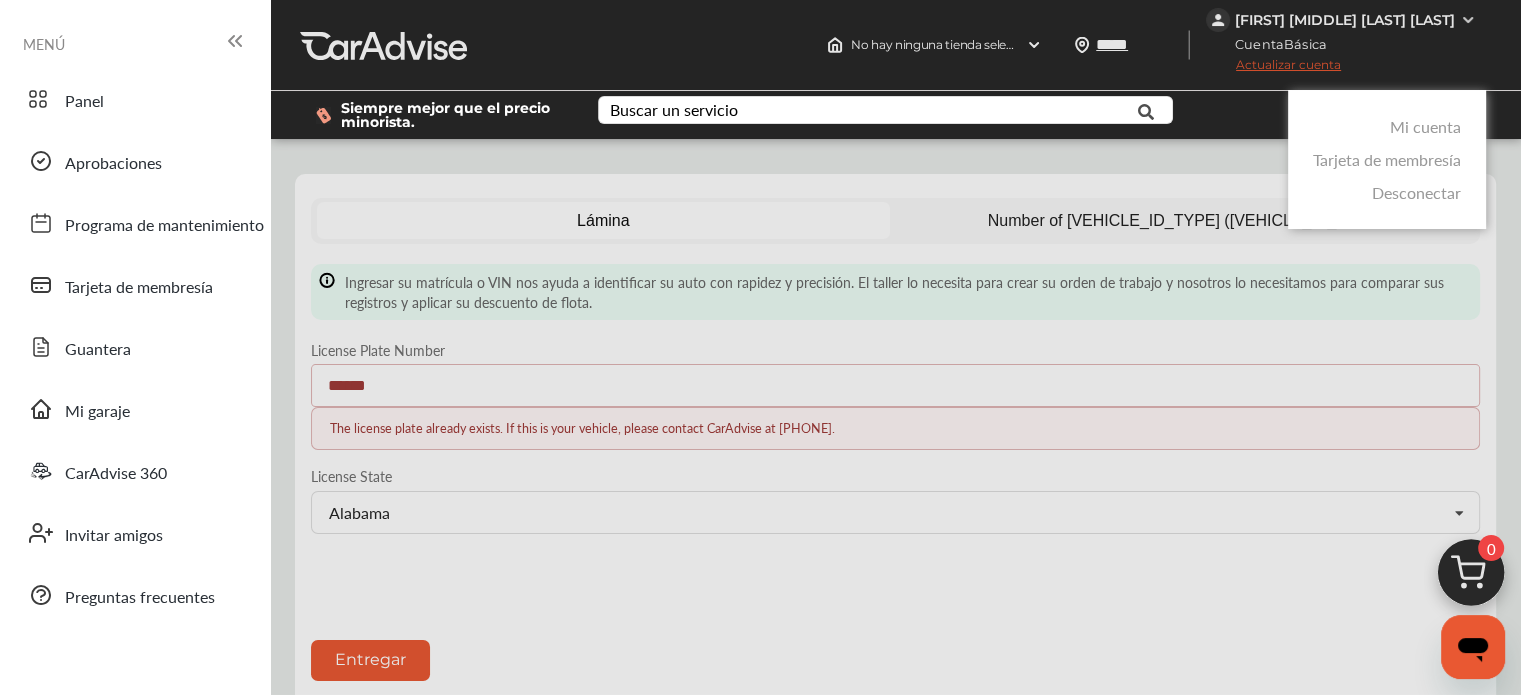 click on "Mi cuenta" at bounding box center [1425, 126] 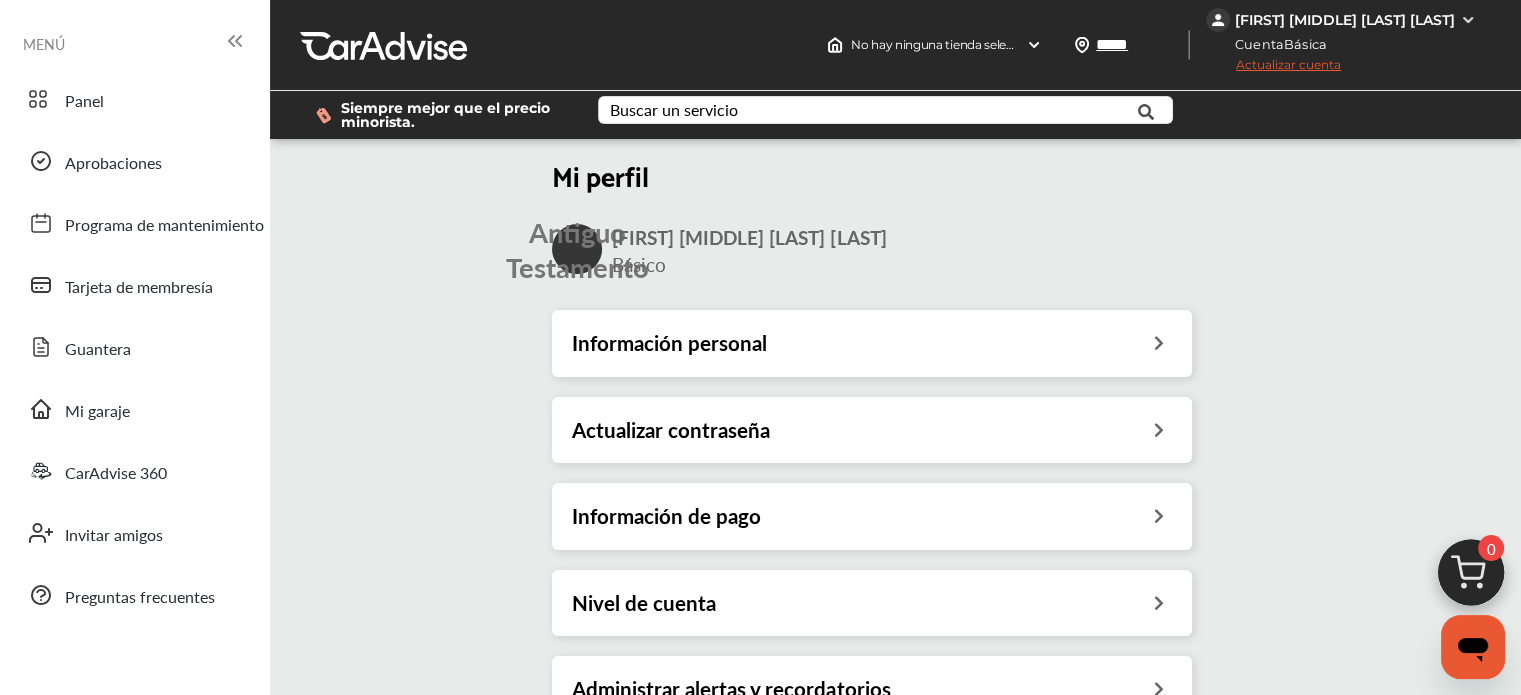 click on "Información personal" at bounding box center [872, 343] 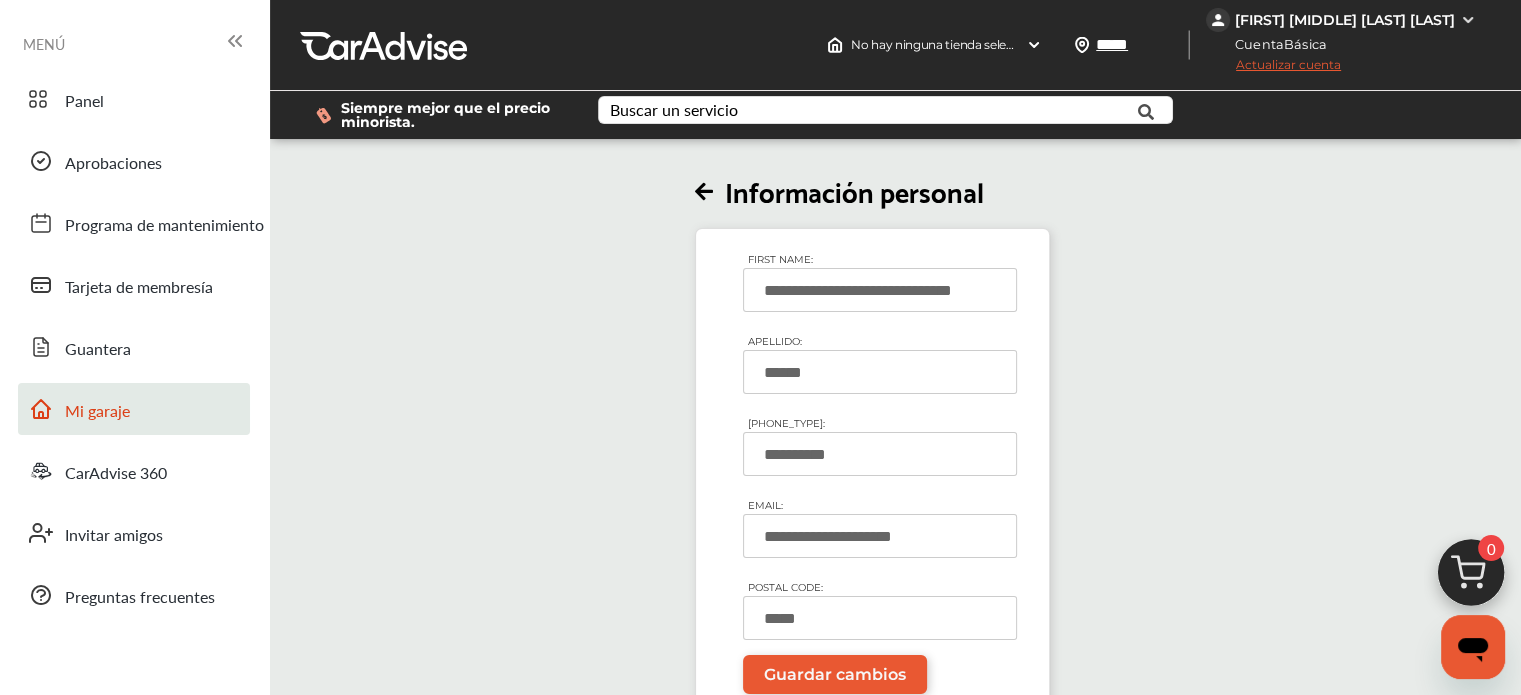 click on "Mi garaje" at bounding box center (97, 410) 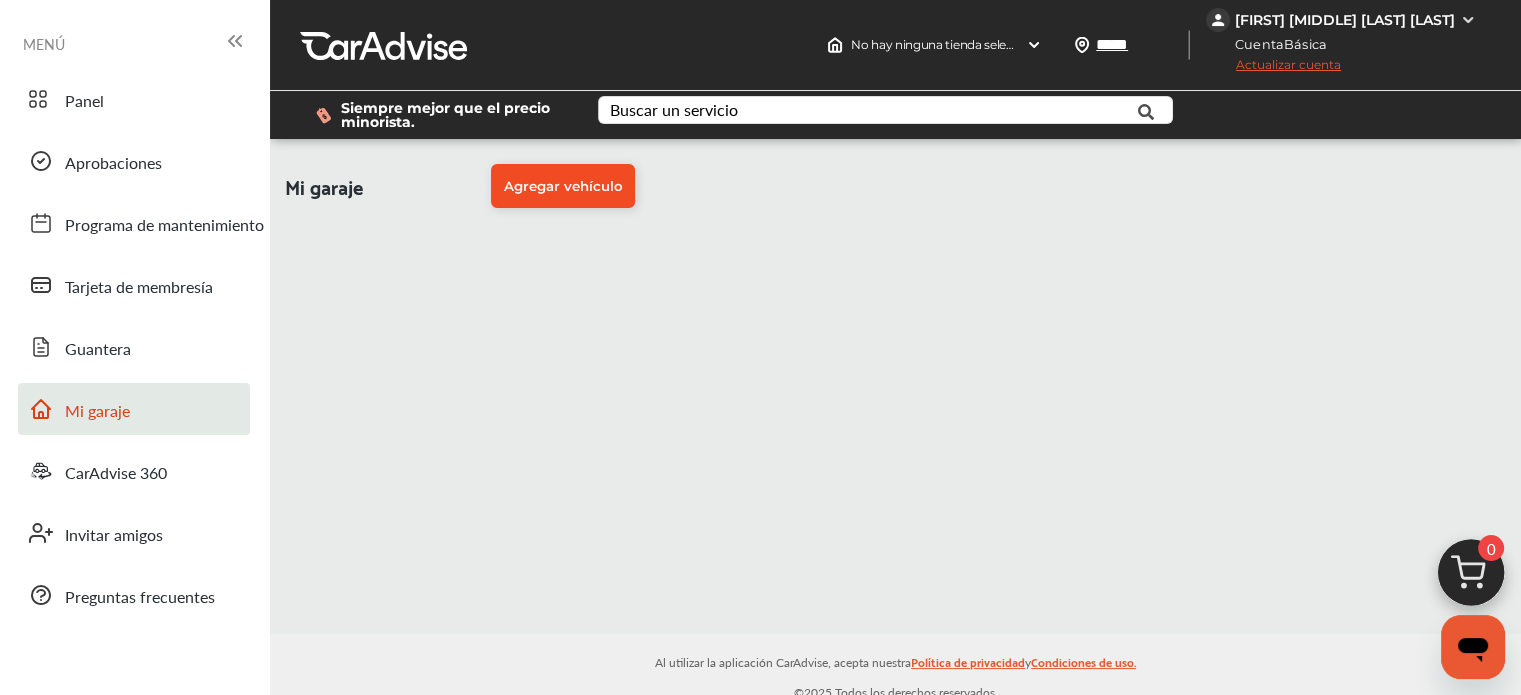 click on "Agregar vehículo" at bounding box center (563, 186) 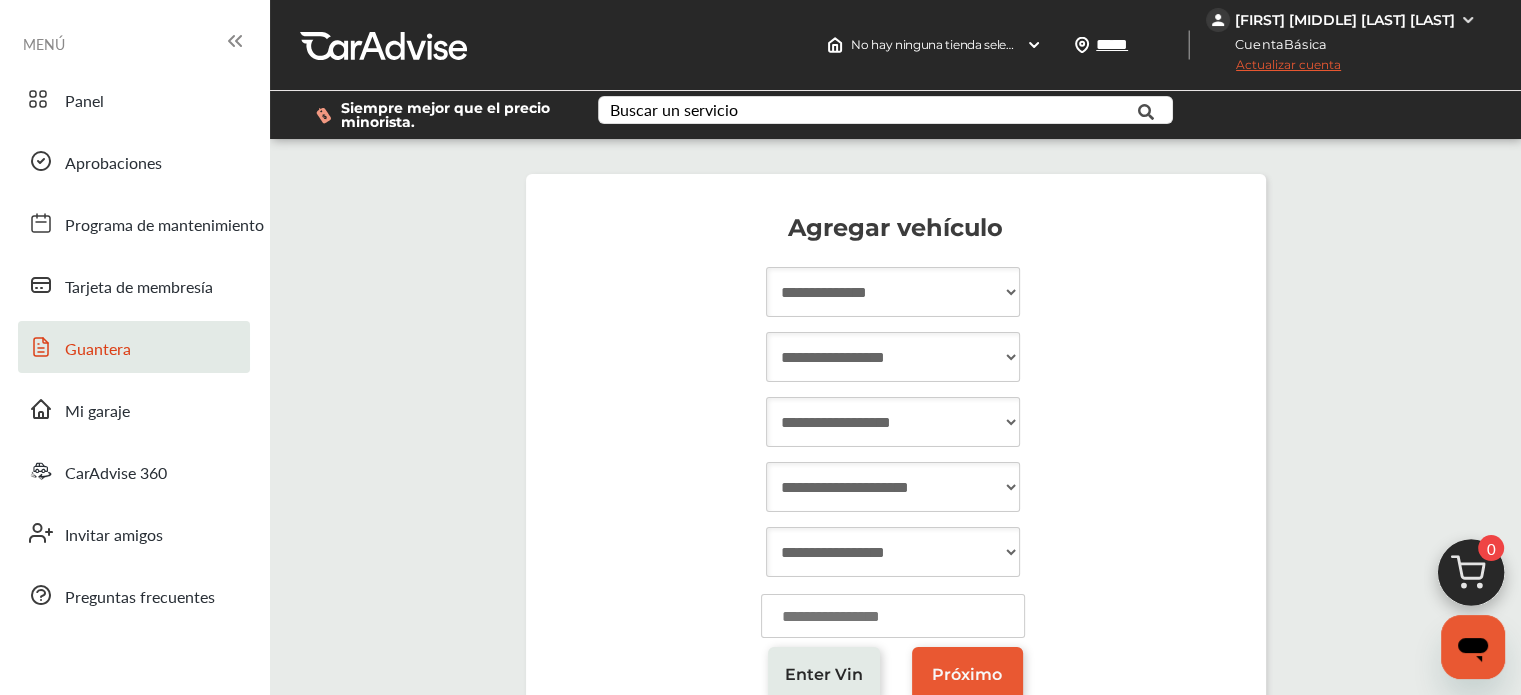 click on "Guantera" at bounding box center [134, 347] 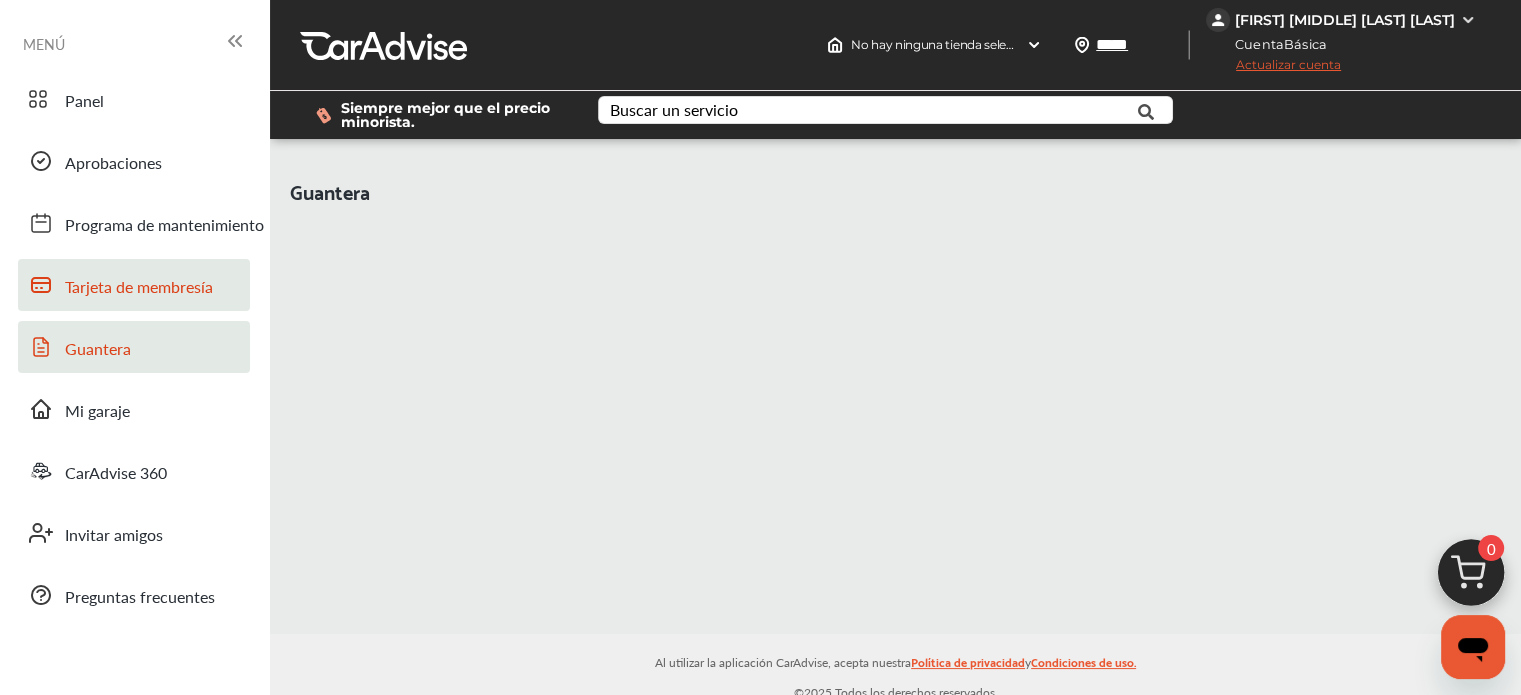 click on "Tarjeta de membresía" at bounding box center [139, 288] 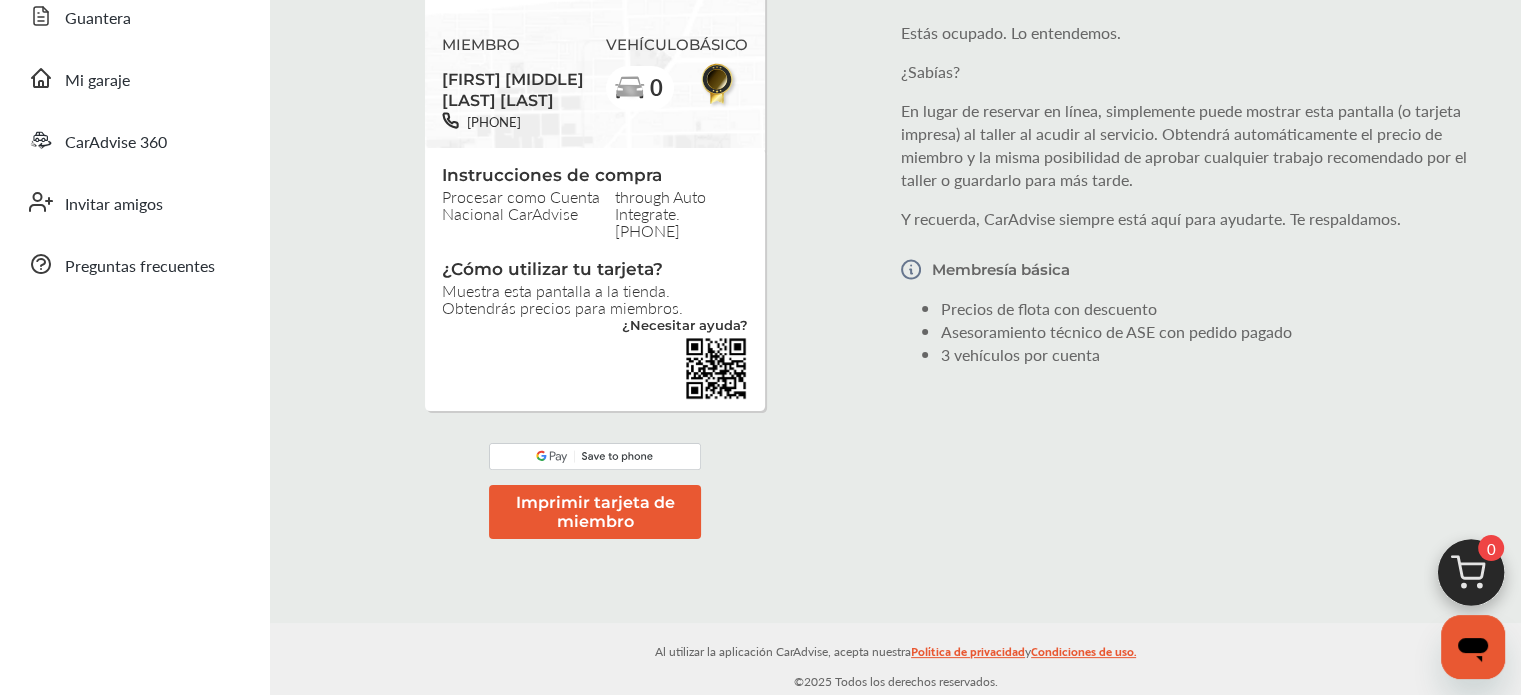 scroll, scrollTop: 352, scrollLeft: 0, axis: vertical 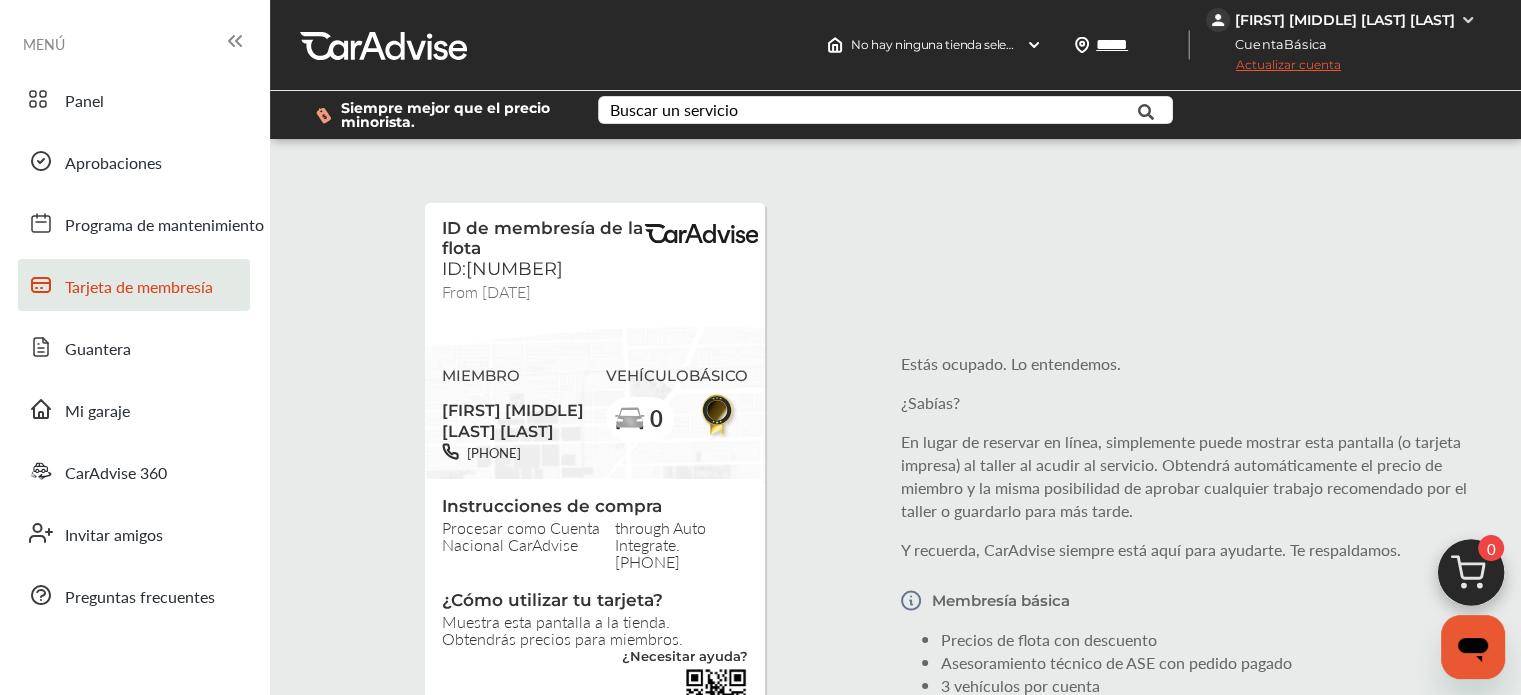 click on "[FIRST] [MIDDLE] [LAST] [LAST]" at bounding box center (1345, 20) 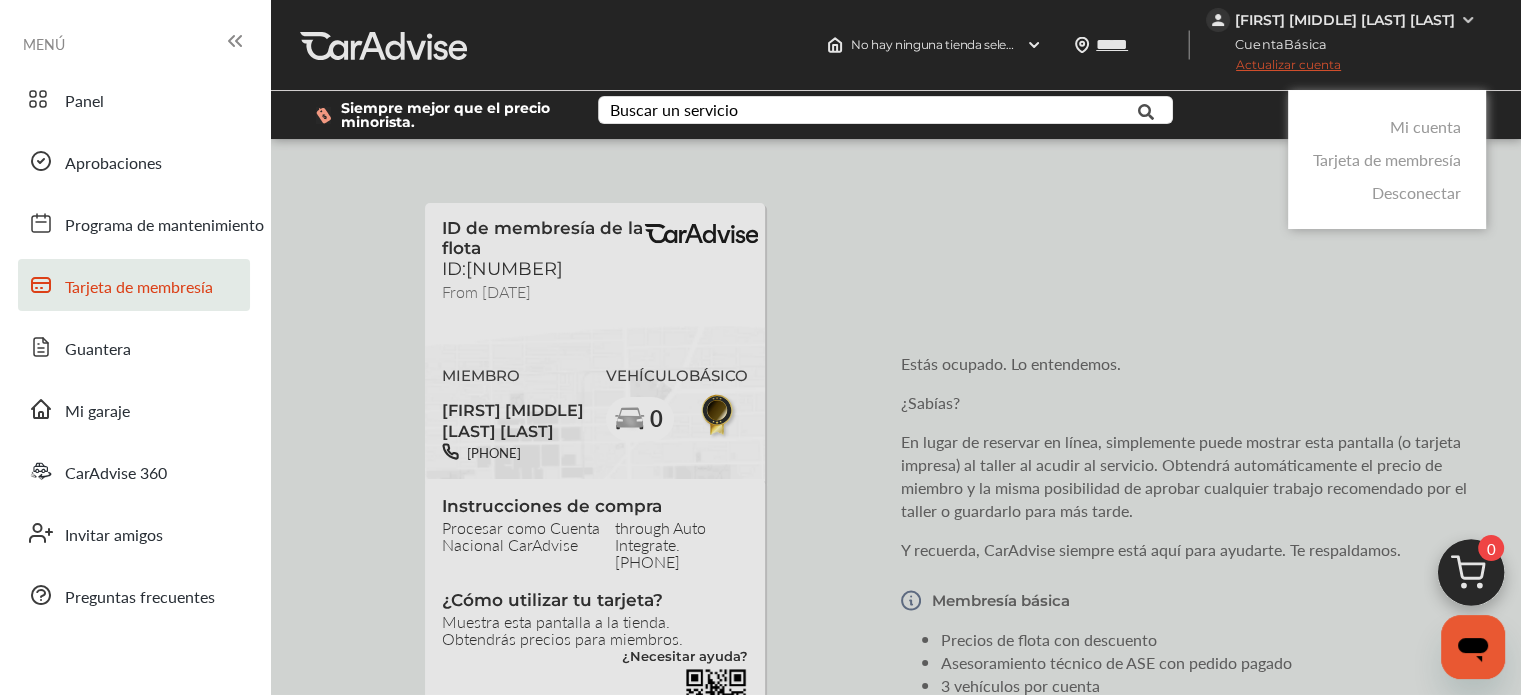 click on "Desconectar" at bounding box center [1416, 192] 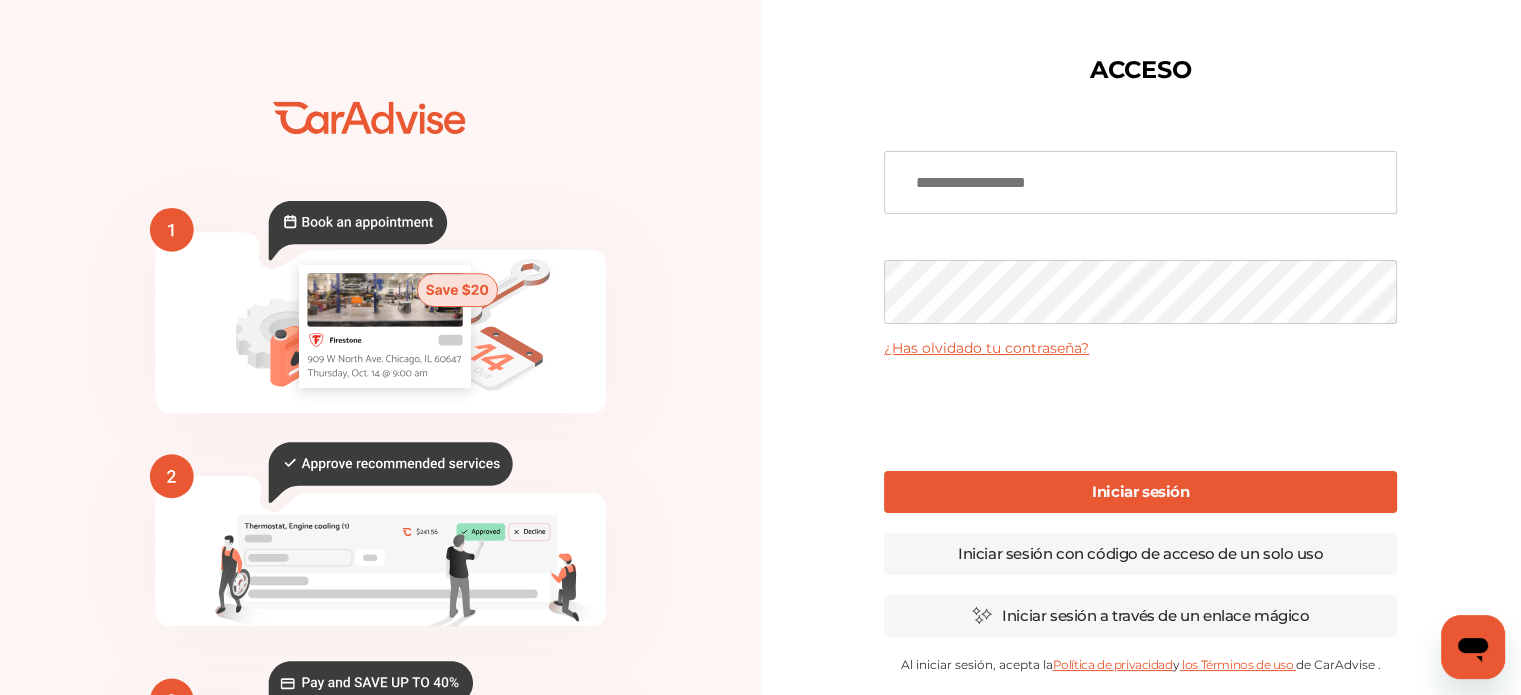 click at bounding box center [1140, 183] 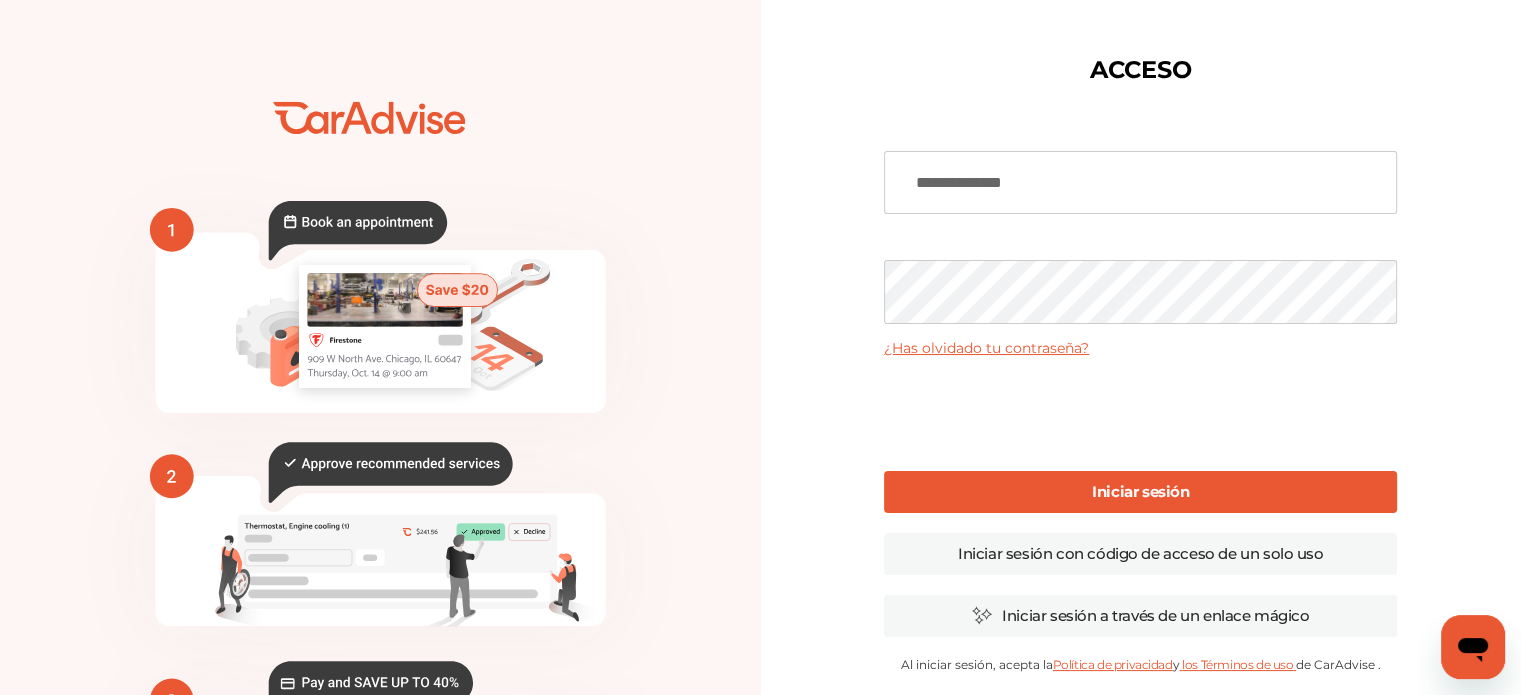 type on "**********" 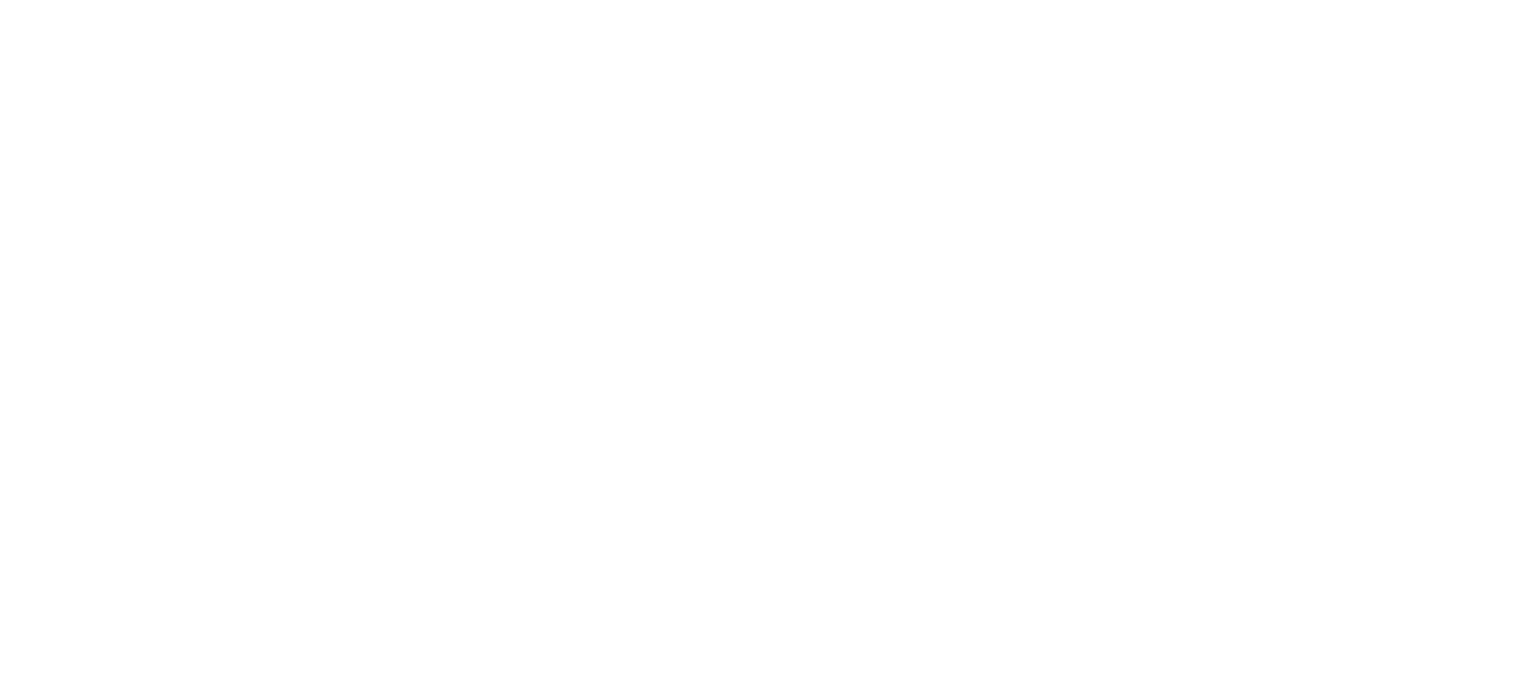 scroll, scrollTop: 0, scrollLeft: 0, axis: both 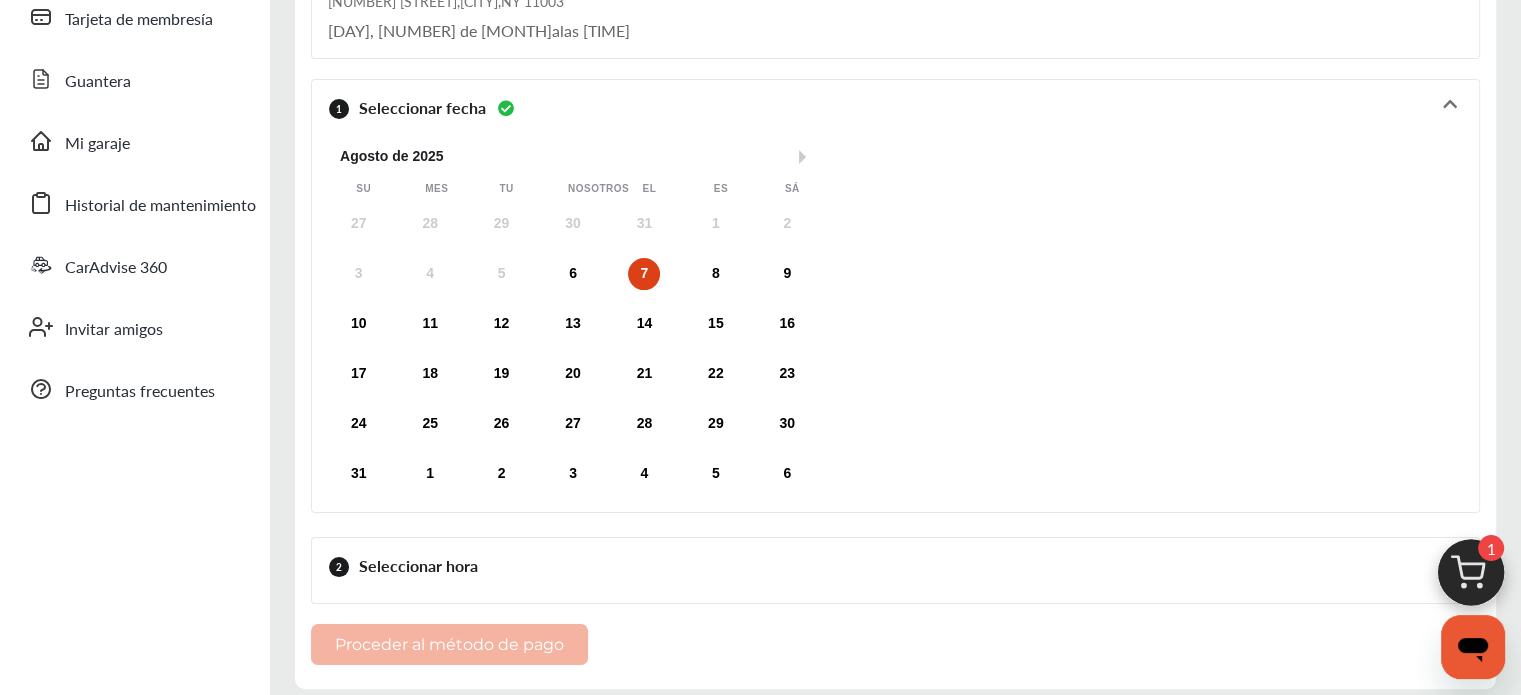 click at bounding box center (1471, 578) 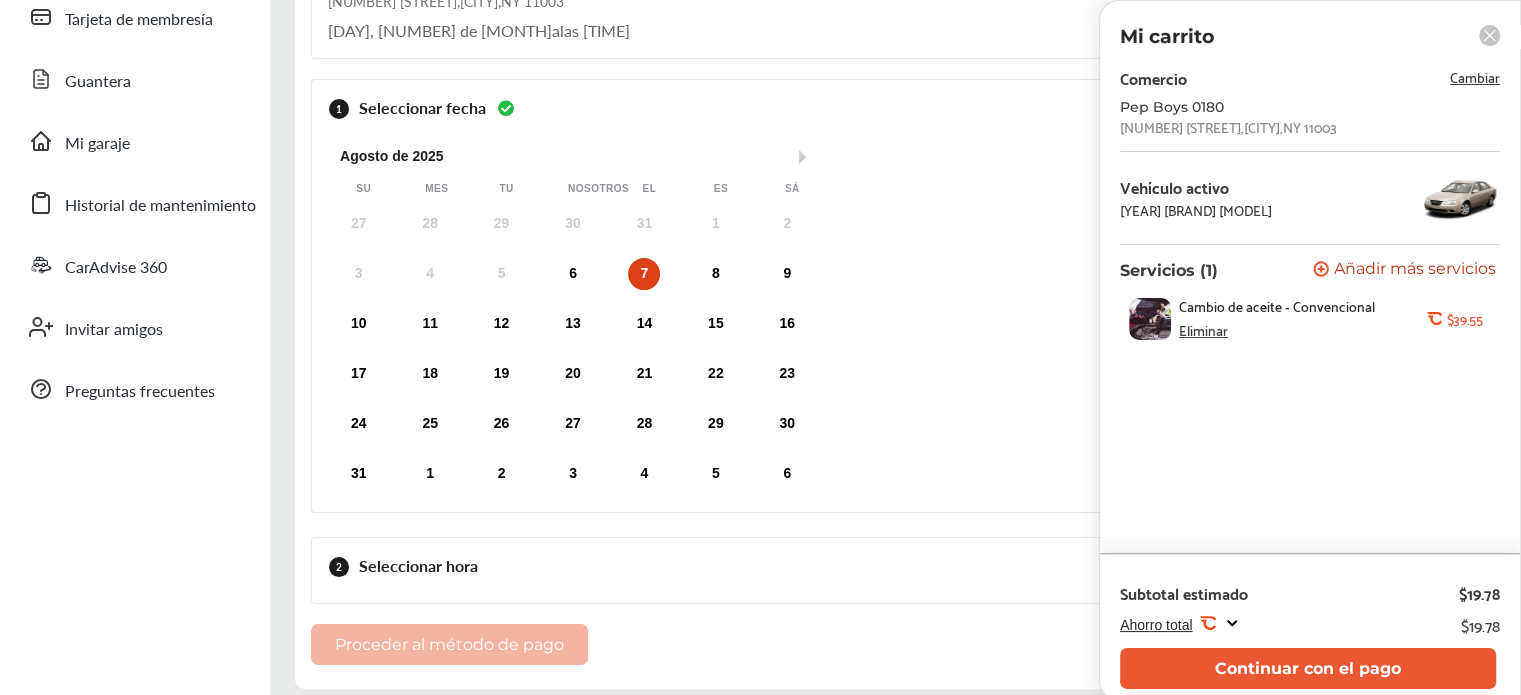 scroll, scrollTop: 410, scrollLeft: 0, axis: vertical 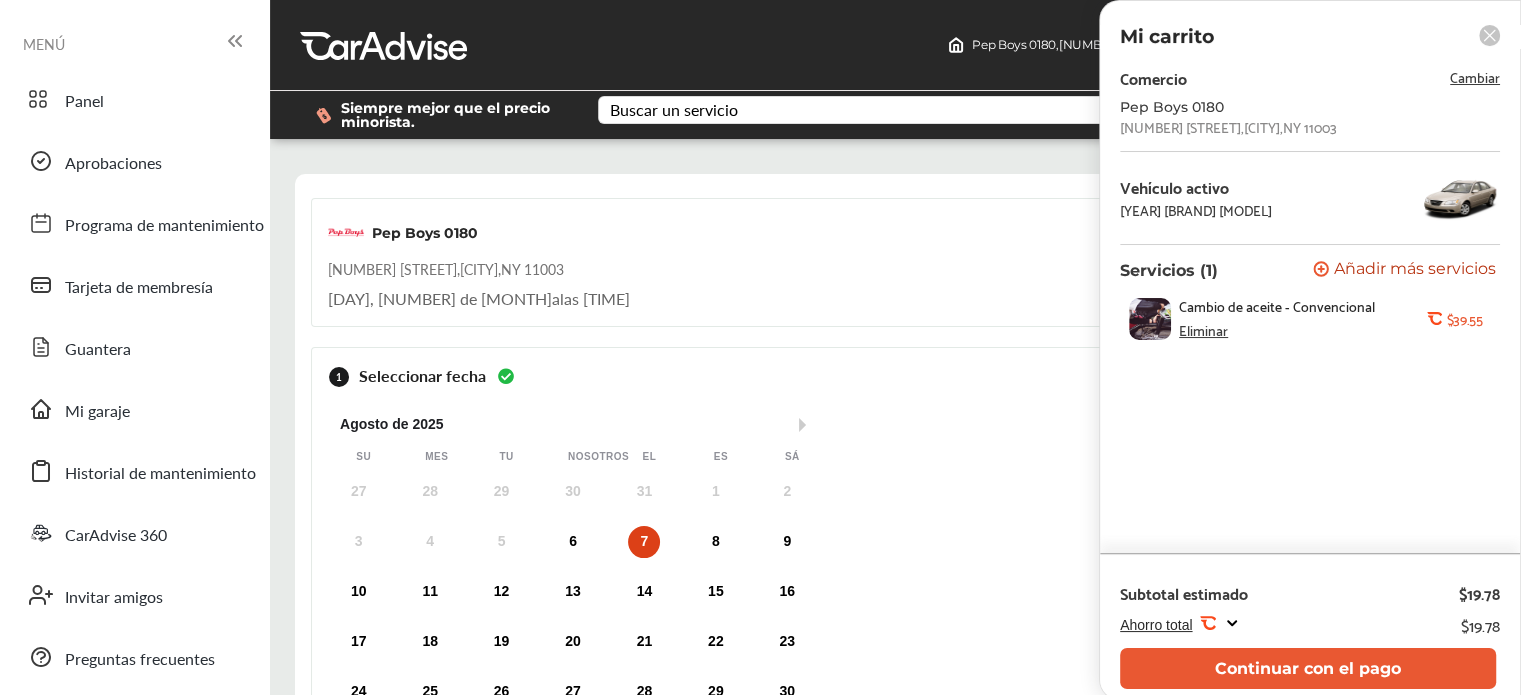 click on "Paso  5  /  7    -    Seleccionar fecha y hora Cancelar Pep Boys 0180 Cambiar [NUMBER] [STREET]  ,  [CITY]  ,  [STATE]    [ZIP] [DAY], [NUMBER] de [MONTH]  a  las [TIME] 1 Seleccionar fecha [NUMBER] de [MONTH] de [YEAR] Mes próximo [MONTH] de [YEAR] Su Mes Tu Nosotros El Es Sá 27 28 29 30 31 1 2 3 4 5 6 7 8 9 10 11 12 13 14 15 16 17 18 19 20 21 22 23 24 25 26 27 28 29 30 31 1 2 3 4 5 6 2 Seleccionar hora Entrar 9:00 AM 10:00 a. m. 11:00 a. m. 12:00 p. m. 1:00 p.m. 2:00 p. m. 3:00 p.m. 4:00 p.m. 5:00 p. m. 6:00 p. m. Le enviaremos un mensaje de texto una vez que se confirme su cita. Proceder al método de pago" at bounding box center (895, 565) 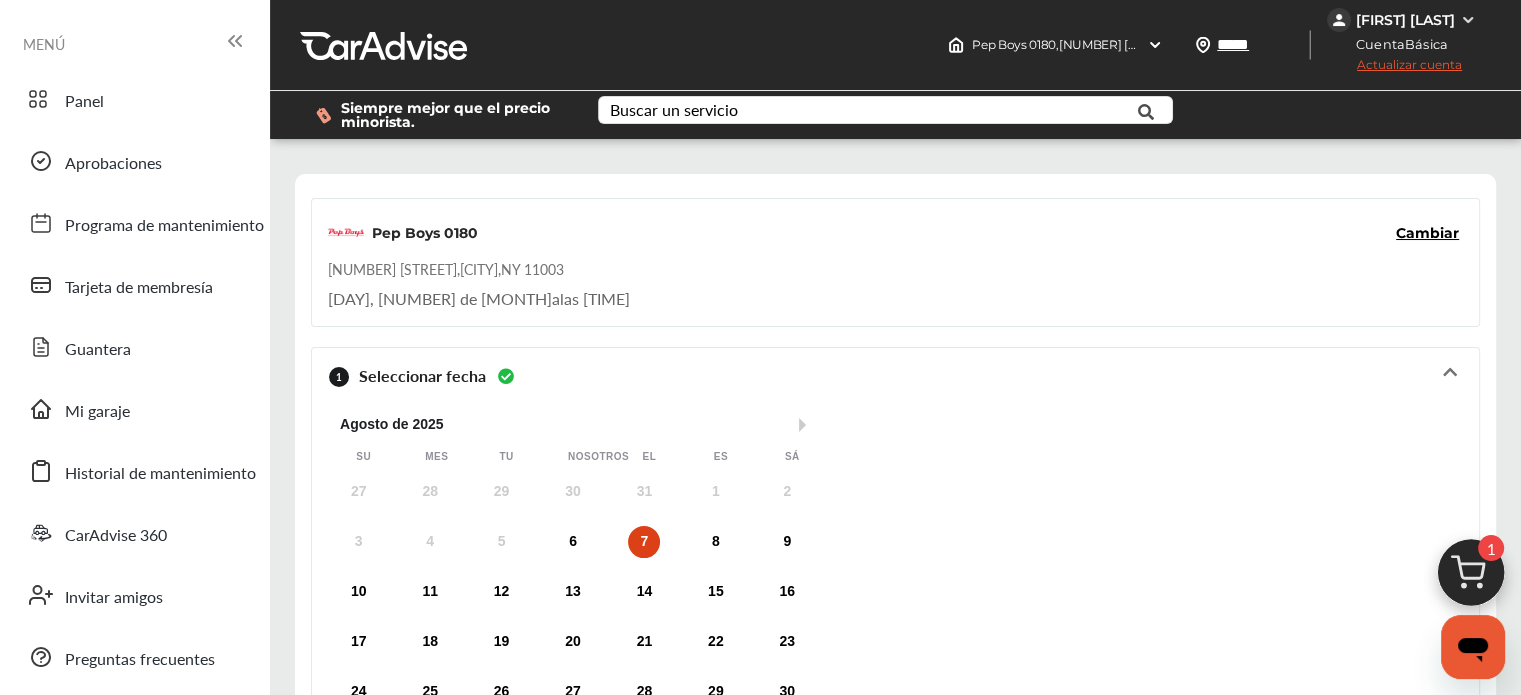 click at bounding box center [1471, 578] 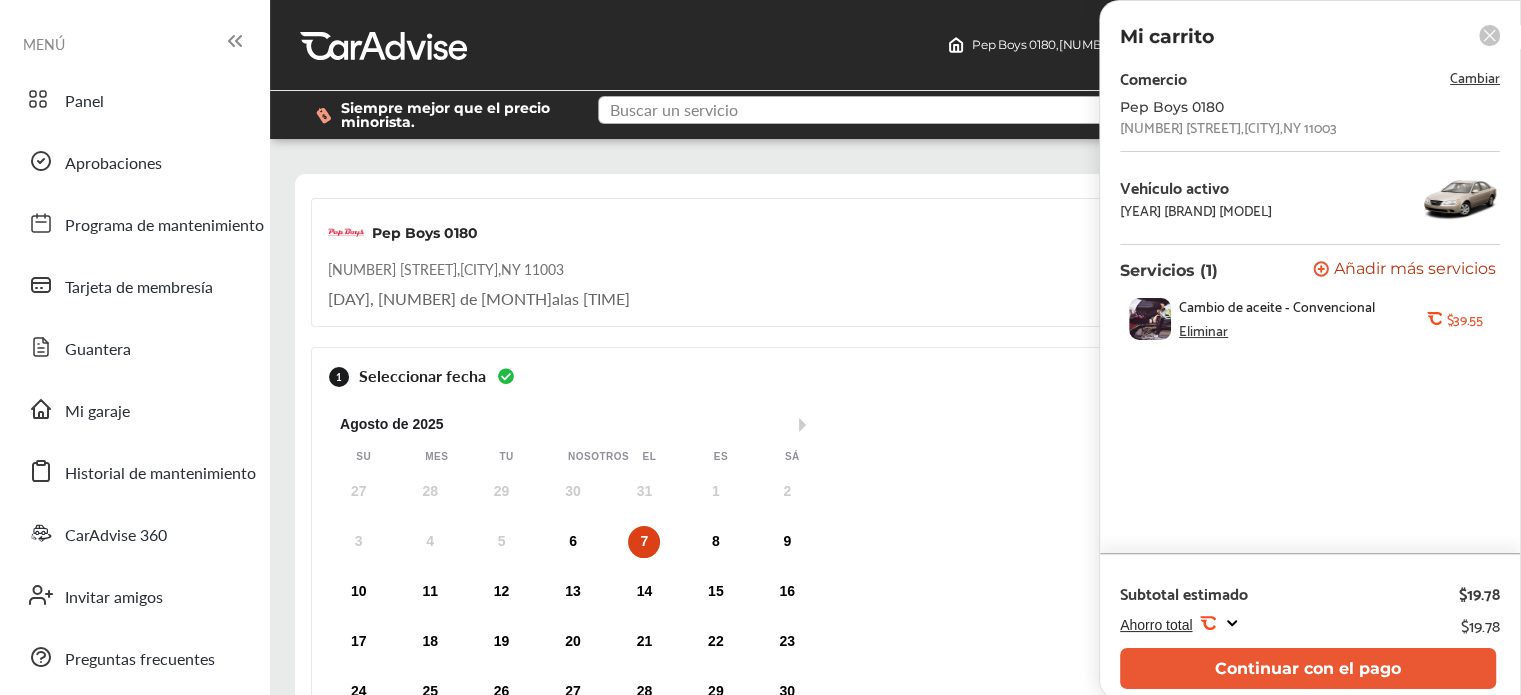 click at bounding box center [868, 112] 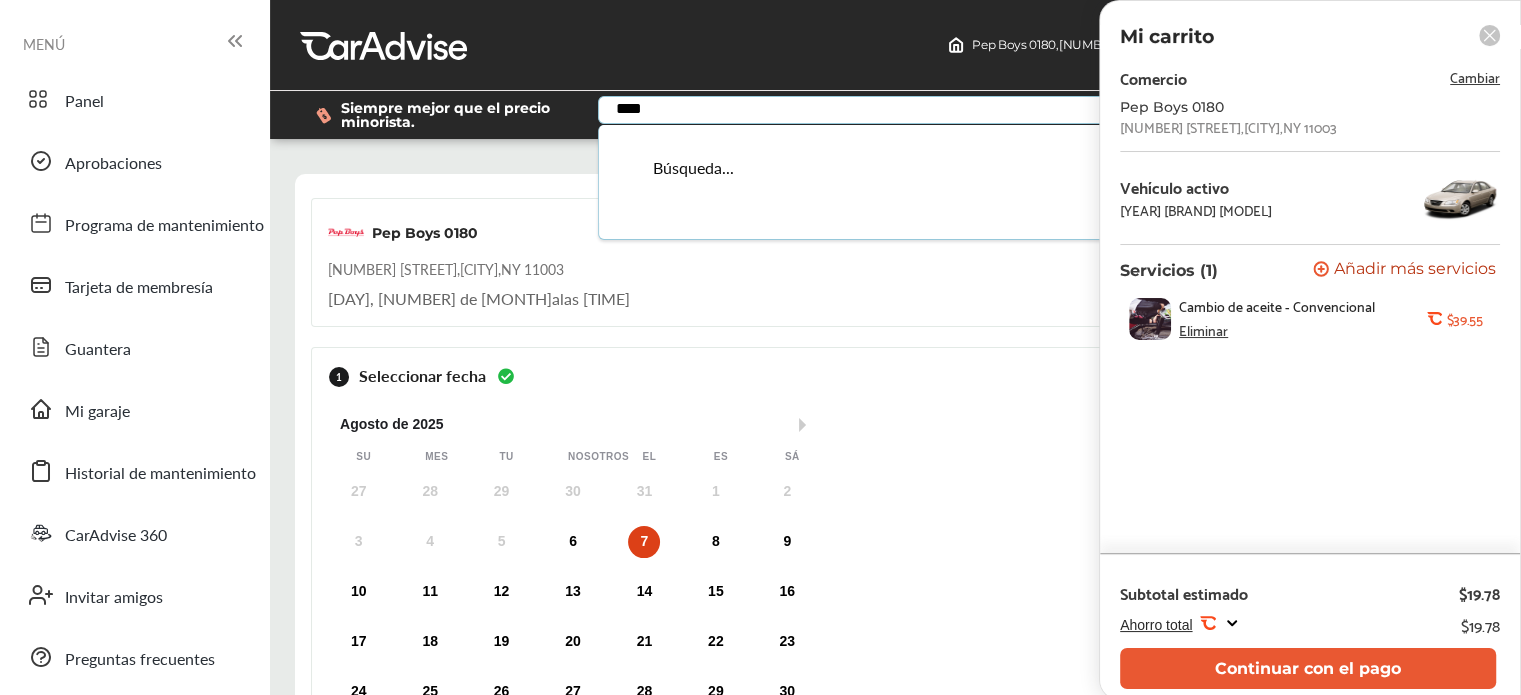 type on "***" 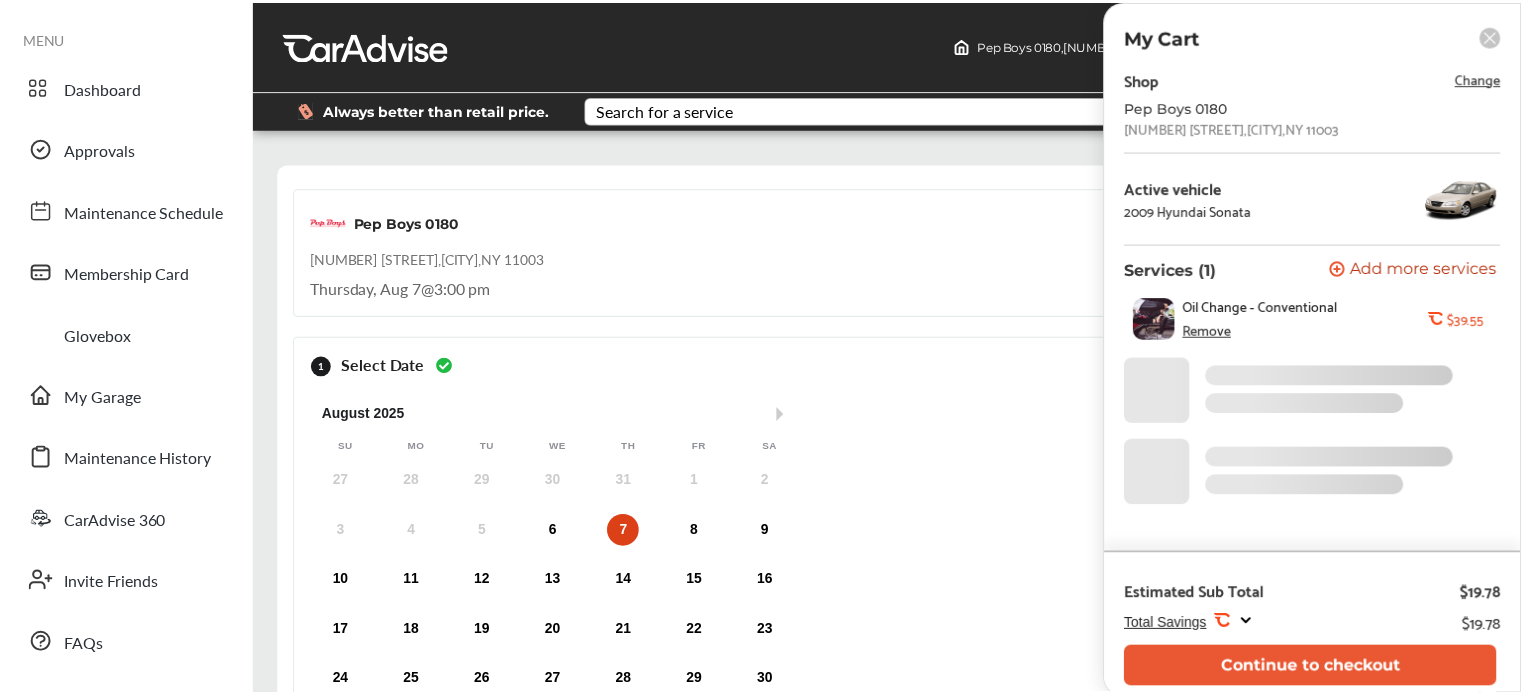 scroll, scrollTop: 0, scrollLeft: 0, axis: both 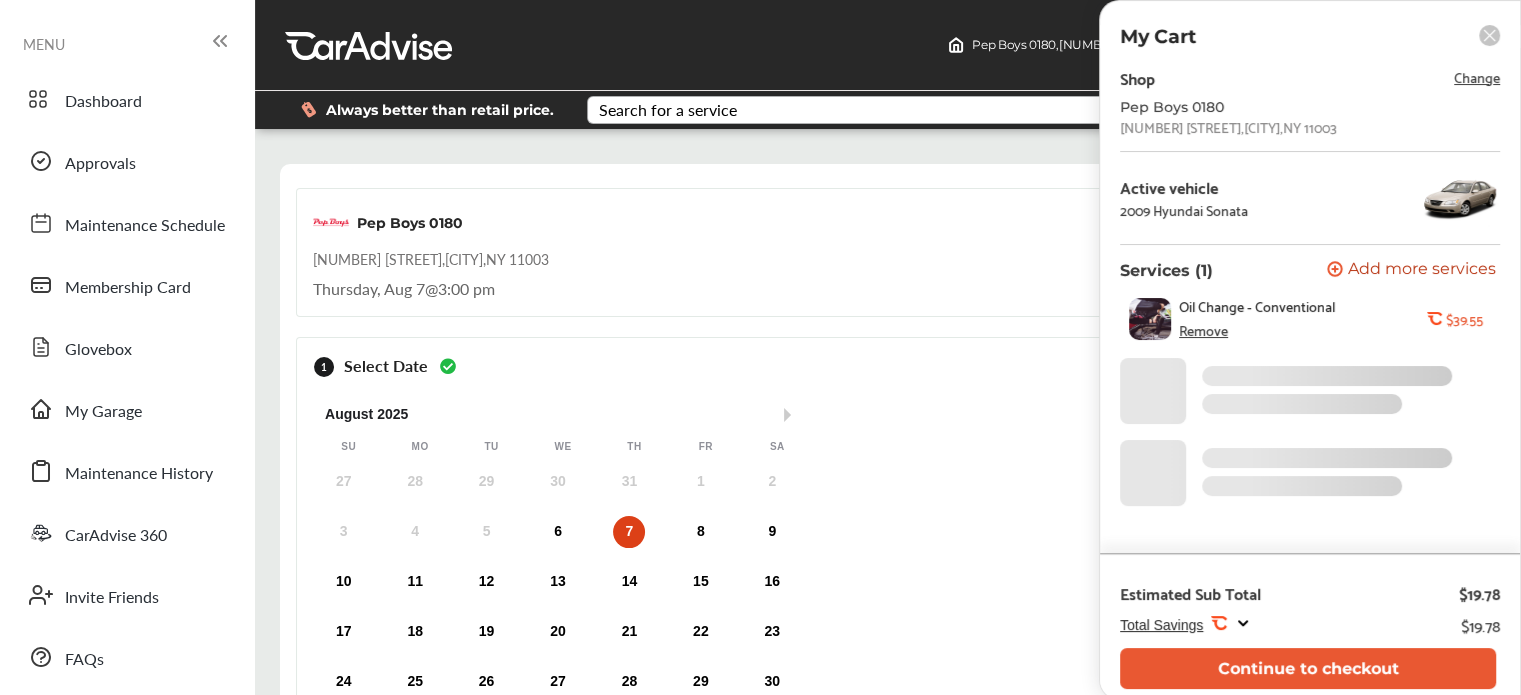 click on "Search for a service" at bounding box center (668, 110) 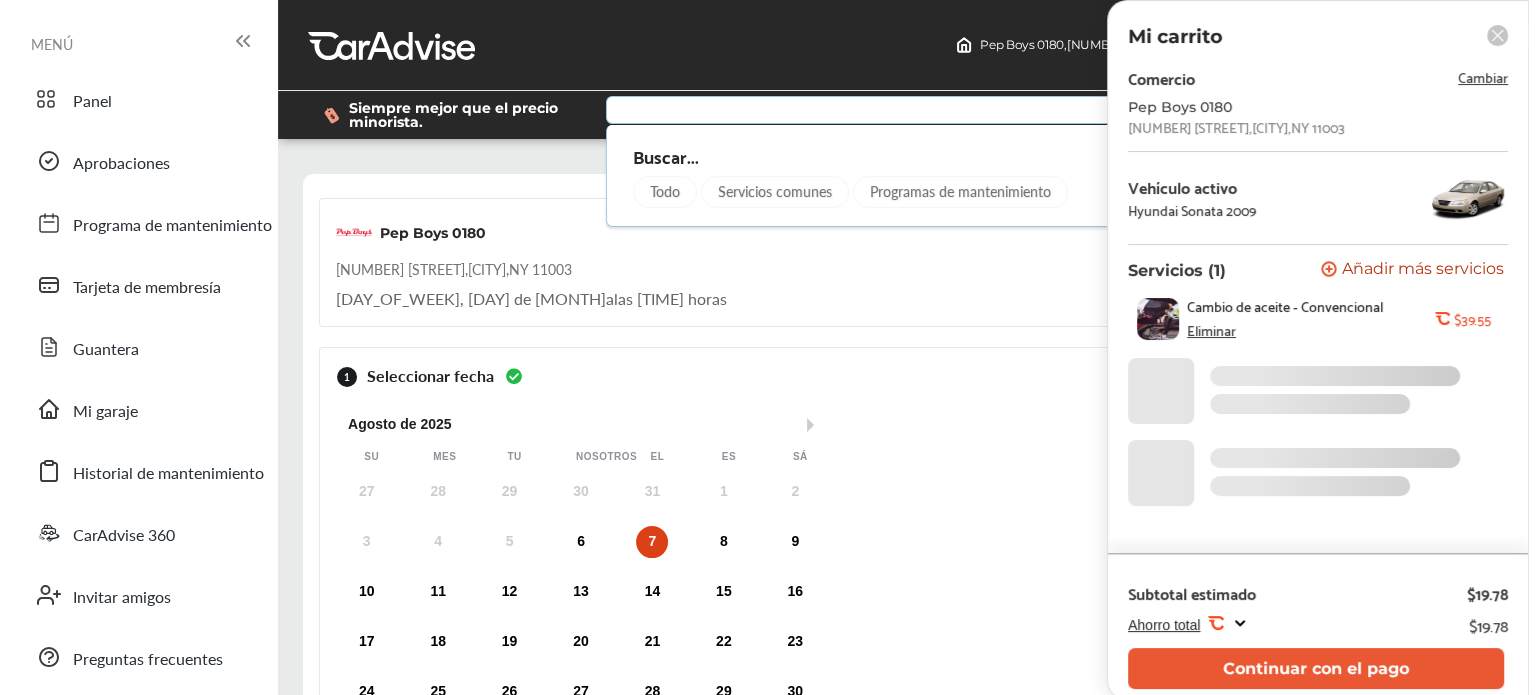 scroll, scrollTop: 0, scrollLeft: 0, axis: both 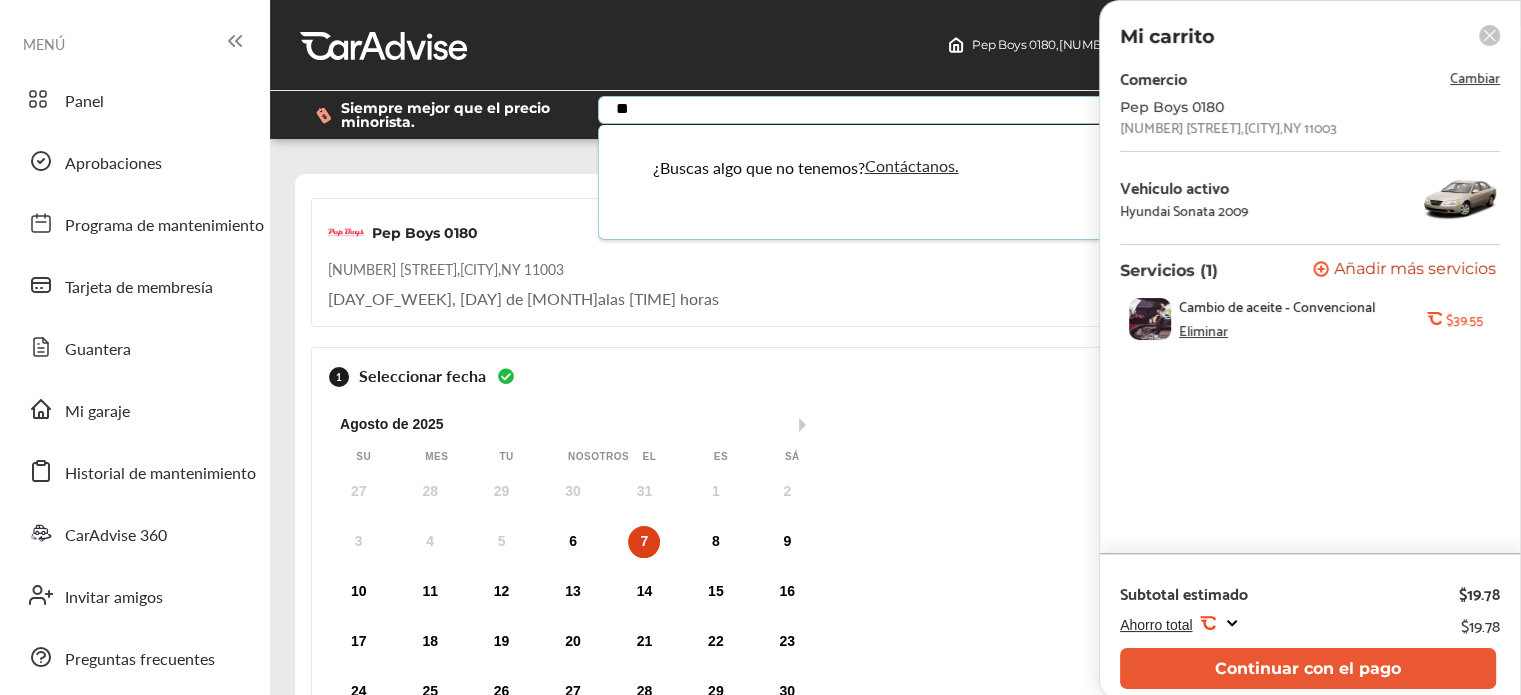 type on "***" 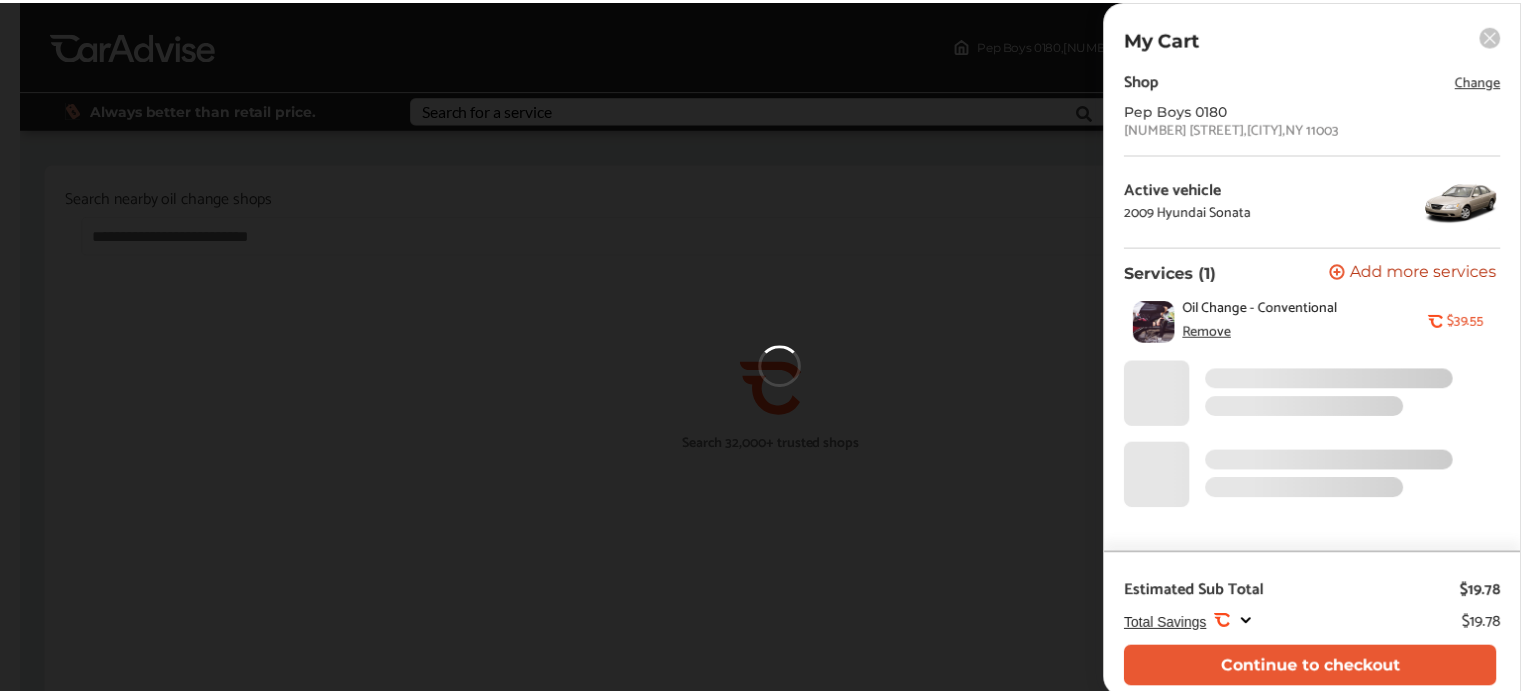 scroll, scrollTop: 0, scrollLeft: 0, axis: both 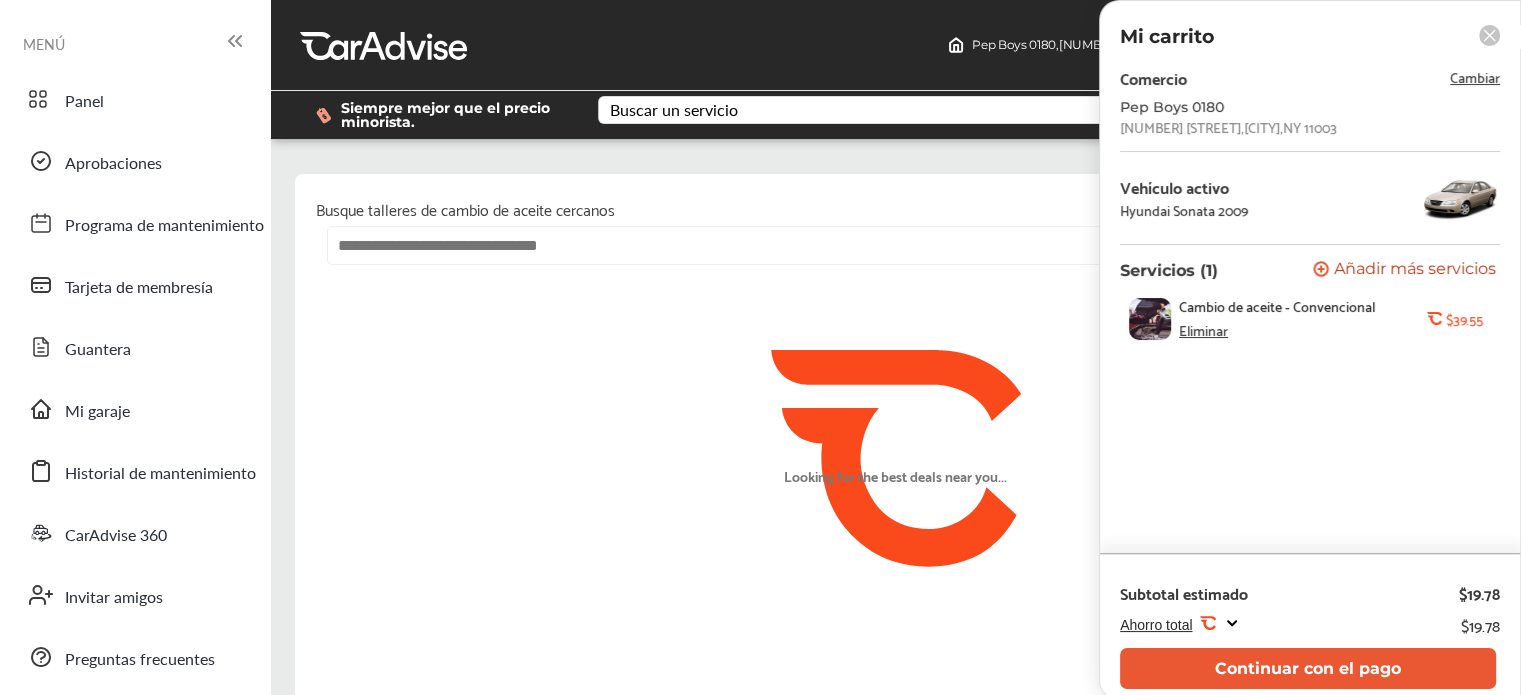 click on "Paso  [NUMBER]  /  [NUMBER]    -    Seleccionar una tienda Cancelar Busque talleres de cambio de aceite cercanos
.st0{fill:#FA4A1C;}
Looking for the best deals near you..." at bounding box center [895, 444] 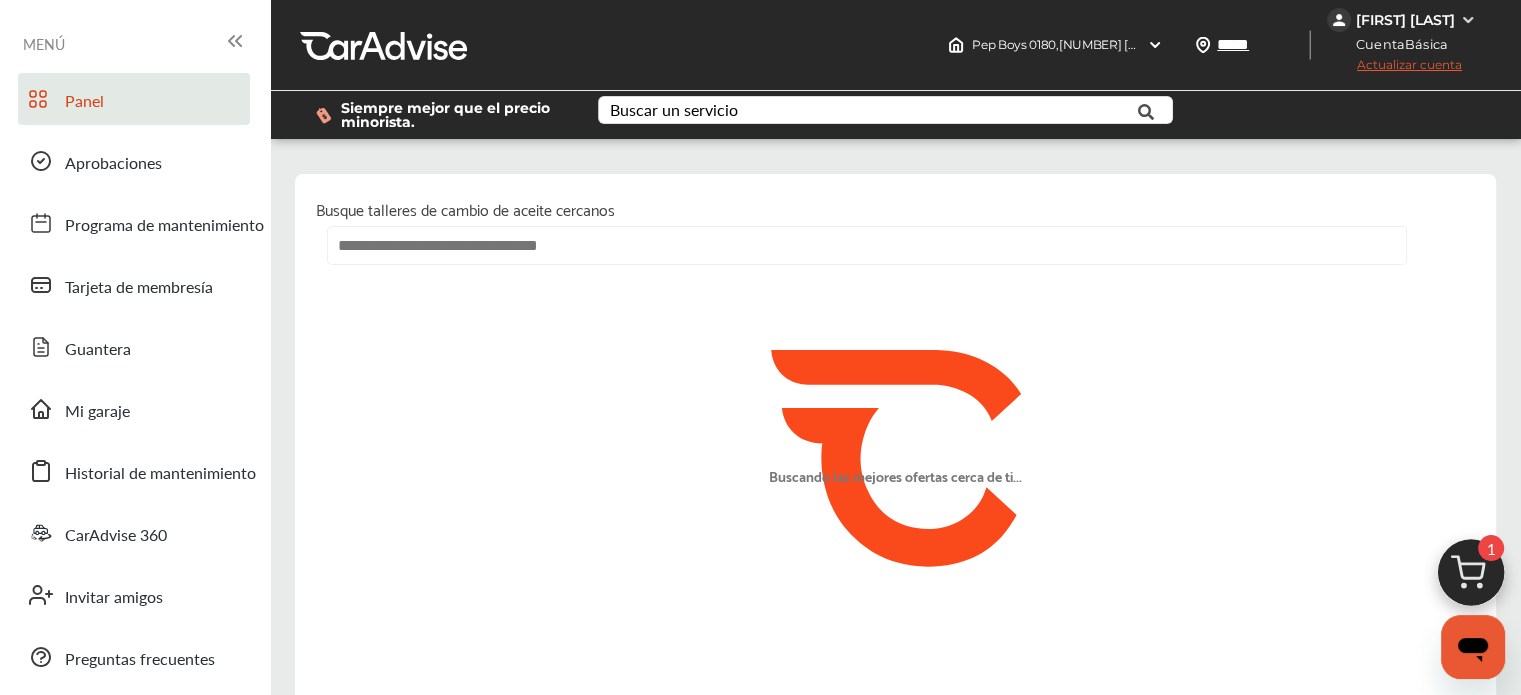 click on "Panel" at bounding box center (84, 100) 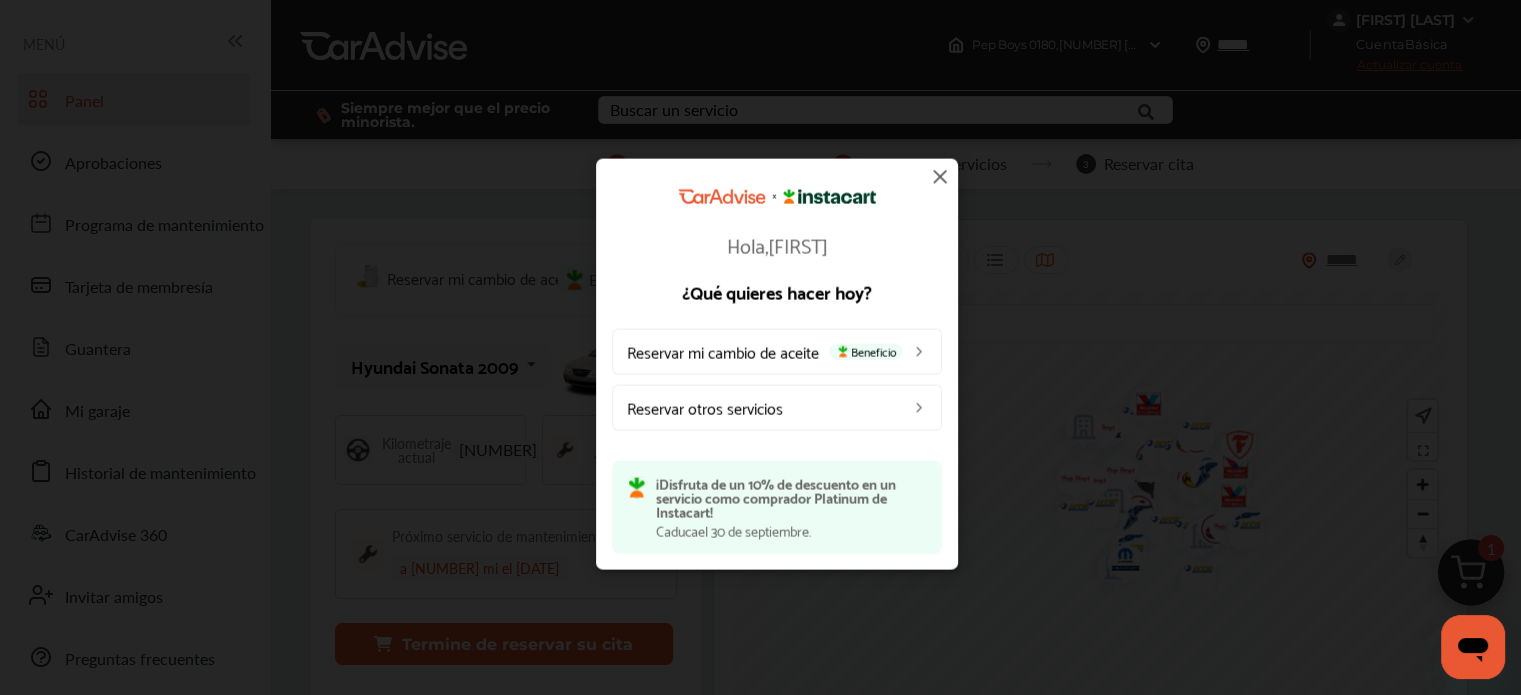 click on "Beneficio" at bounding box center (864, 351) 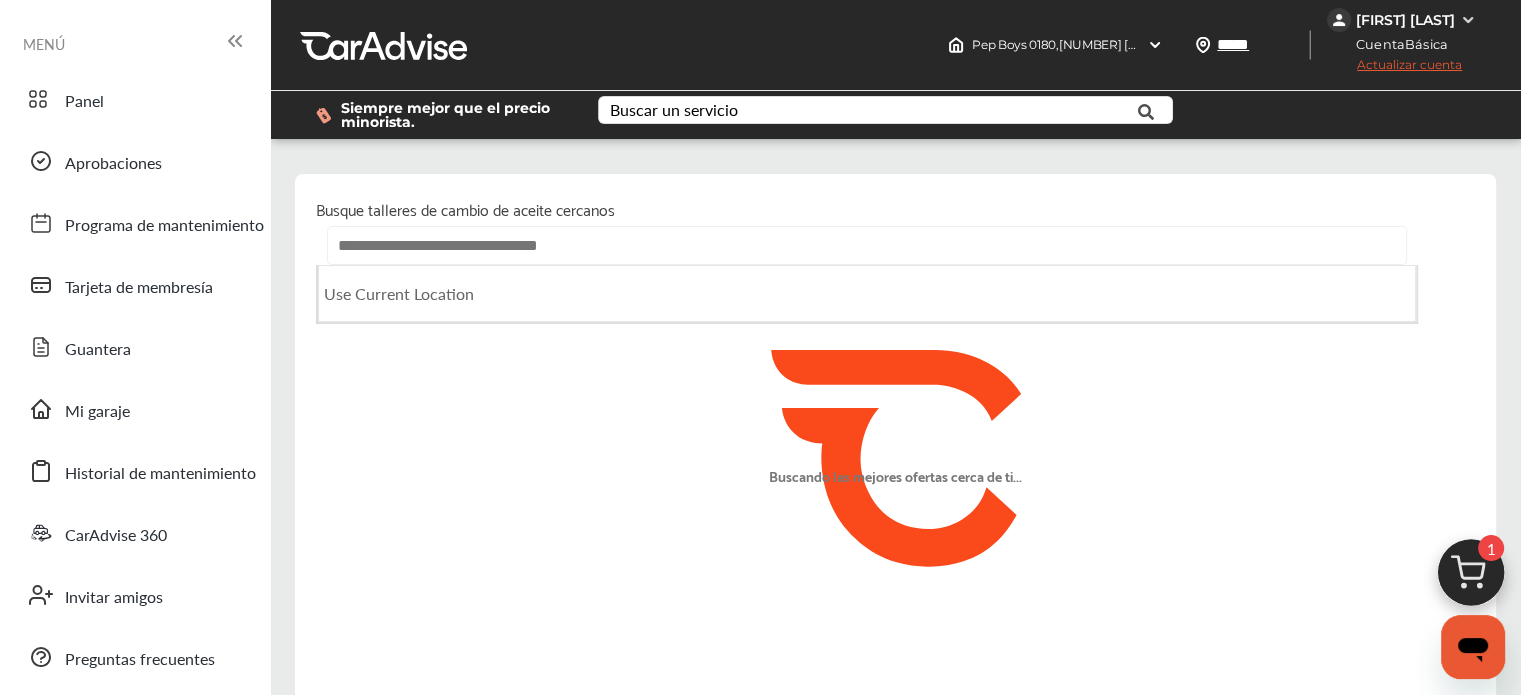 click at bounding box center (867, 245) 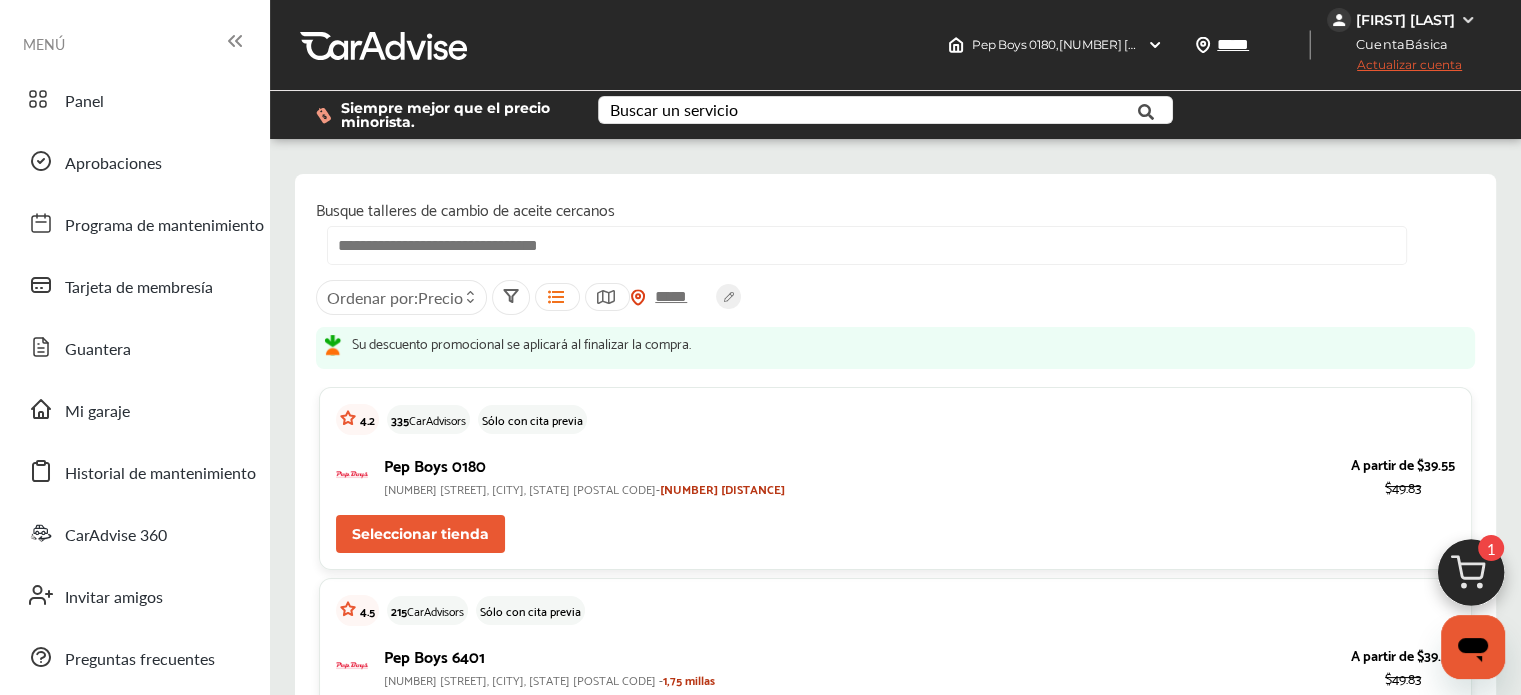 click on "Seleccionar tienda" at bounding box center (420, 534) 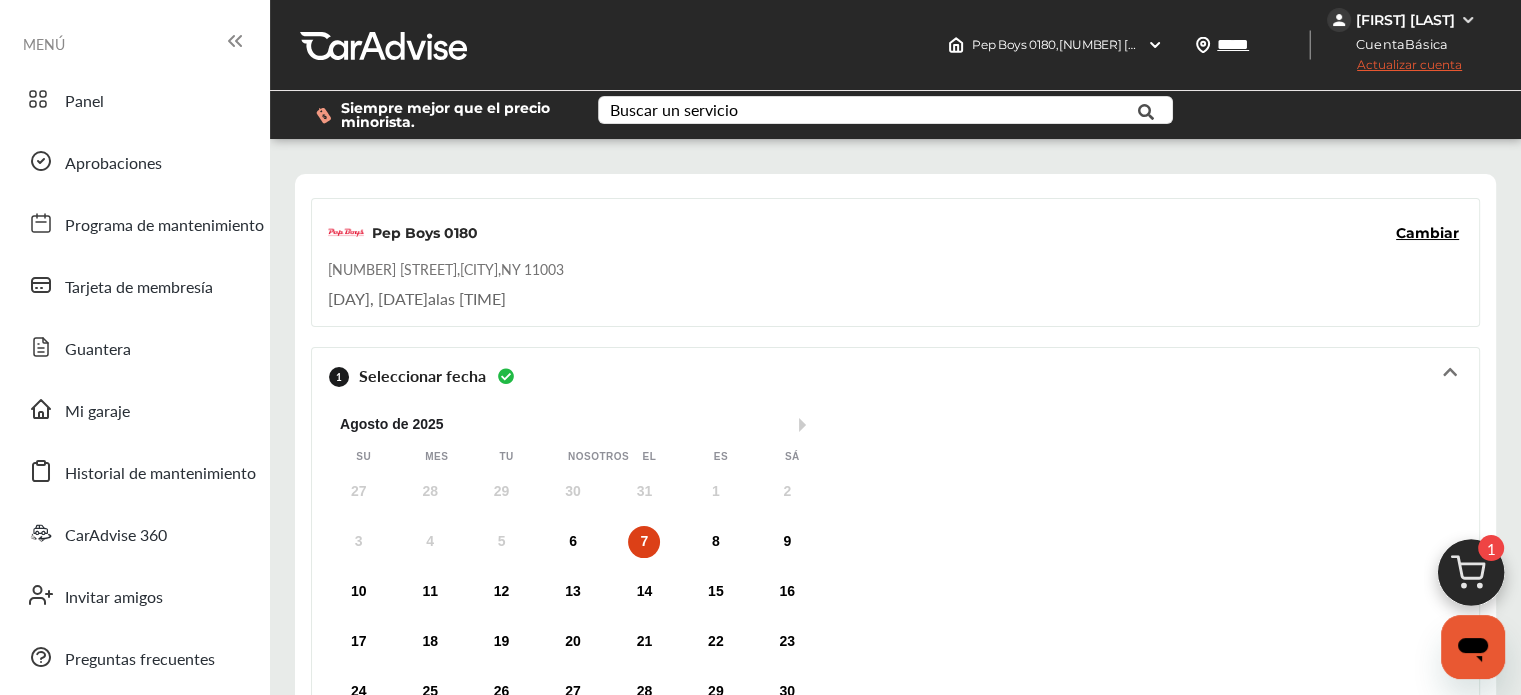 scroll, scrollTop: 412, scrollLeft: 0, axis: vertical 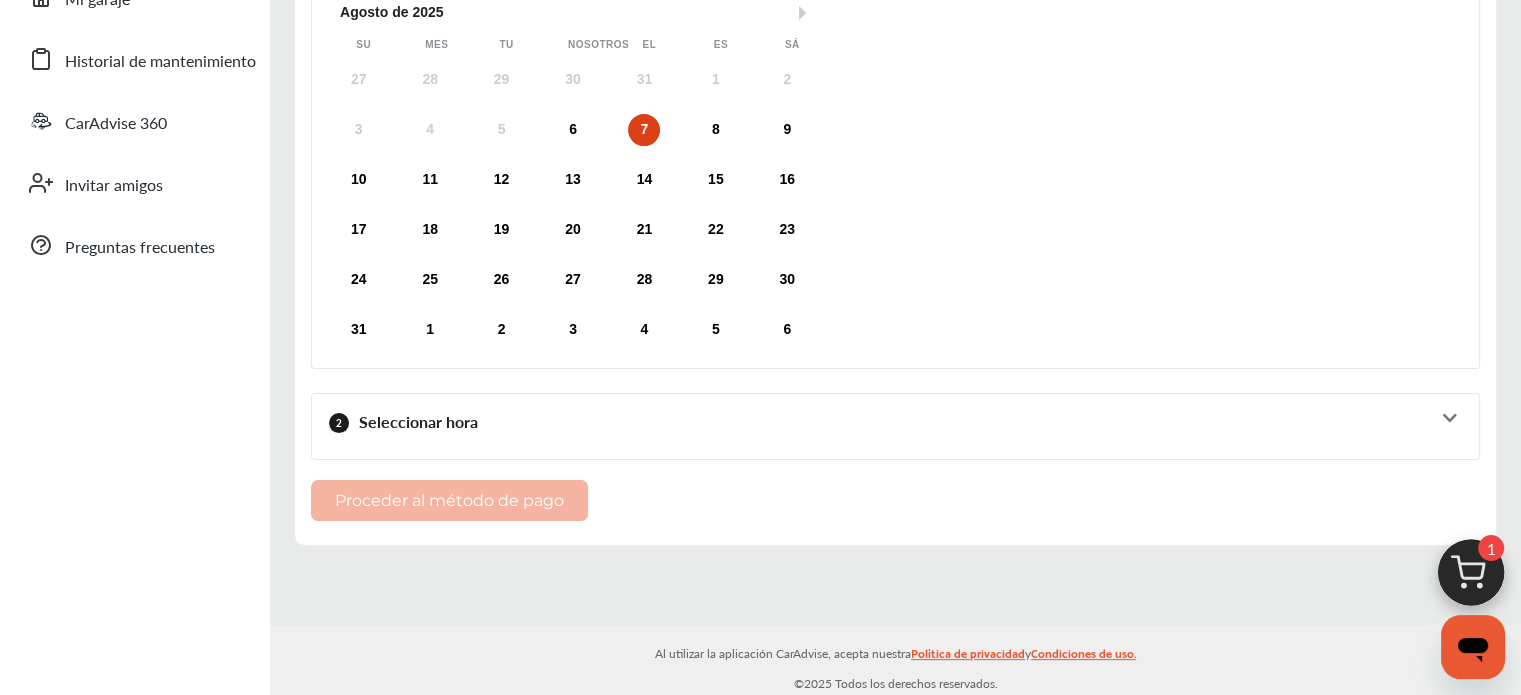 click at bounding box center [1471, 578] 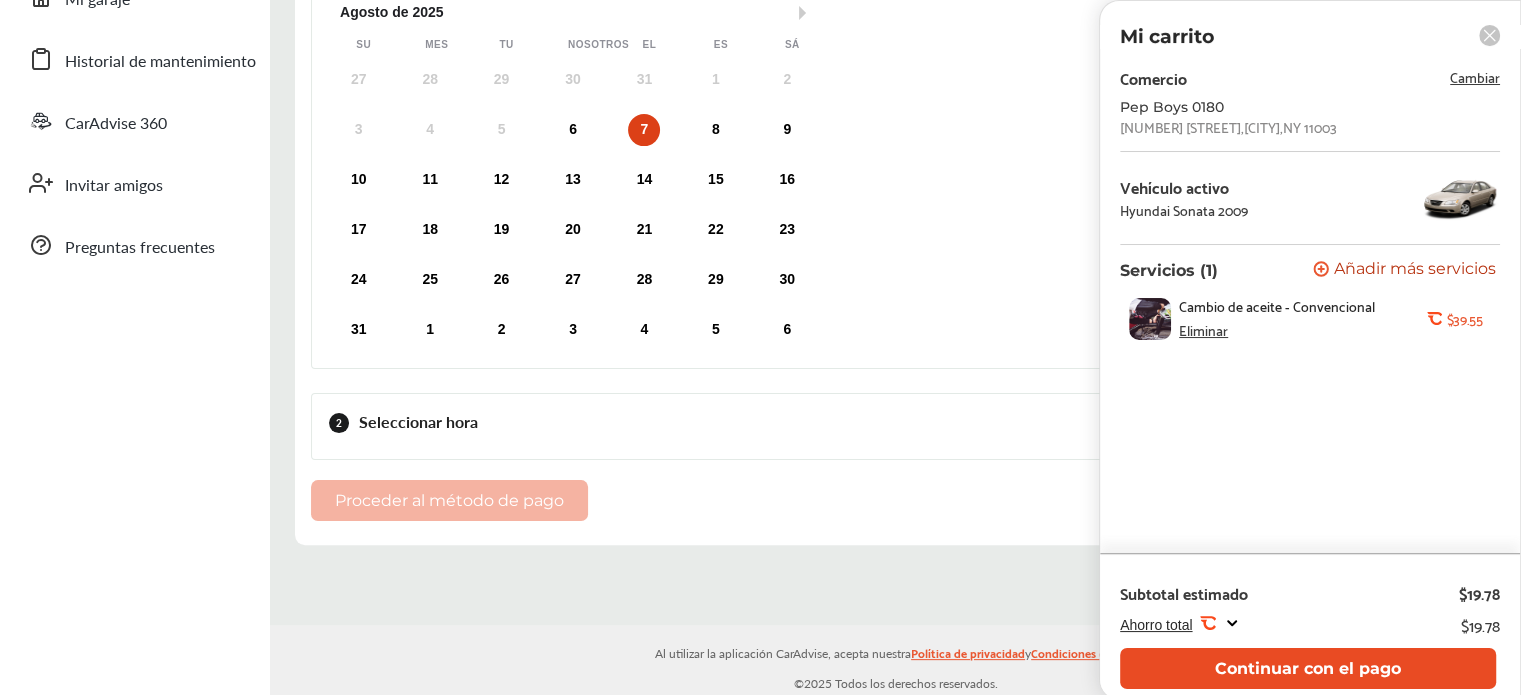 click on "Continuar con el pago" at bounding box center [1308, 668] 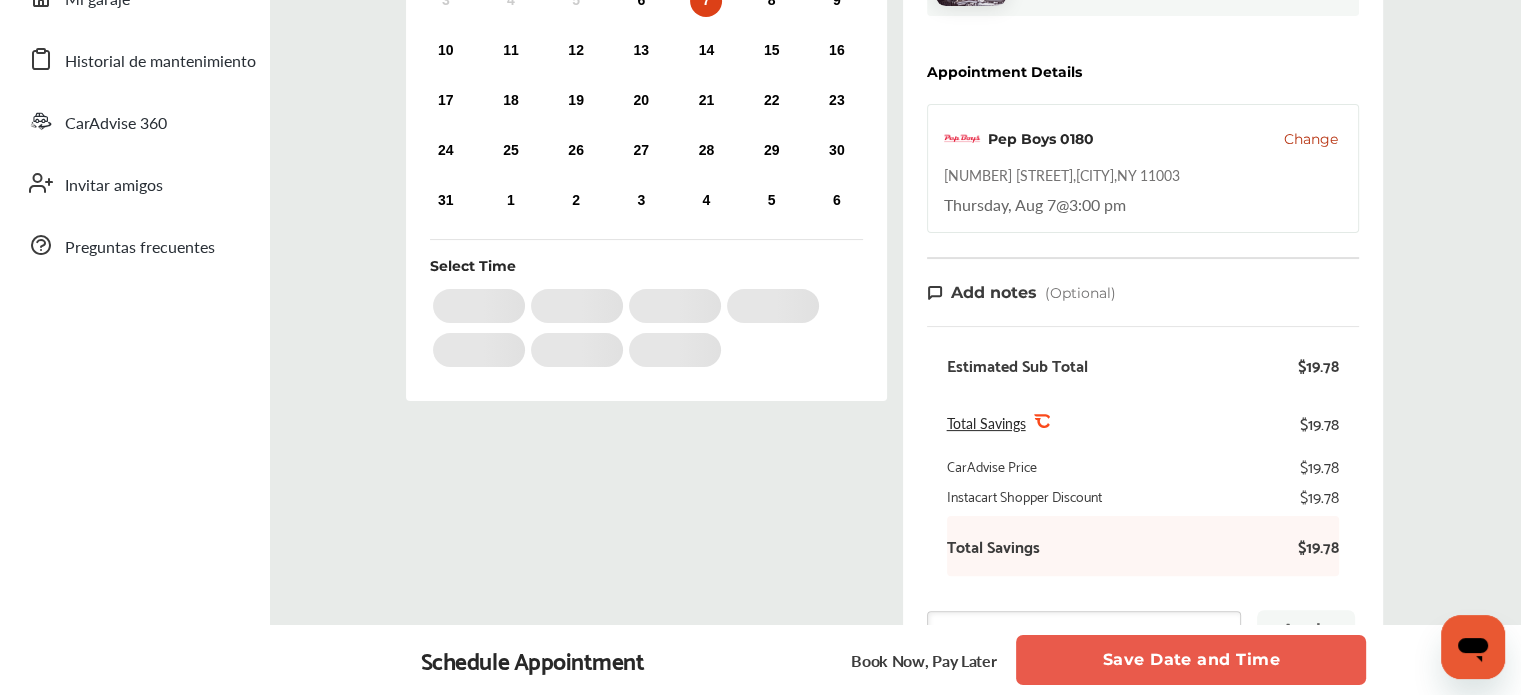 scroll, scrollTop: 0, scrollLeft: 0, axis: both 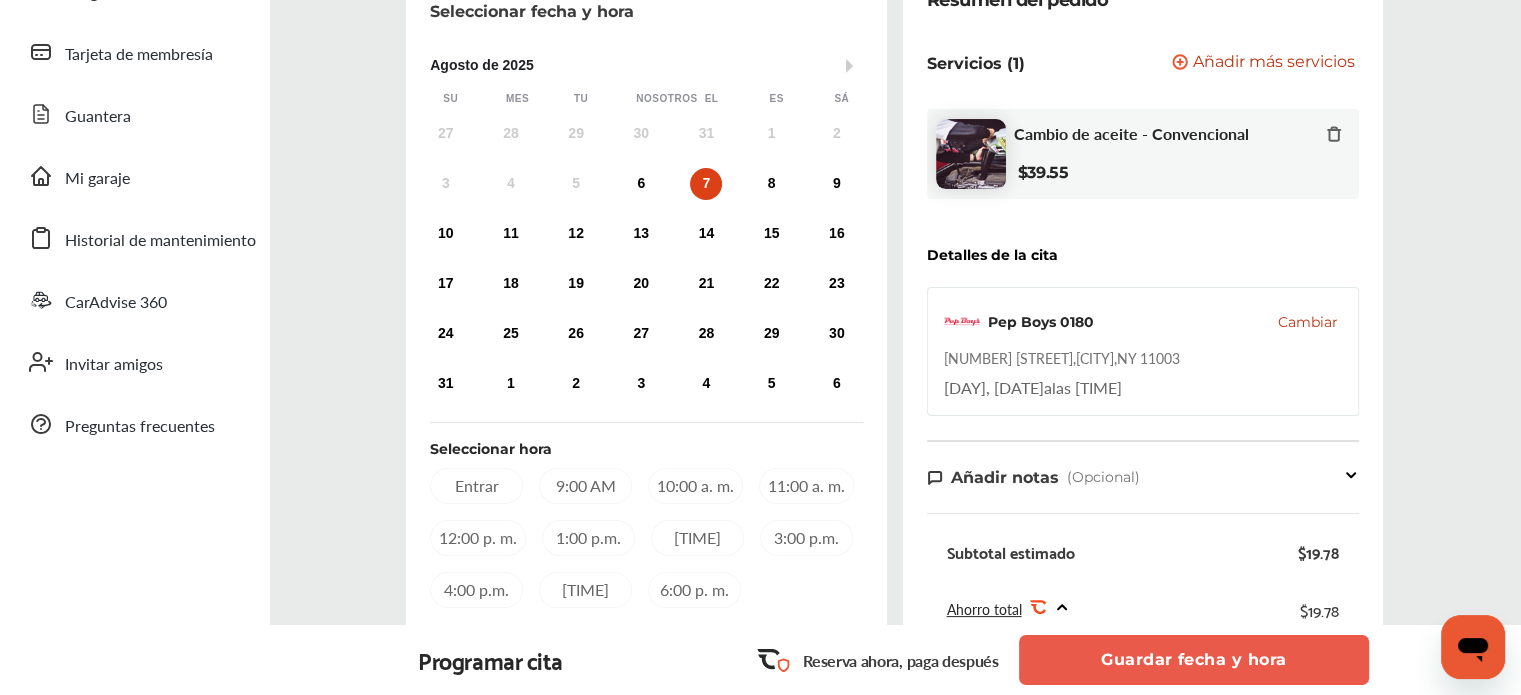 click on "Añadir más servicios" at bounding box center (1274, 61) 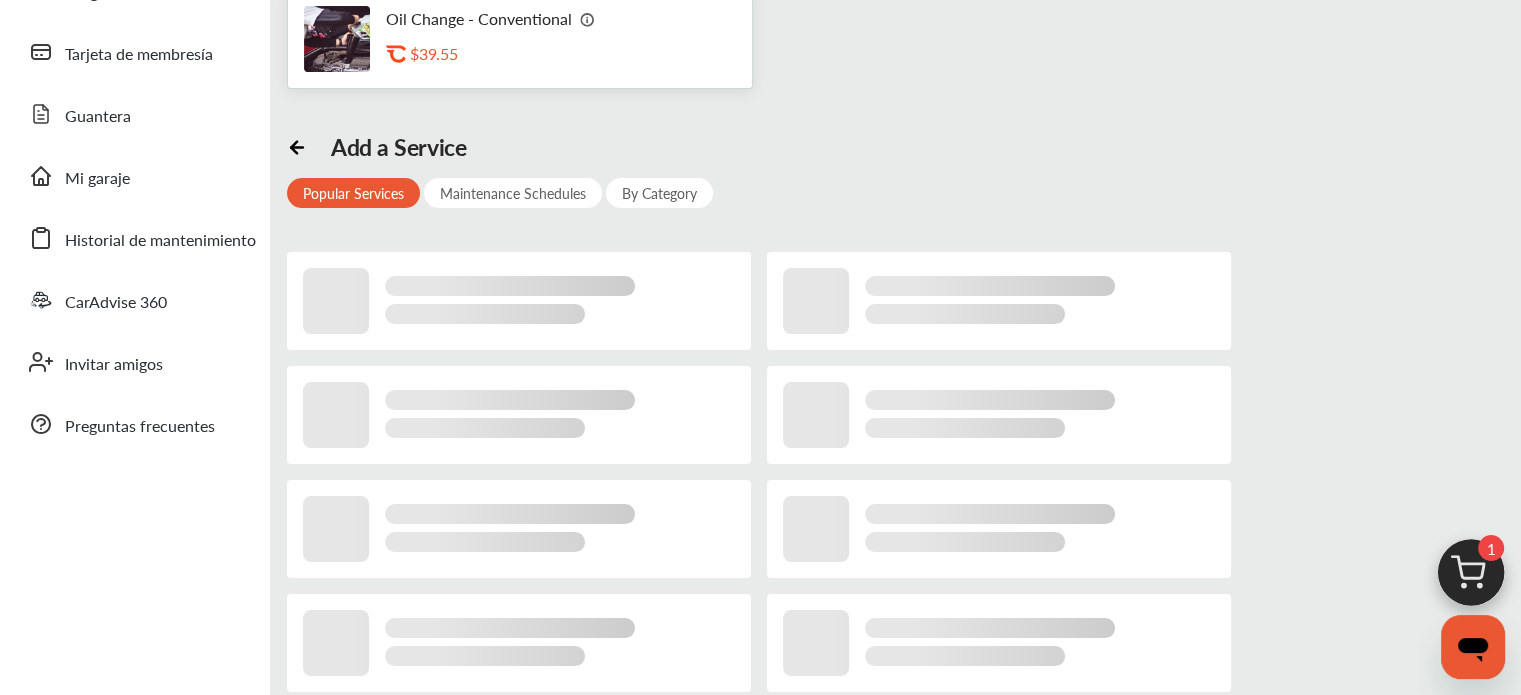 scroll, scrollTop: 0, scrollLeft: 0, axis: both 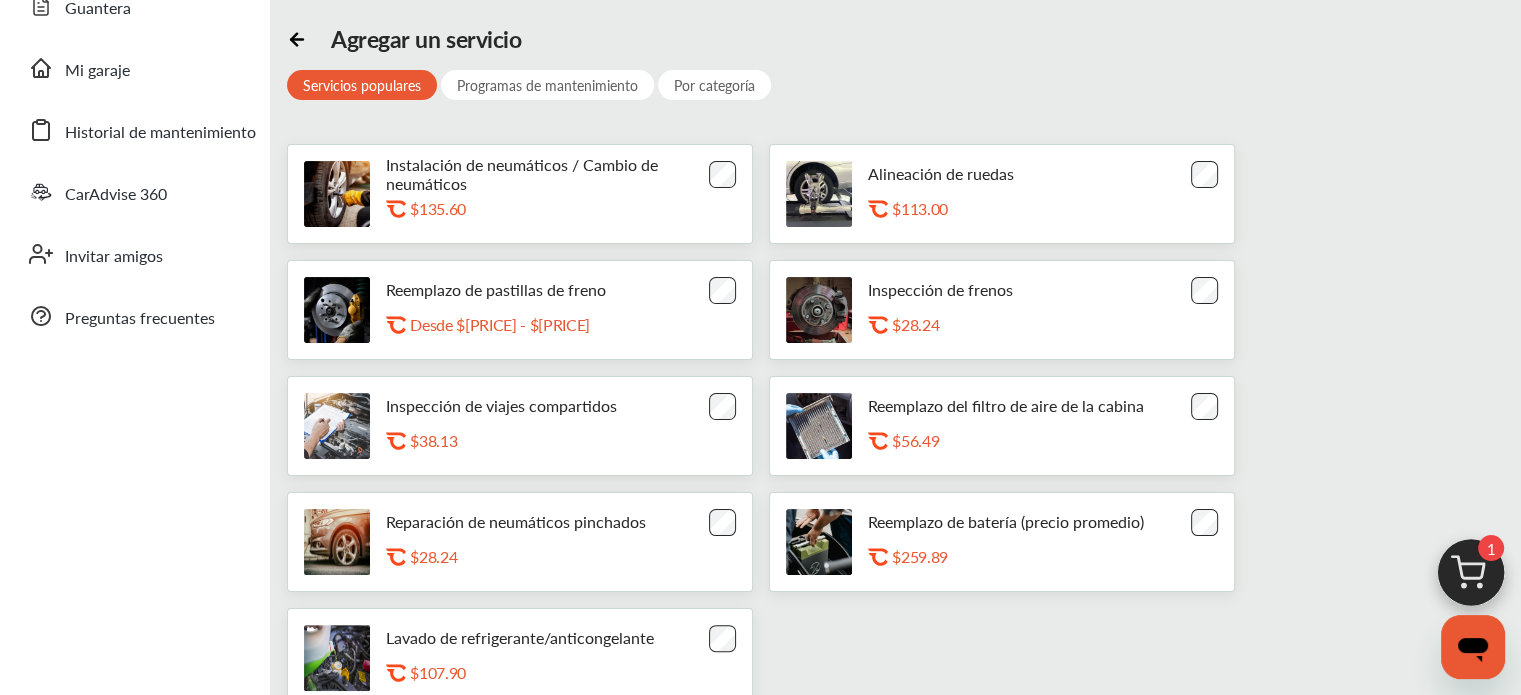 click at bounding box center (1471, 578) 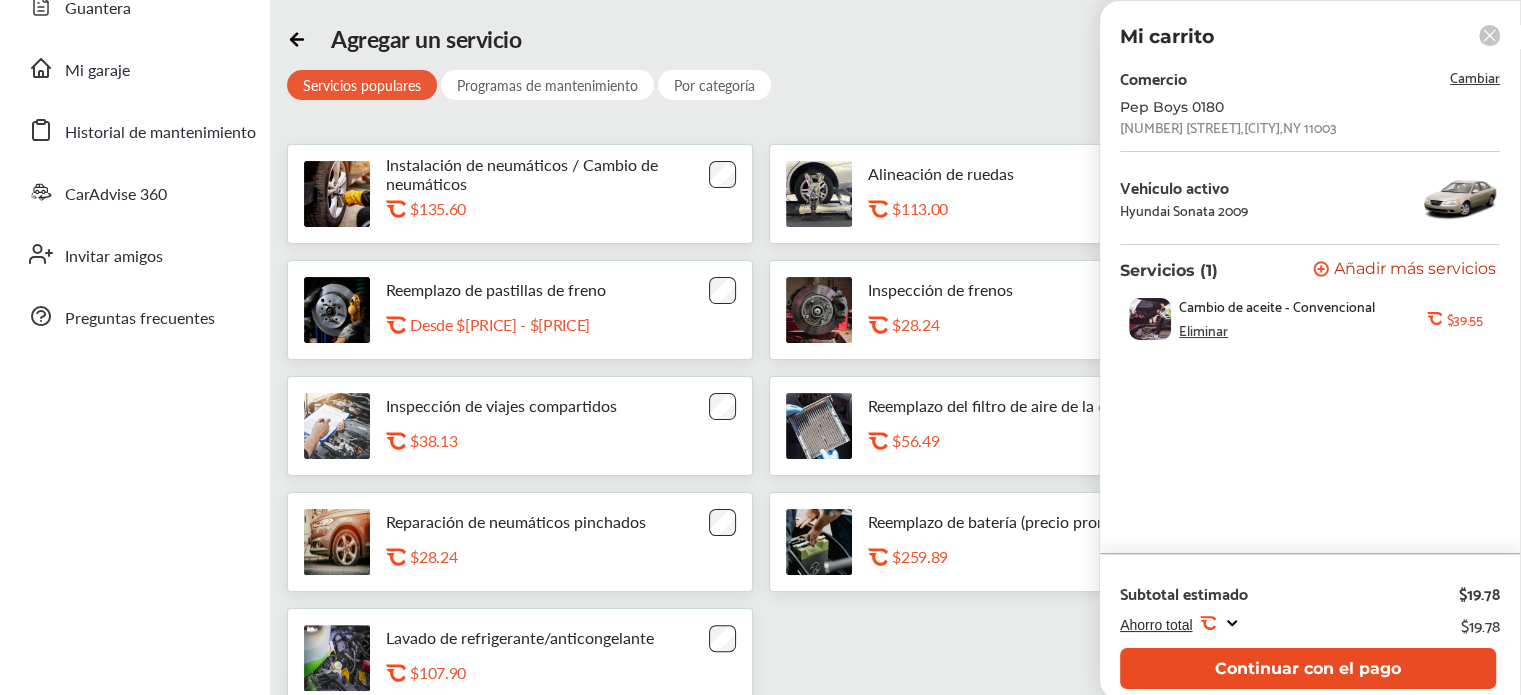 click on "Continuar con el pago" at bounding box center [1308, 668] 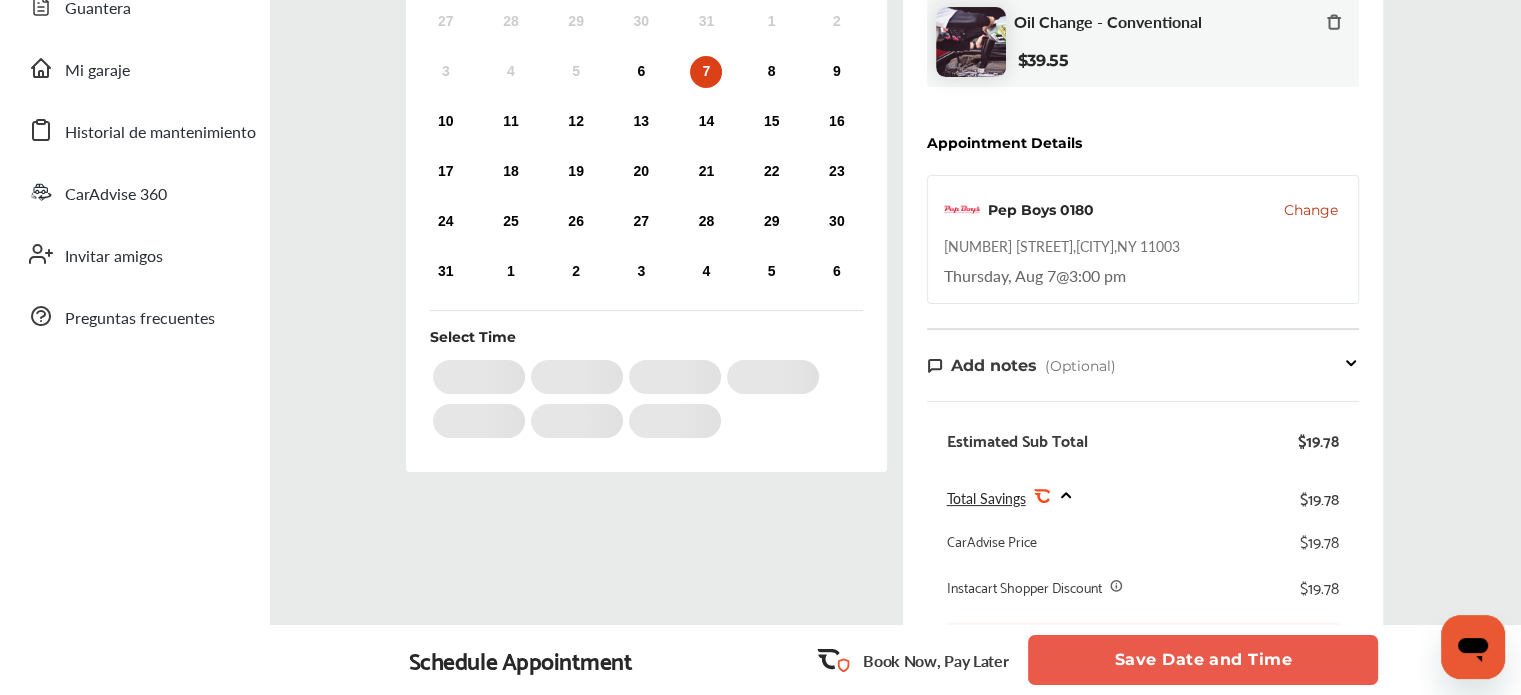 scroll, scrollTop: 0, scrollLeft: 0, axis: both 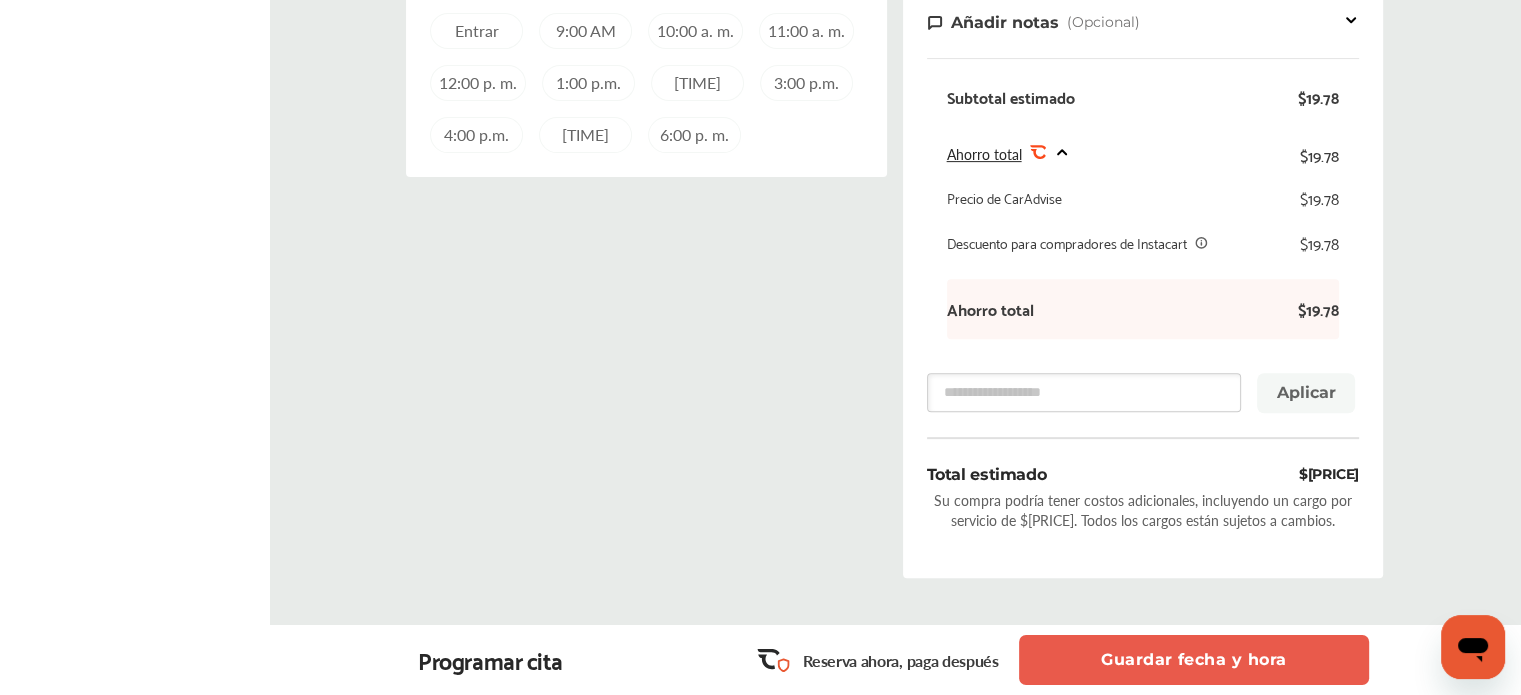 click on "Guardar fecha y hora" at bounding box center (1193, 659) 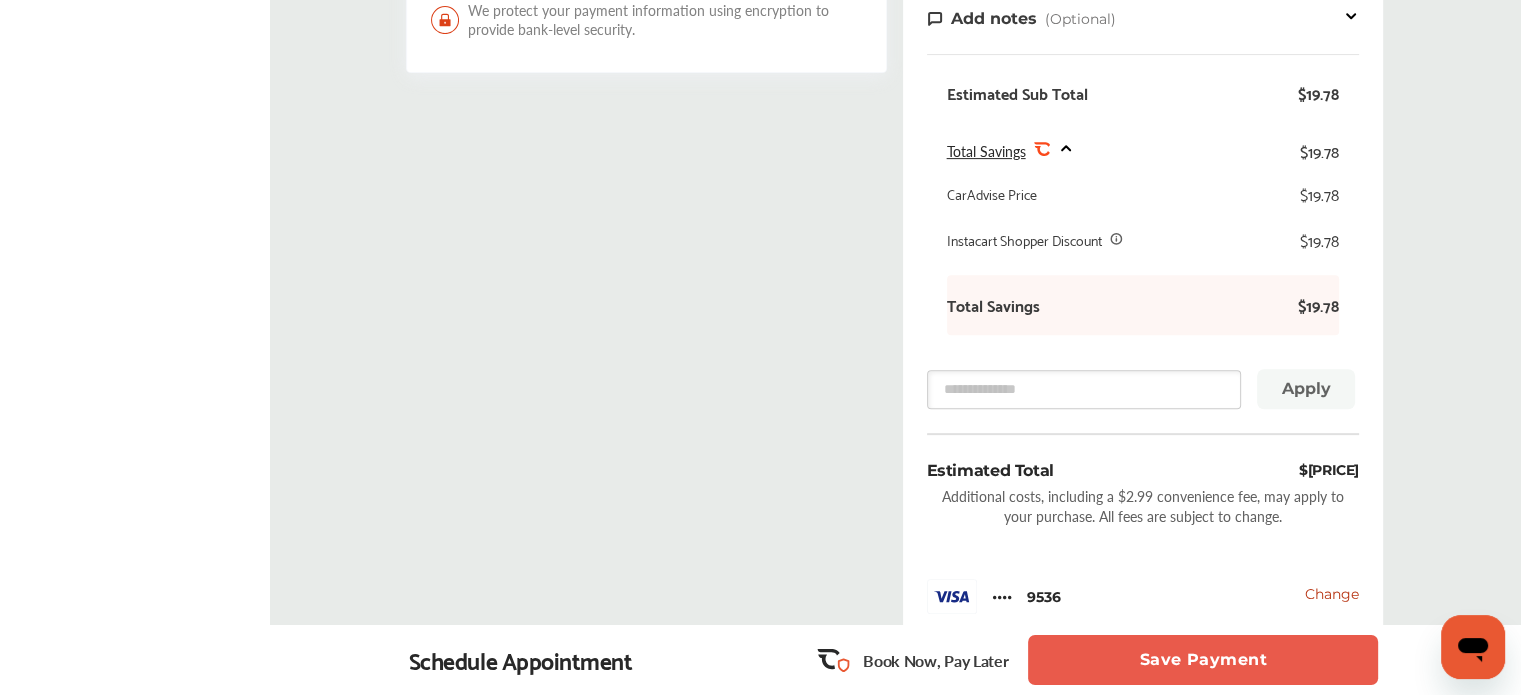 scroll, scrollTop: 0, scrollLeft: 0, axis: both 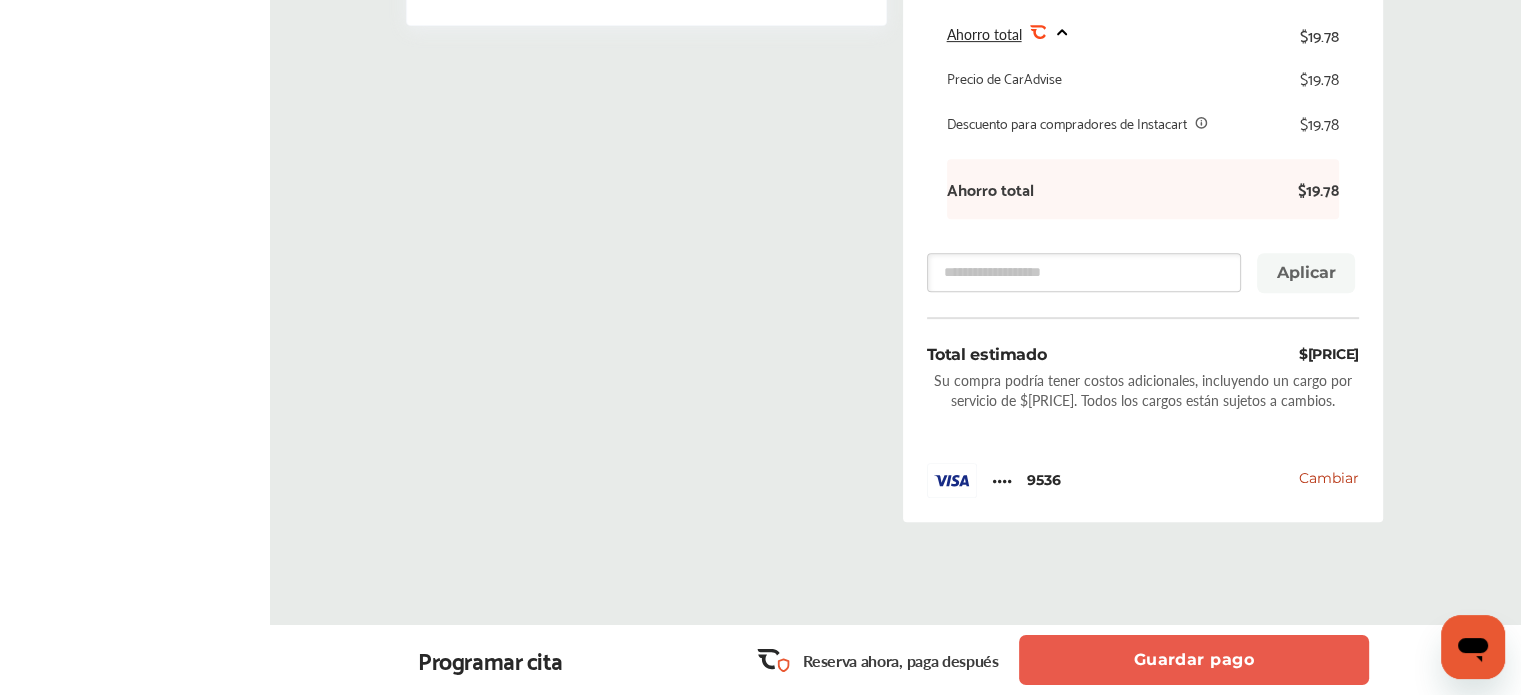 click on "Guardar pago" at bounding box center [1193, 659] 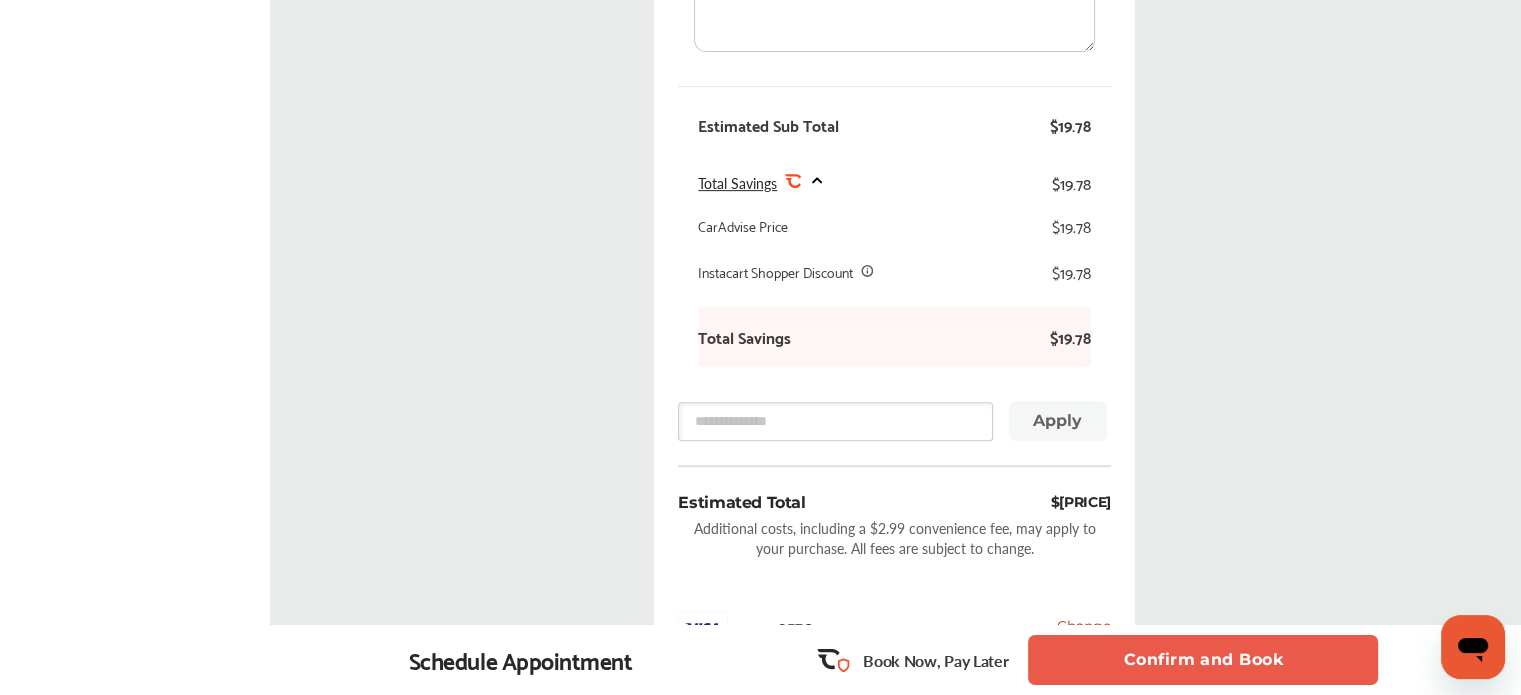 scroll, scrollTop: 0, scrollLeft: 0, axis: both 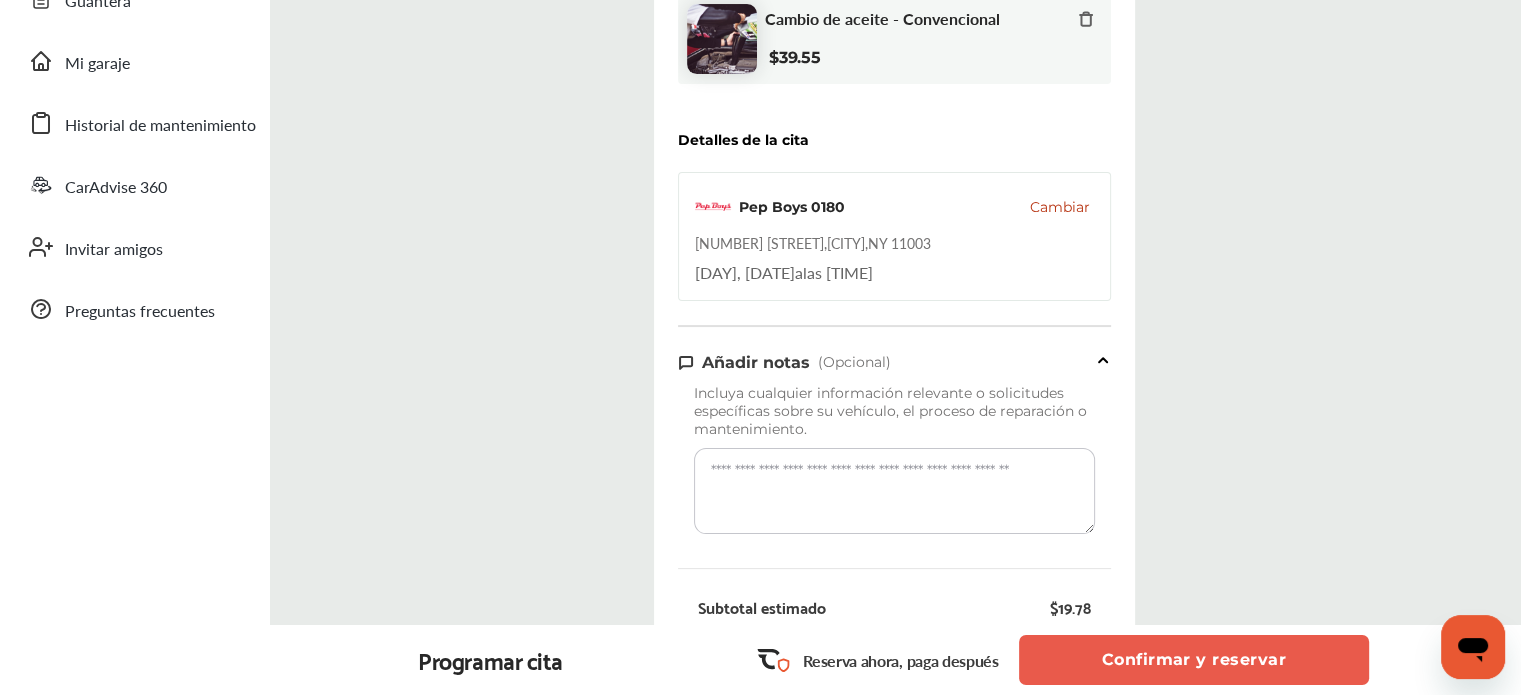 click at bounding box center (894, 491) 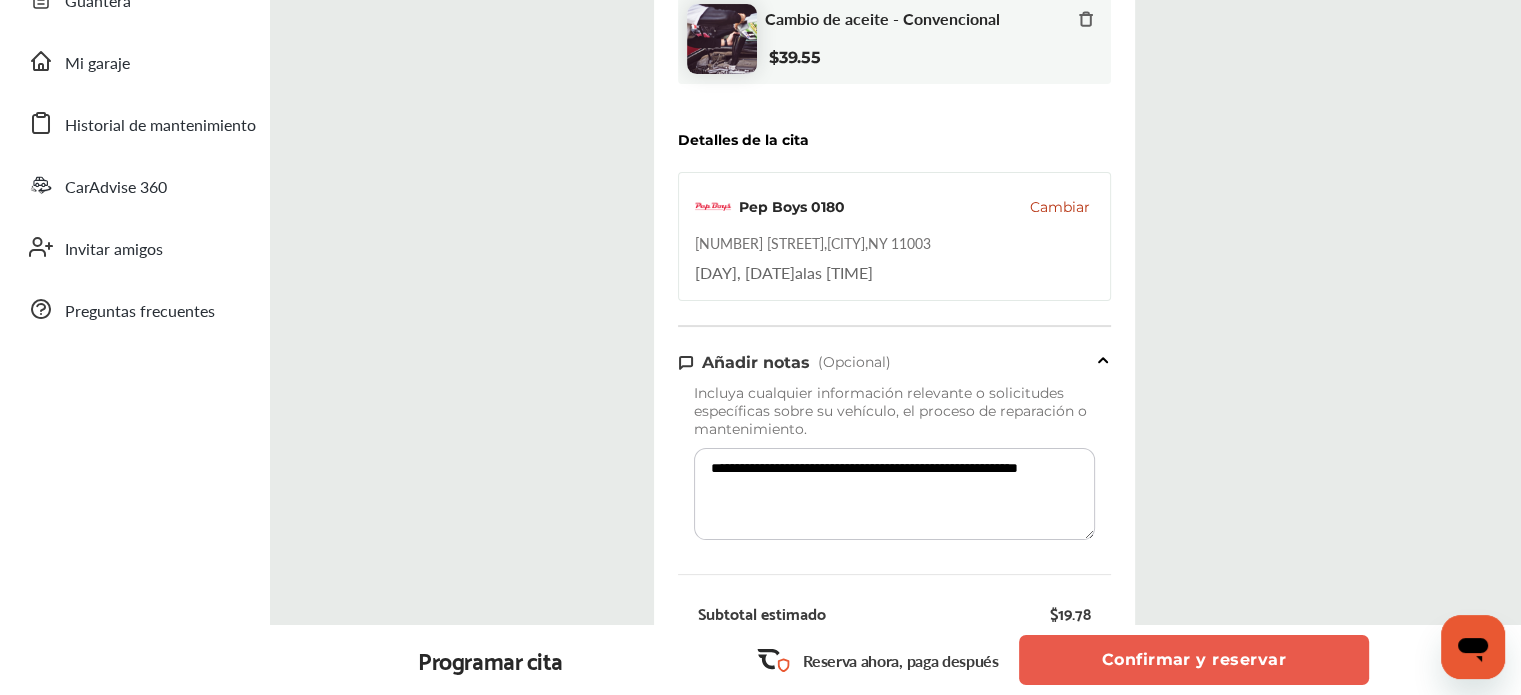 type on "**********" 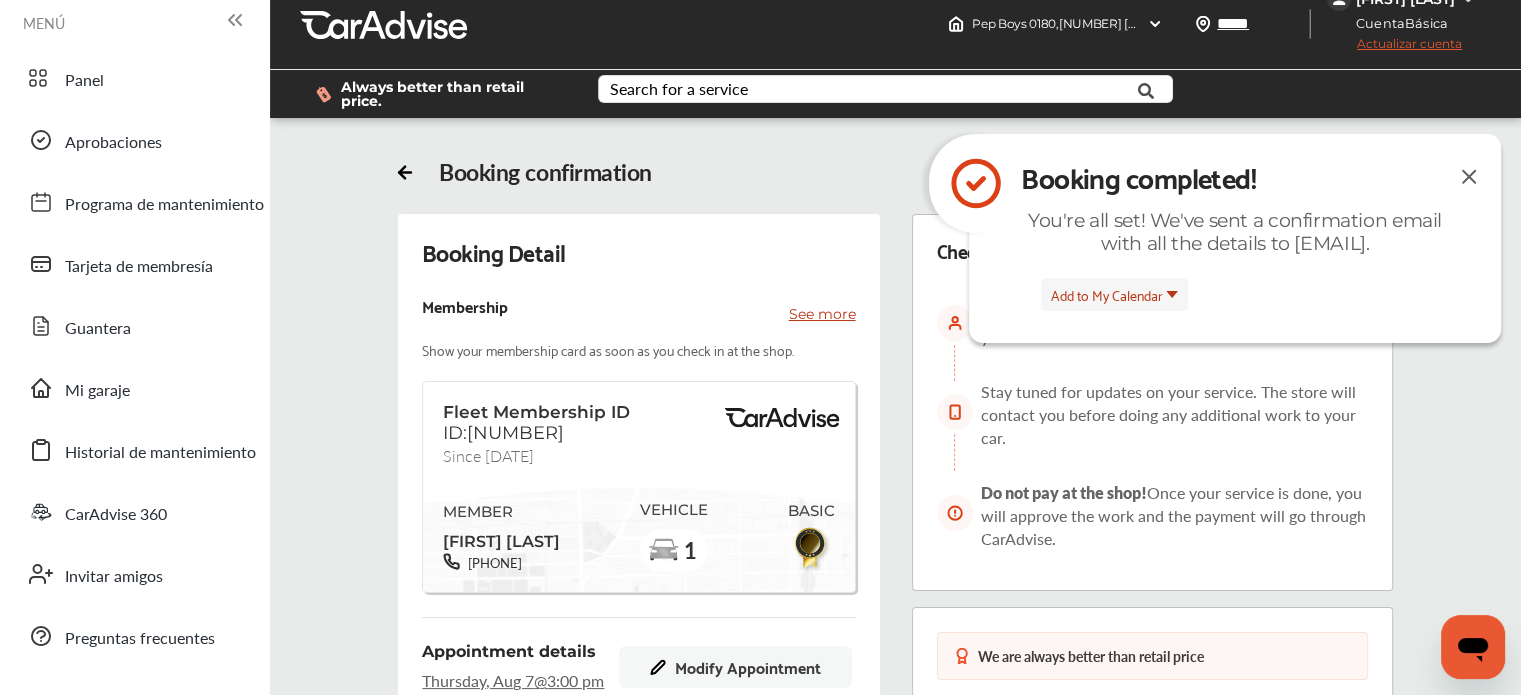 scroll, scrollTop: 348, scrollLeft: 0, axis: vertical 